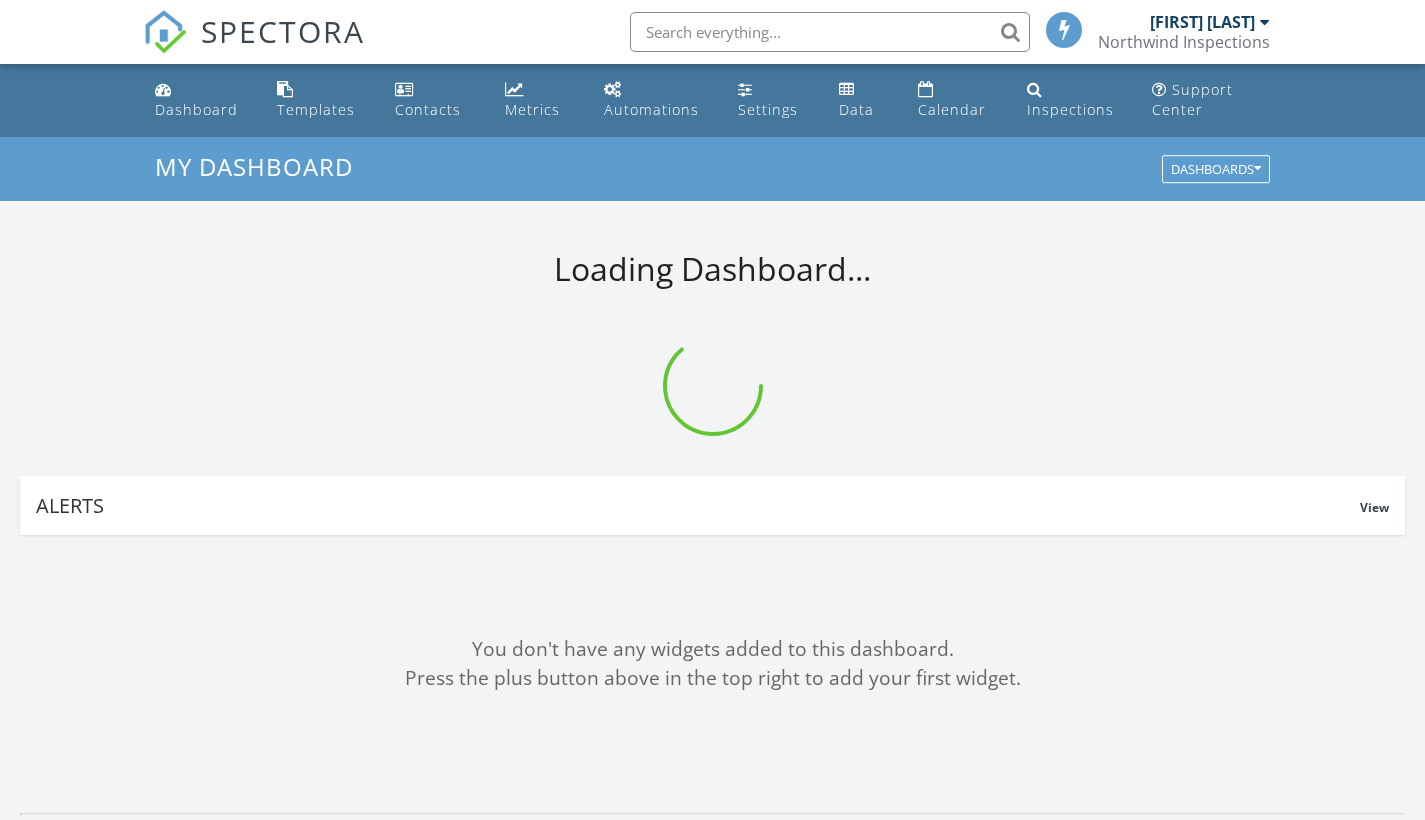 scroll, scrollTop: 0, scrollLeft: 0, axis: both 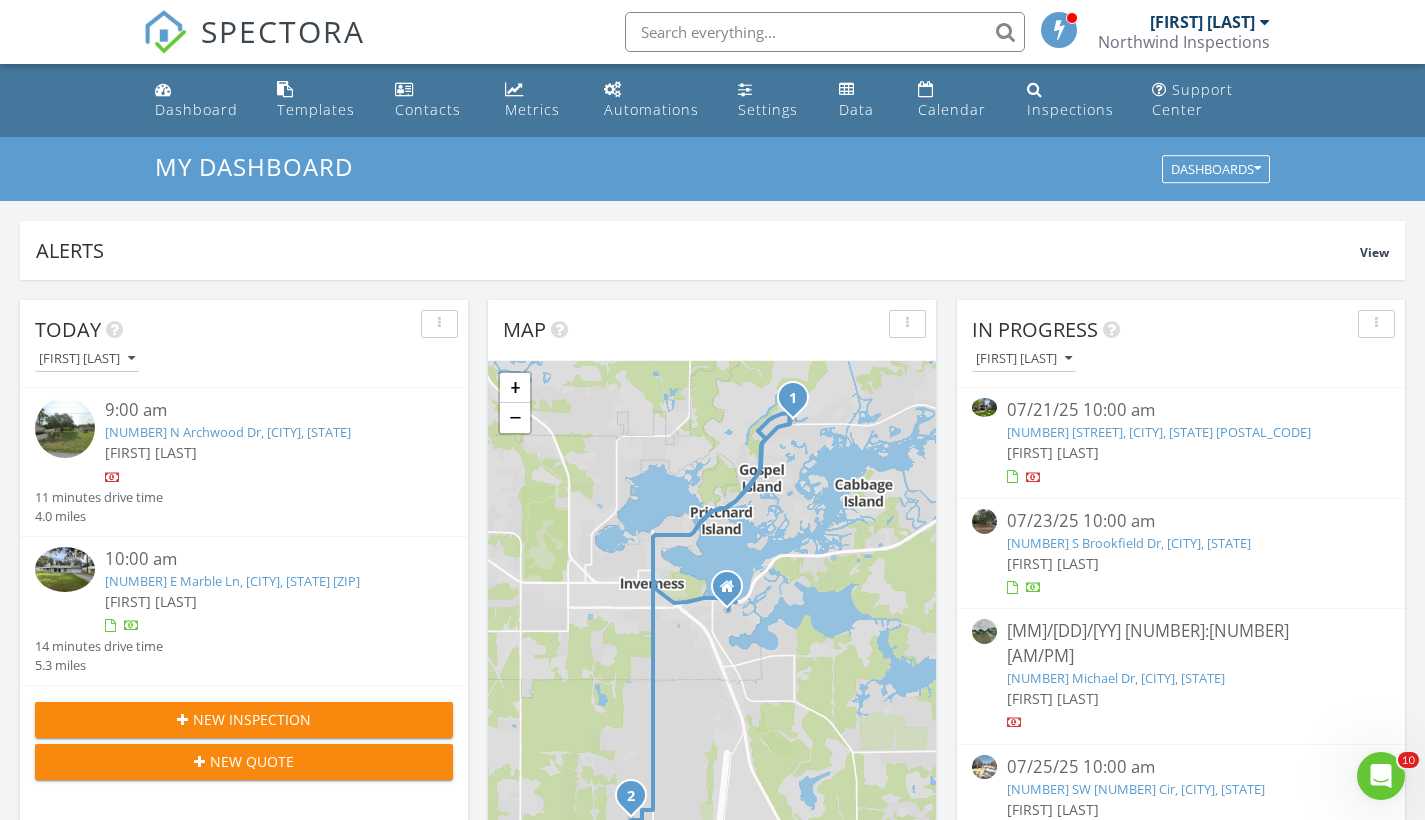 click 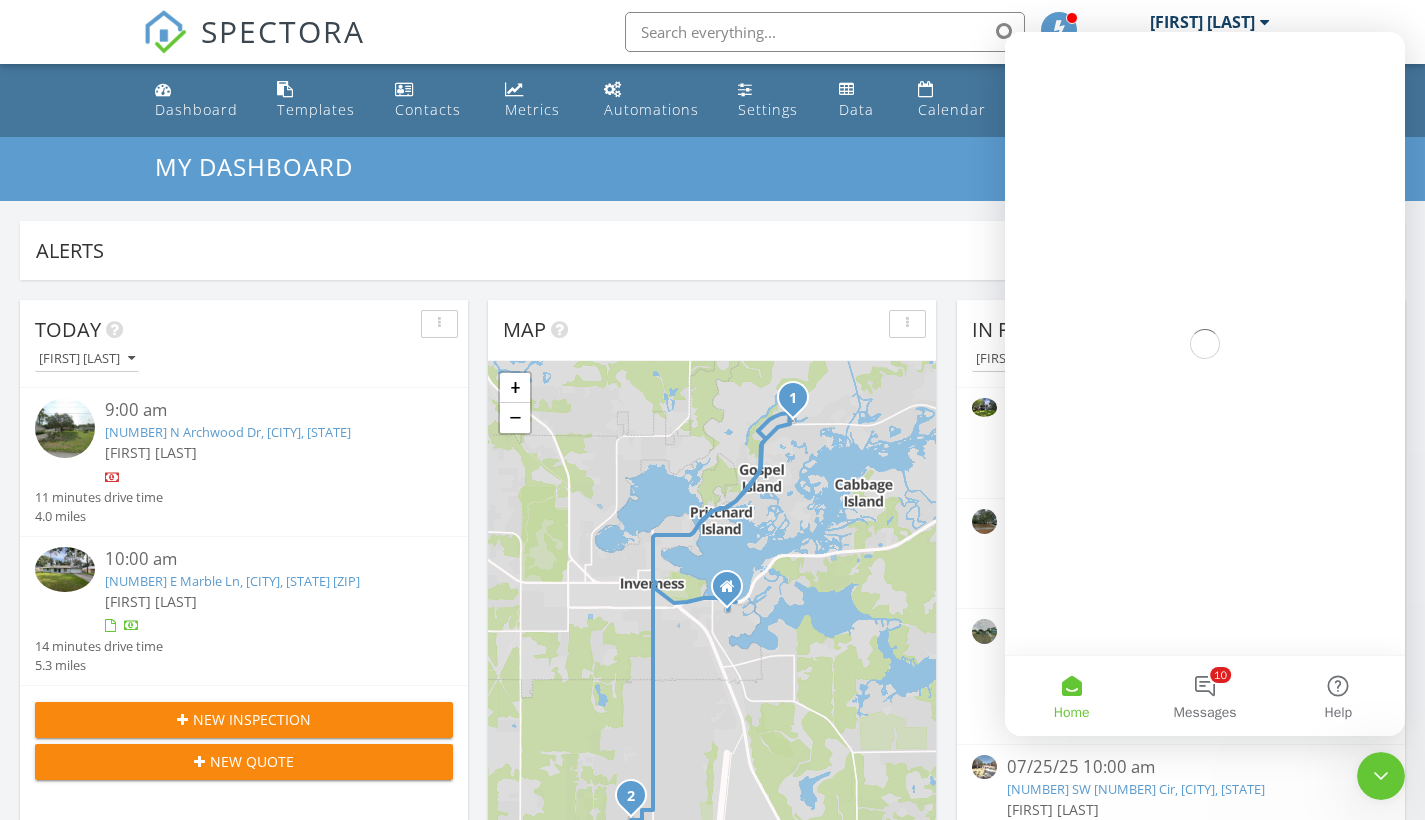 scroll, scrollTop: 0, scrollLeft: 0, axis: both 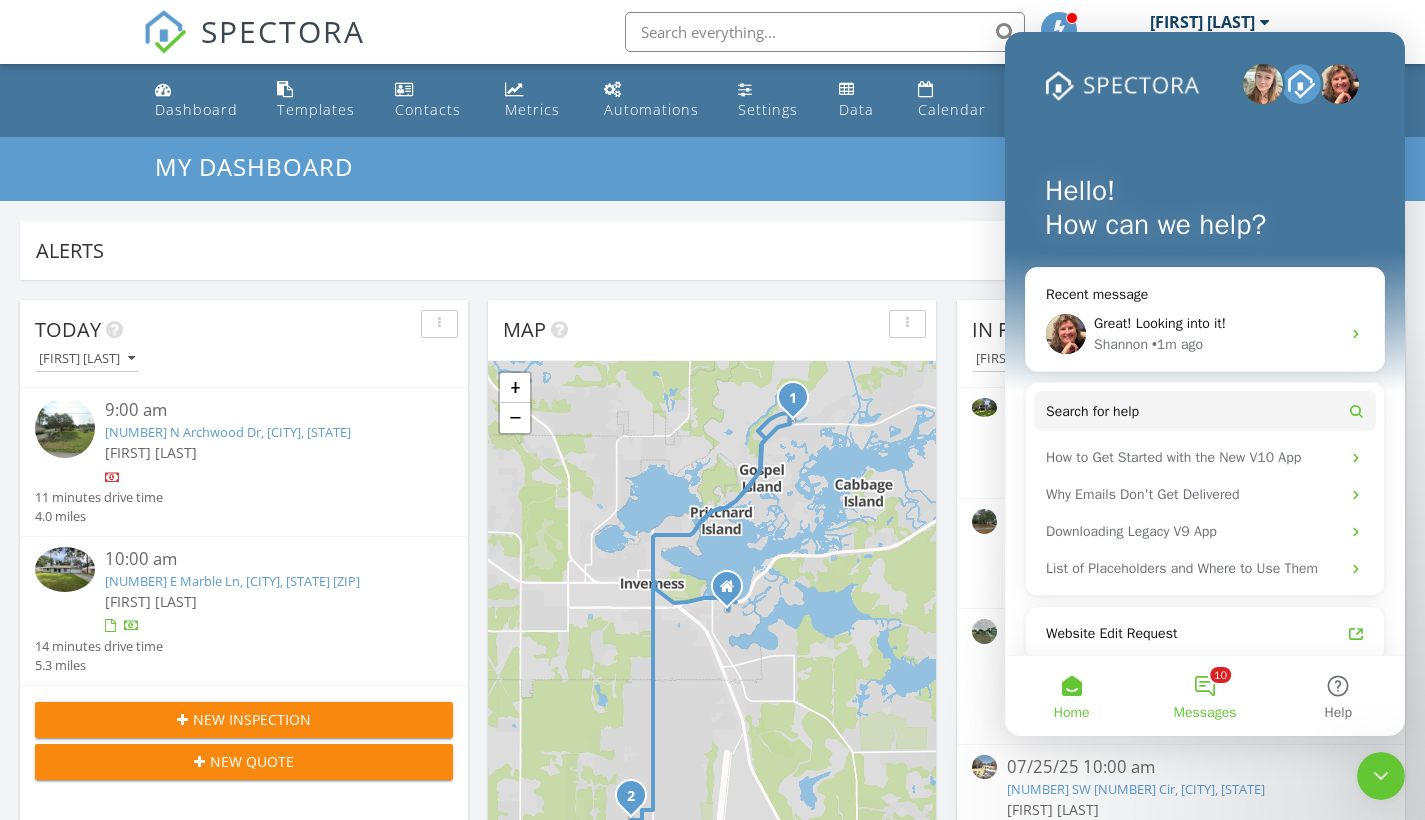 click on "10 Messages" at bounding box center [1204, 696] 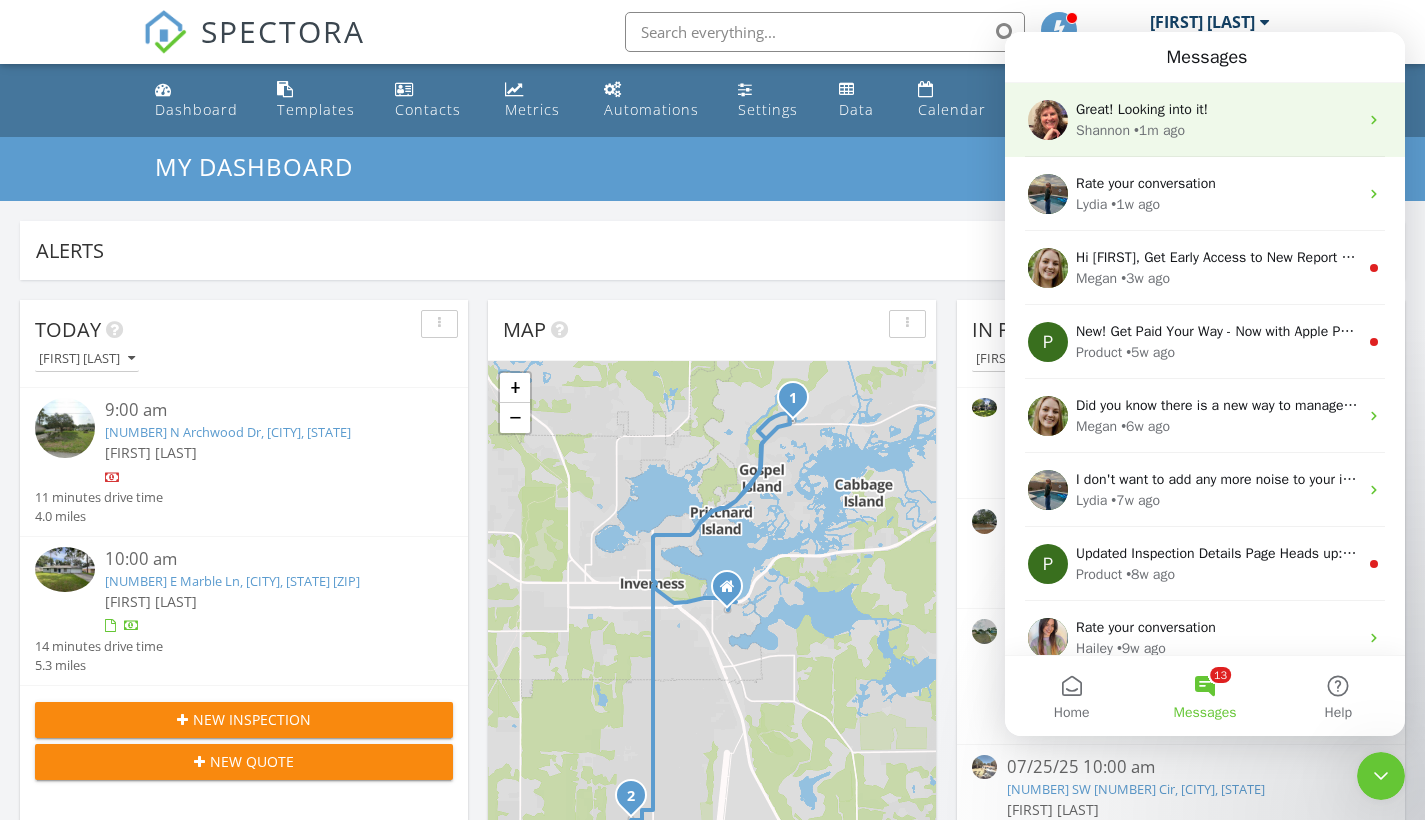 click on "Shannon •  1m ago" at bounding box center [1217, 130] 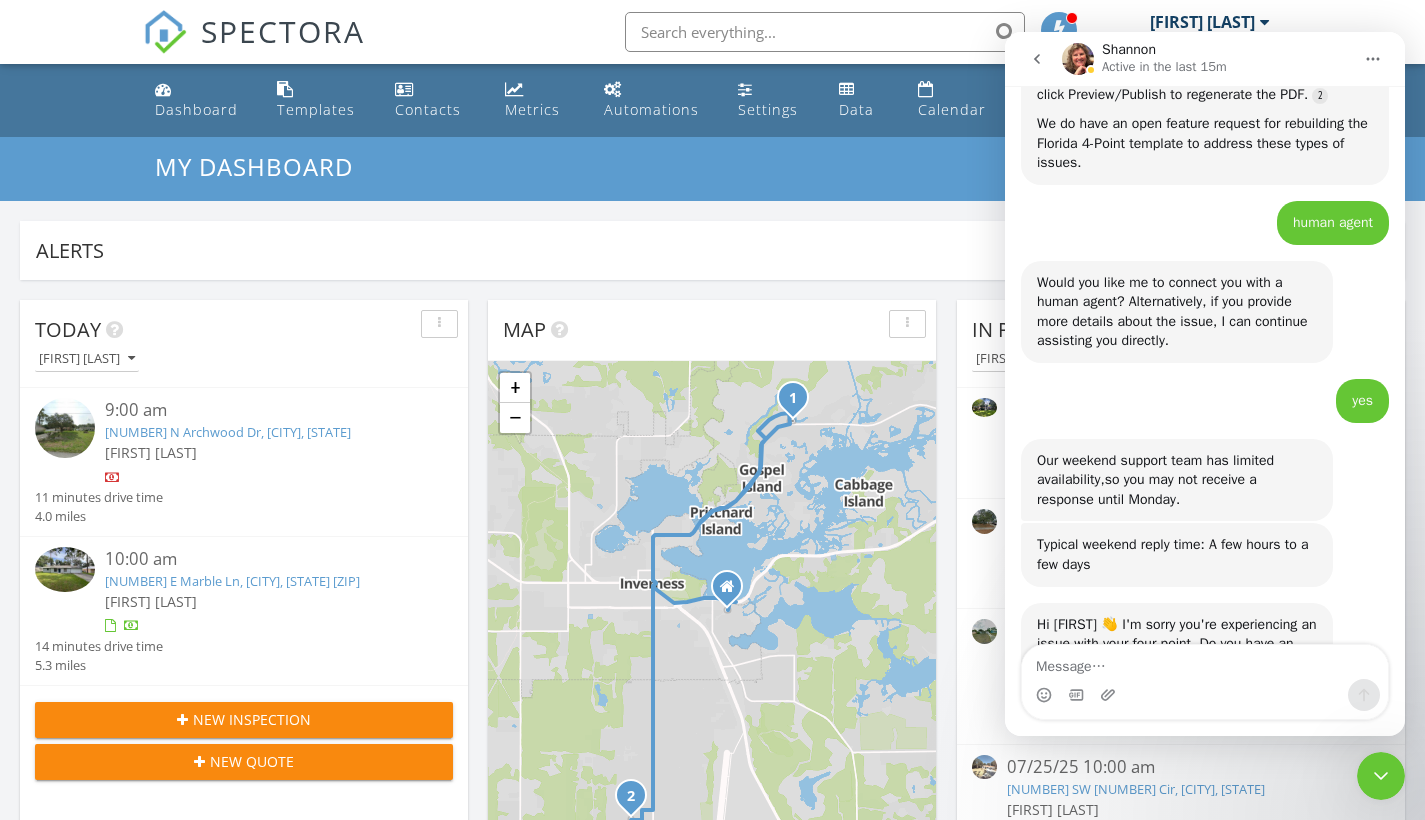 scroll, scrollTop: 1111, scrollLeft: 0, axis: vertical 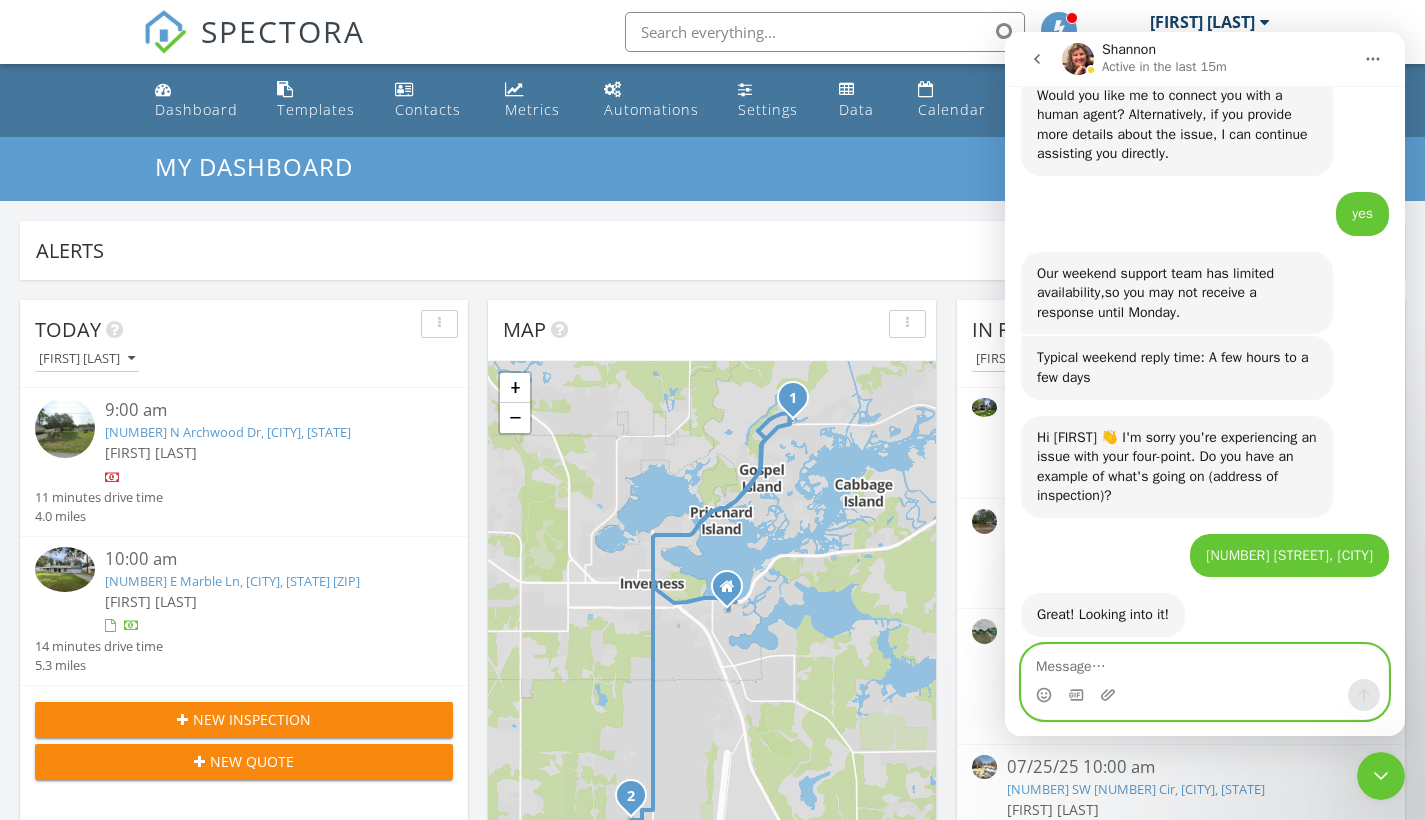 click at bounding box center [1205, 662] 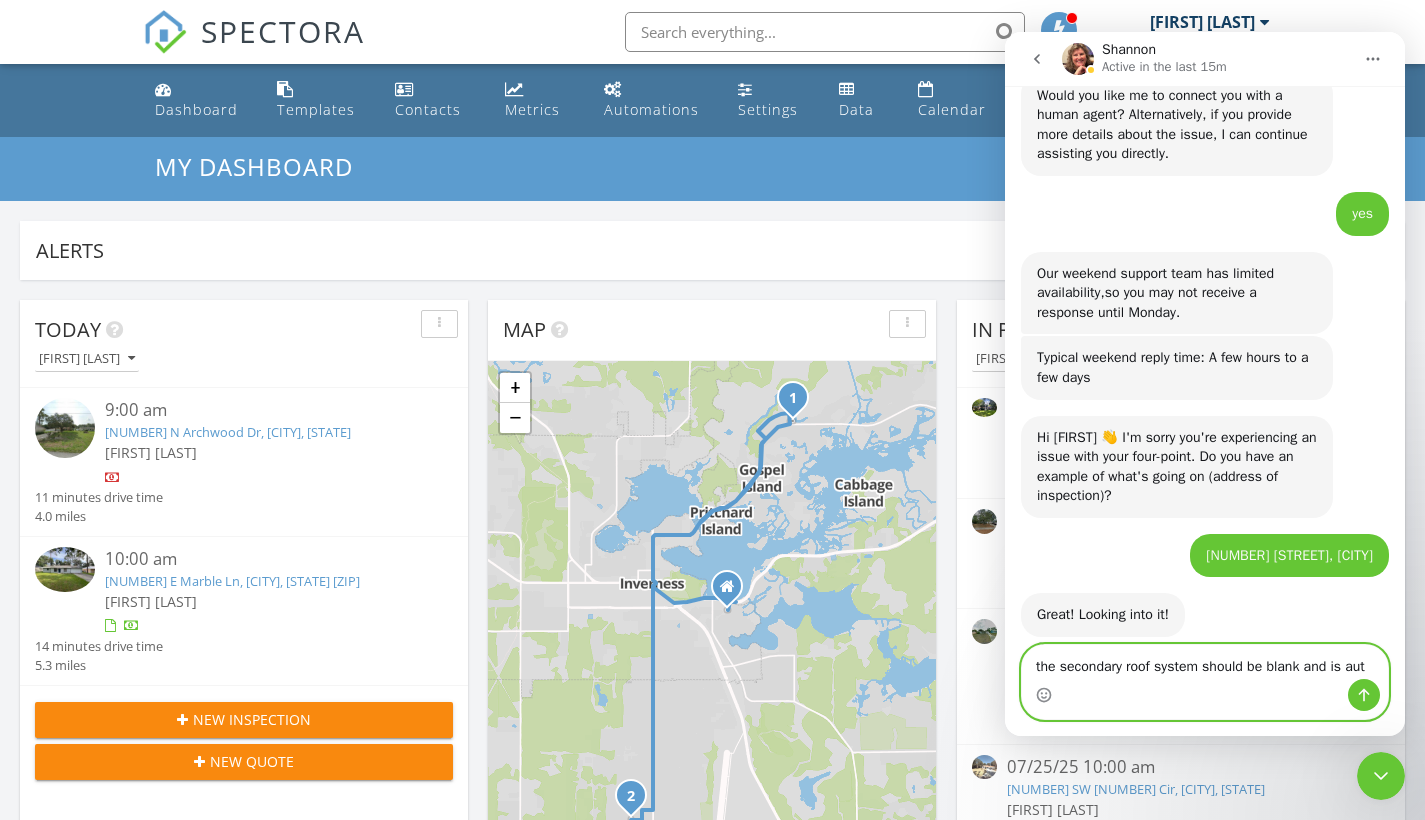 scroll, scrollTop: 1131, scrollLeft: 0, axis: vertical 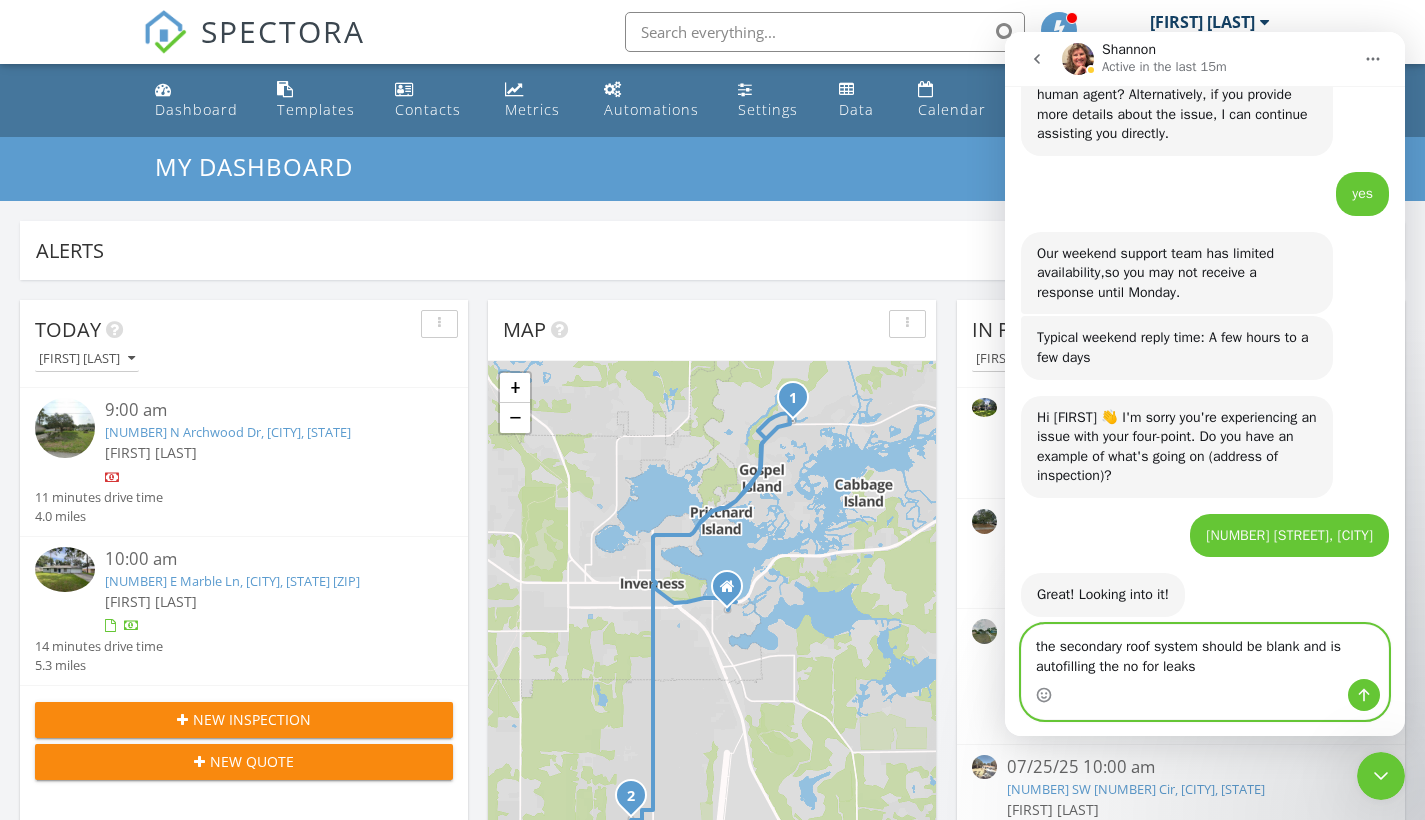 type on "the secondary roof system should be blank and is autofilling the no for leaks" 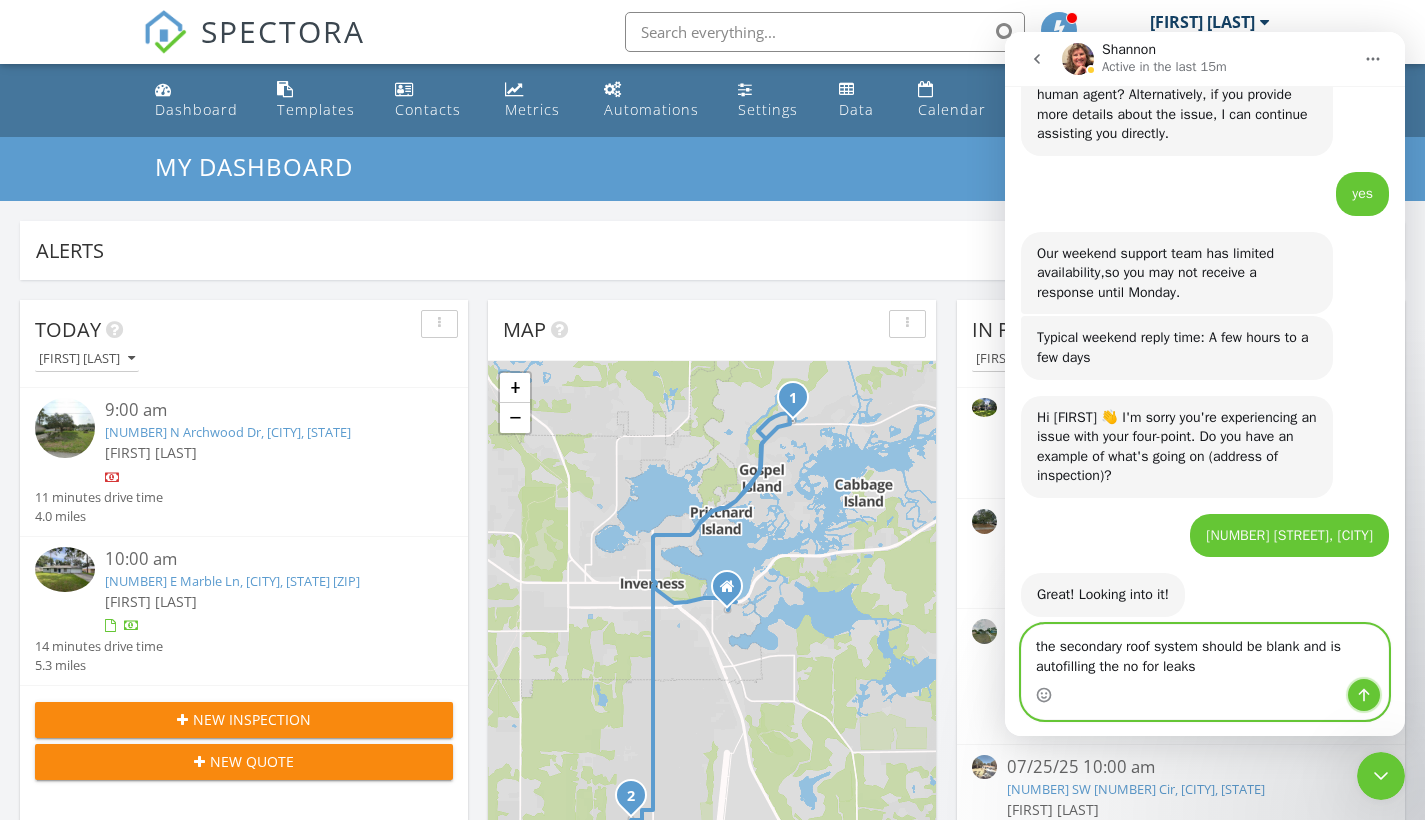 click 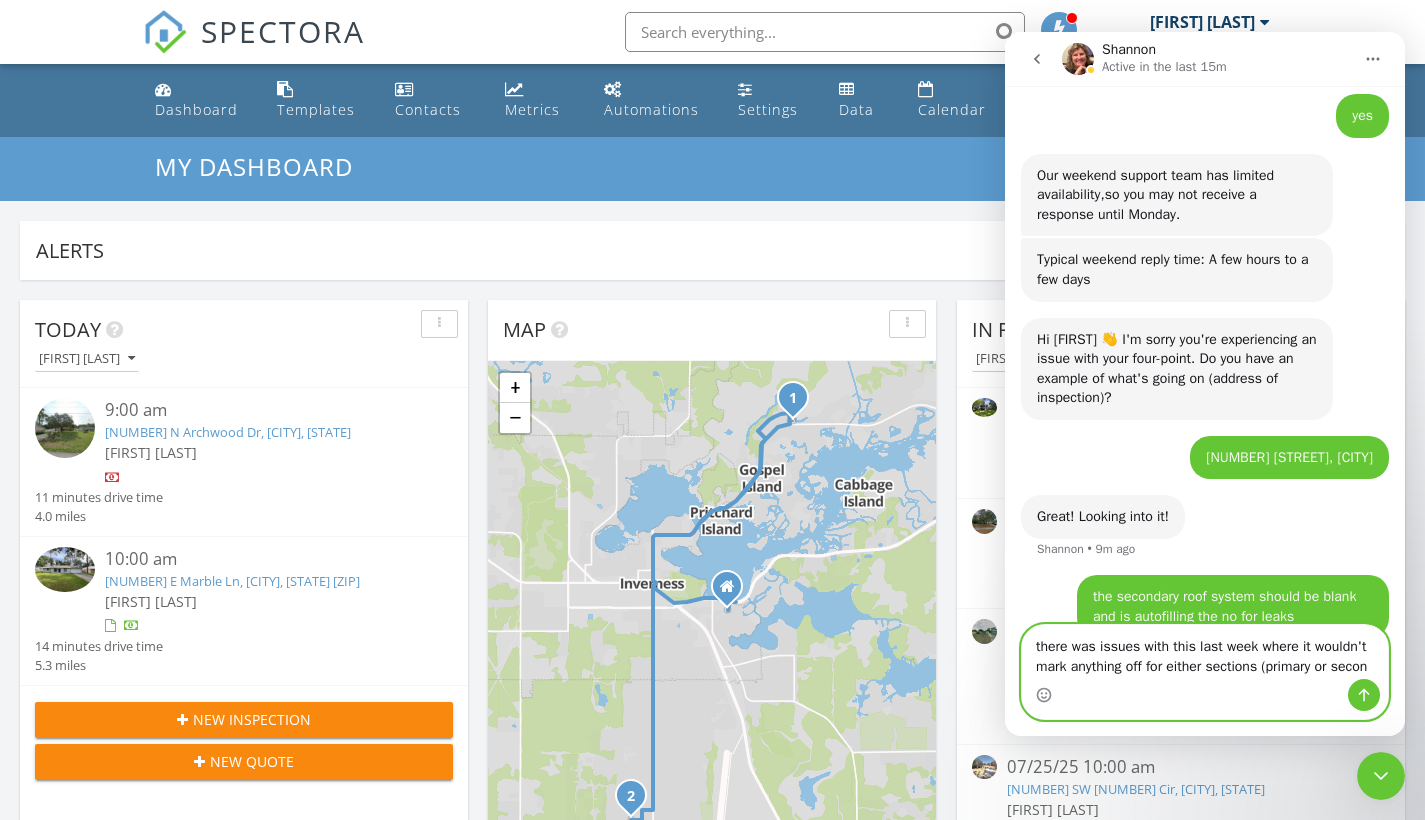 scroll, scrollTop: 1229, scrollLeft: 0, axis: vertical 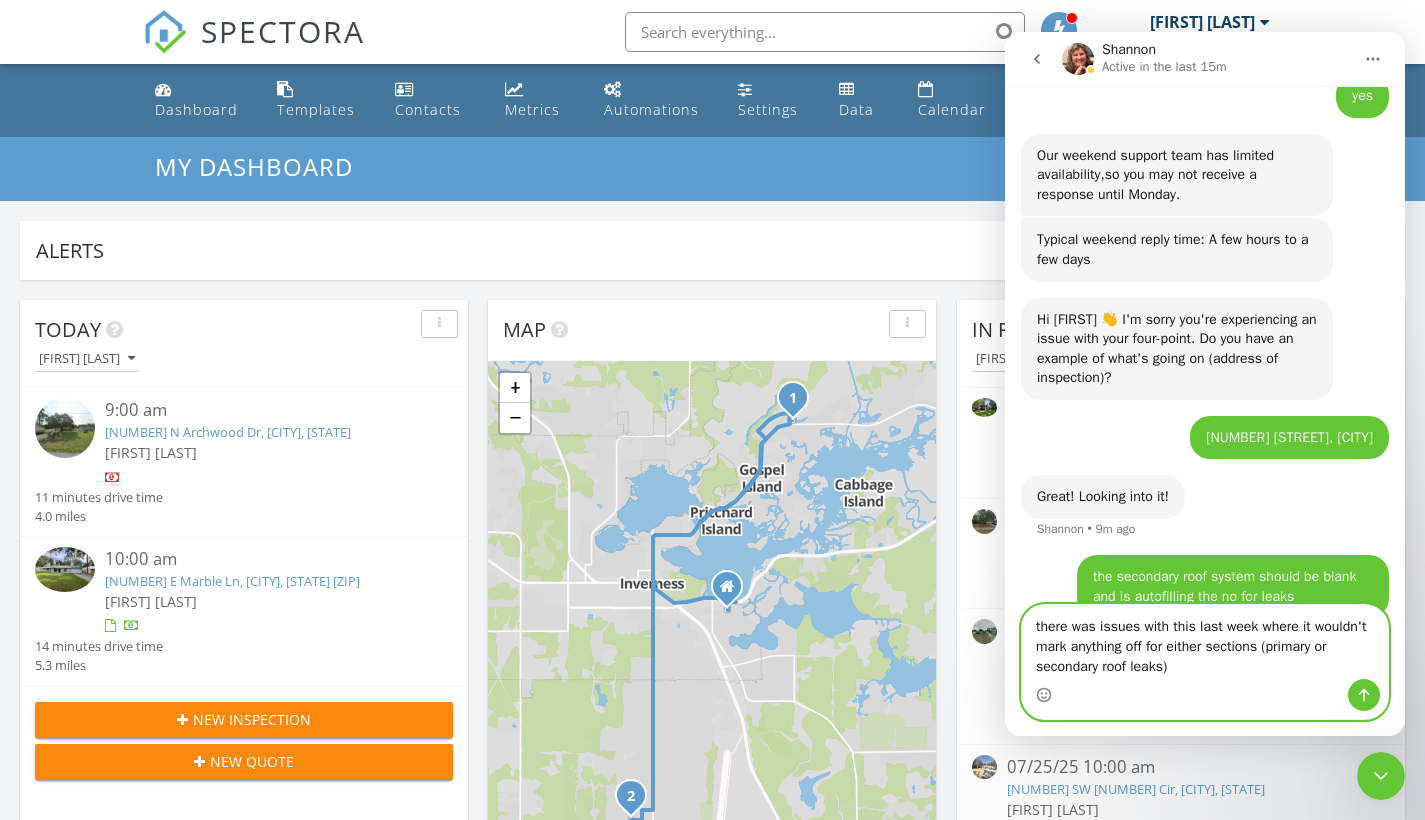 type on "there was issues with this last week where it wouldn't mark anything off for either sections (primary or secondary roof leaks)" 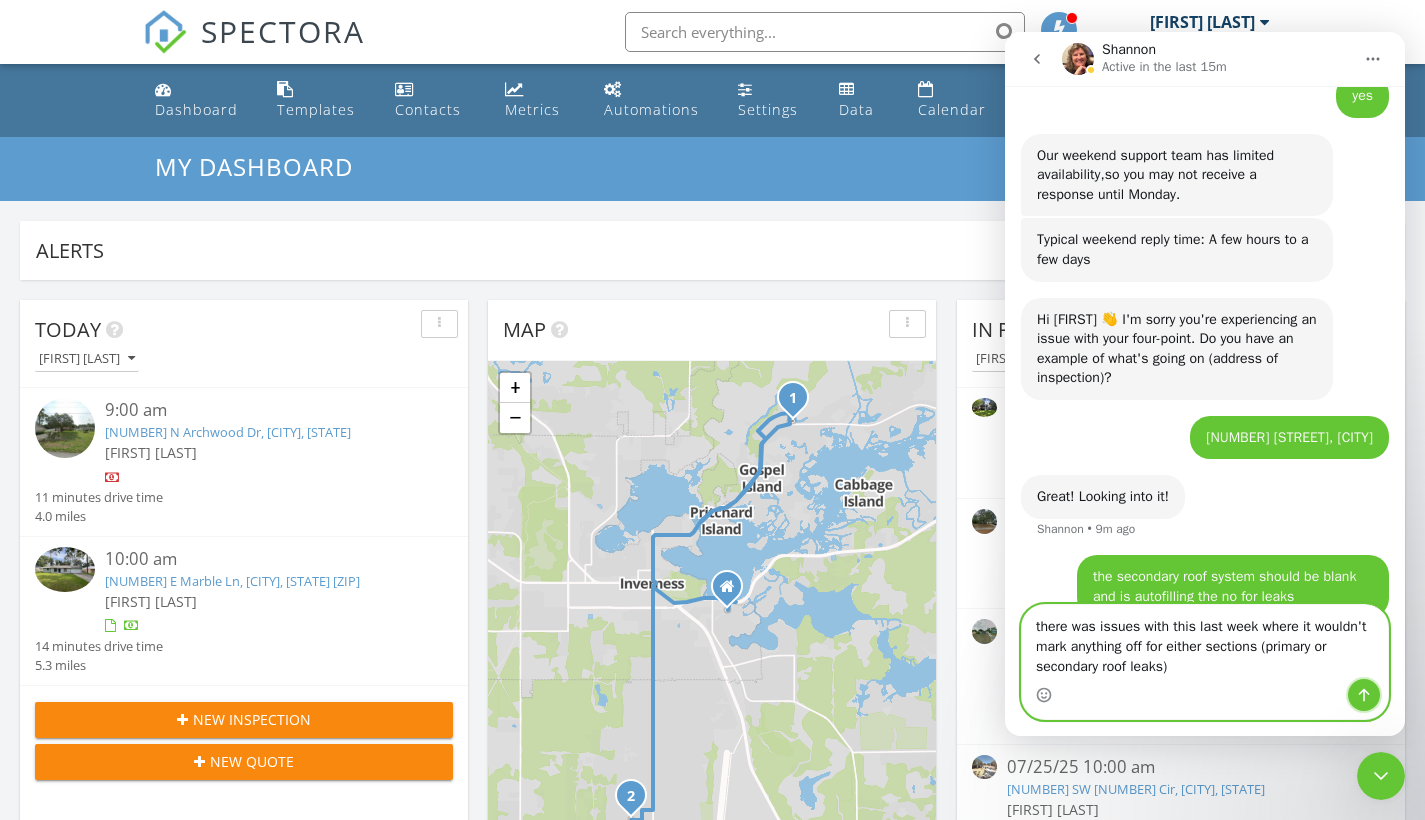 click 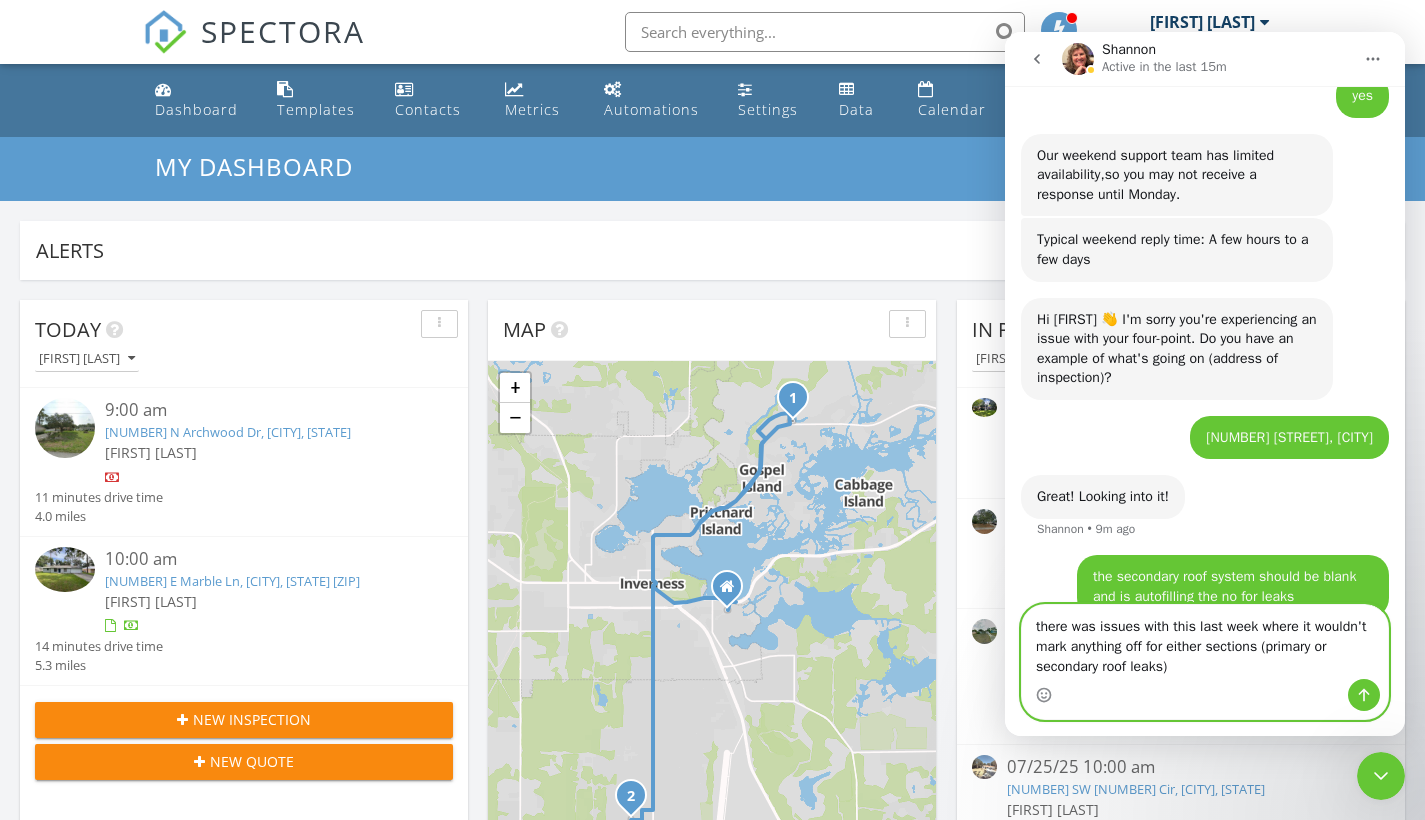 type 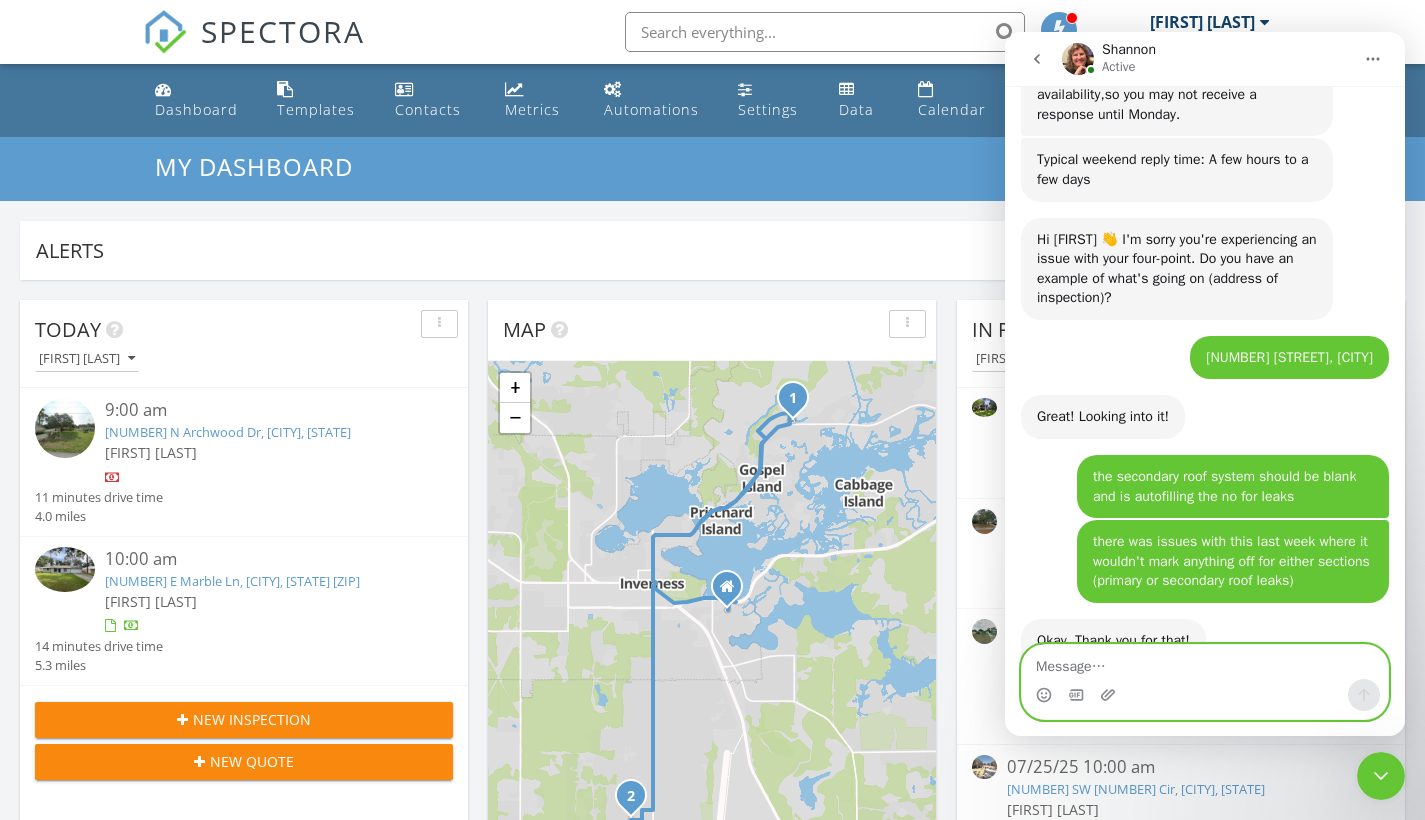 scroll, scrollTop: 1414, scrollLeft: 0, axis: vertical 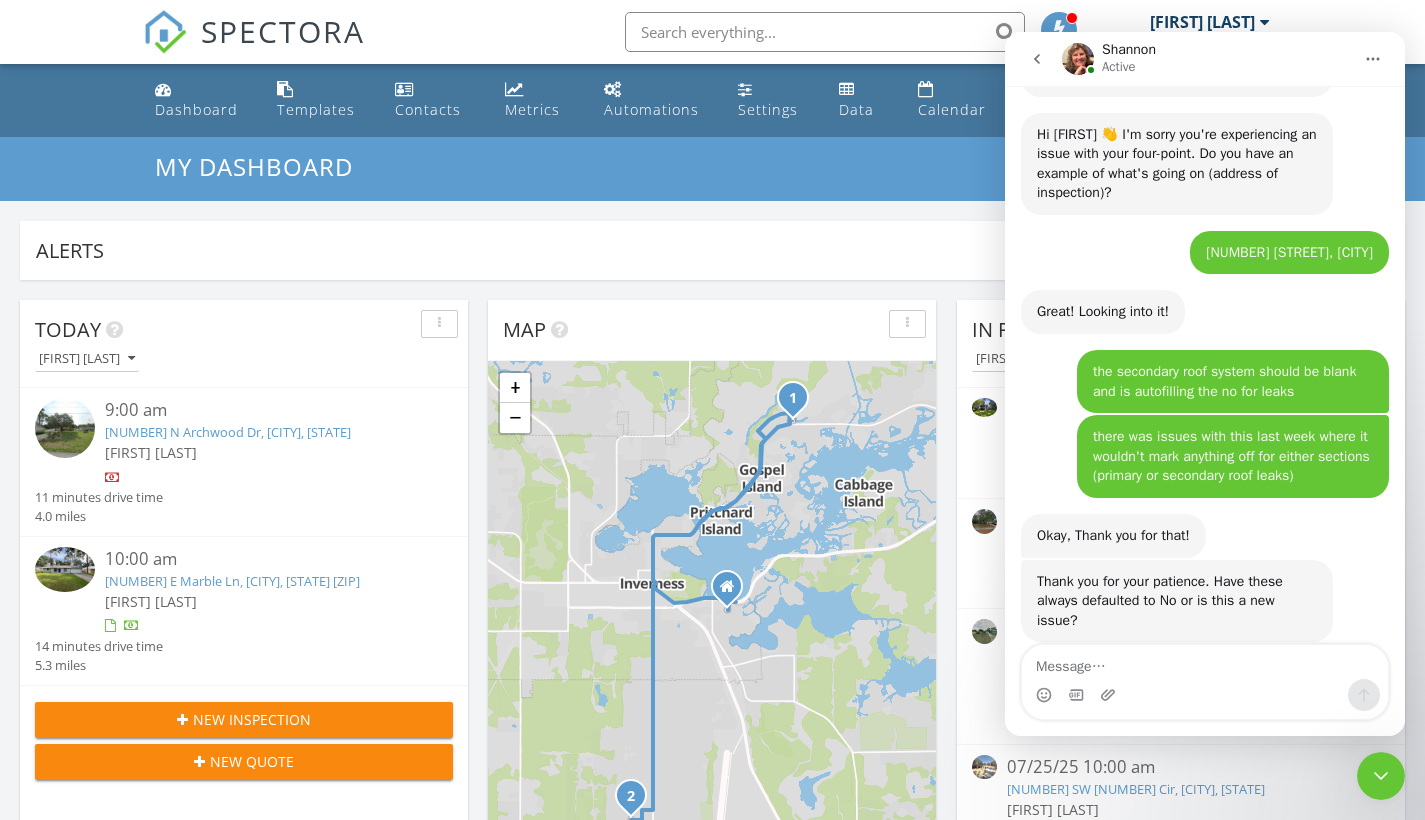 click on "6065 E Marble Ln, Inverness, FL 34452" at bounding box center (232, 581) 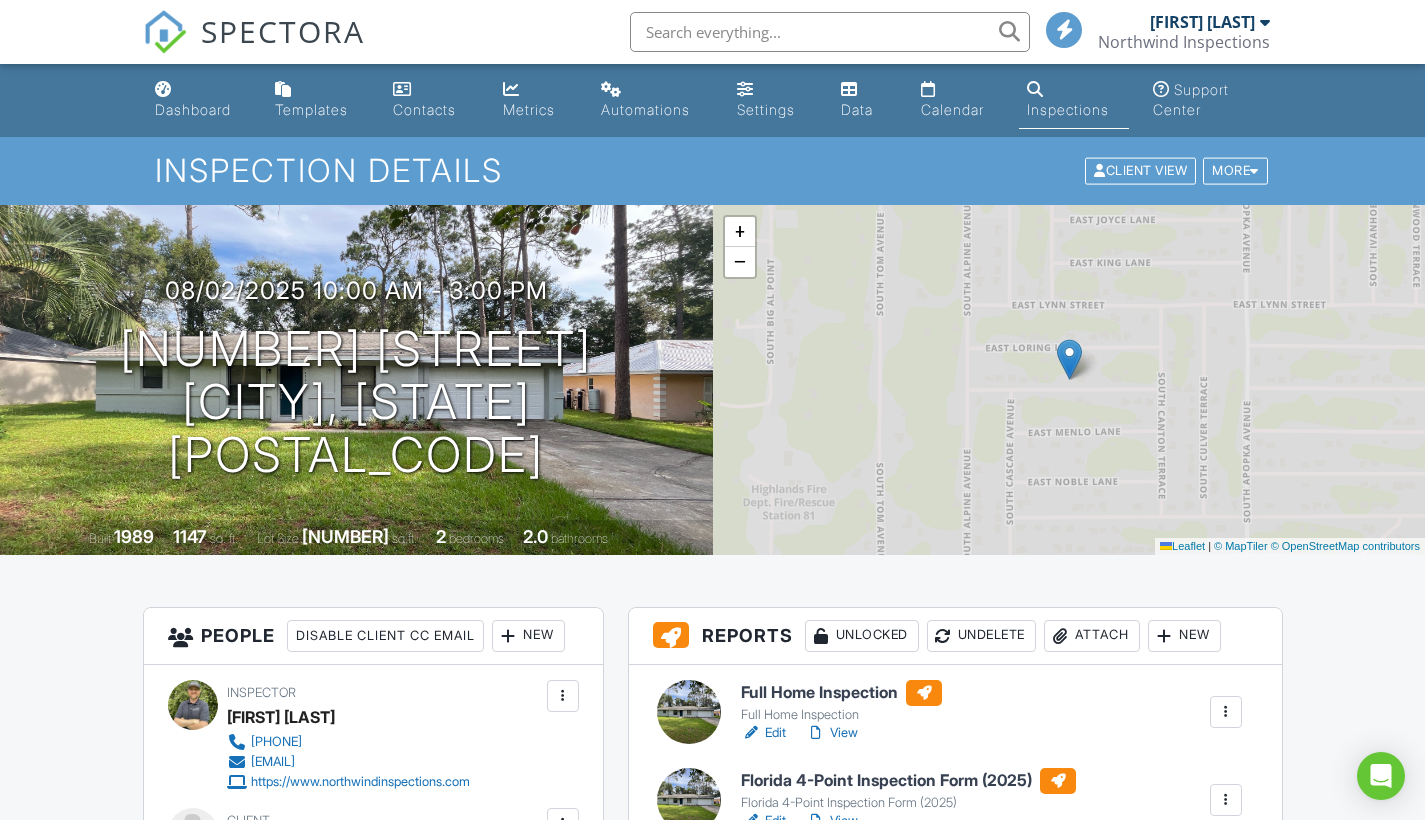 scroll, scrollTop: 0, scrollLeft: 0, axis: both 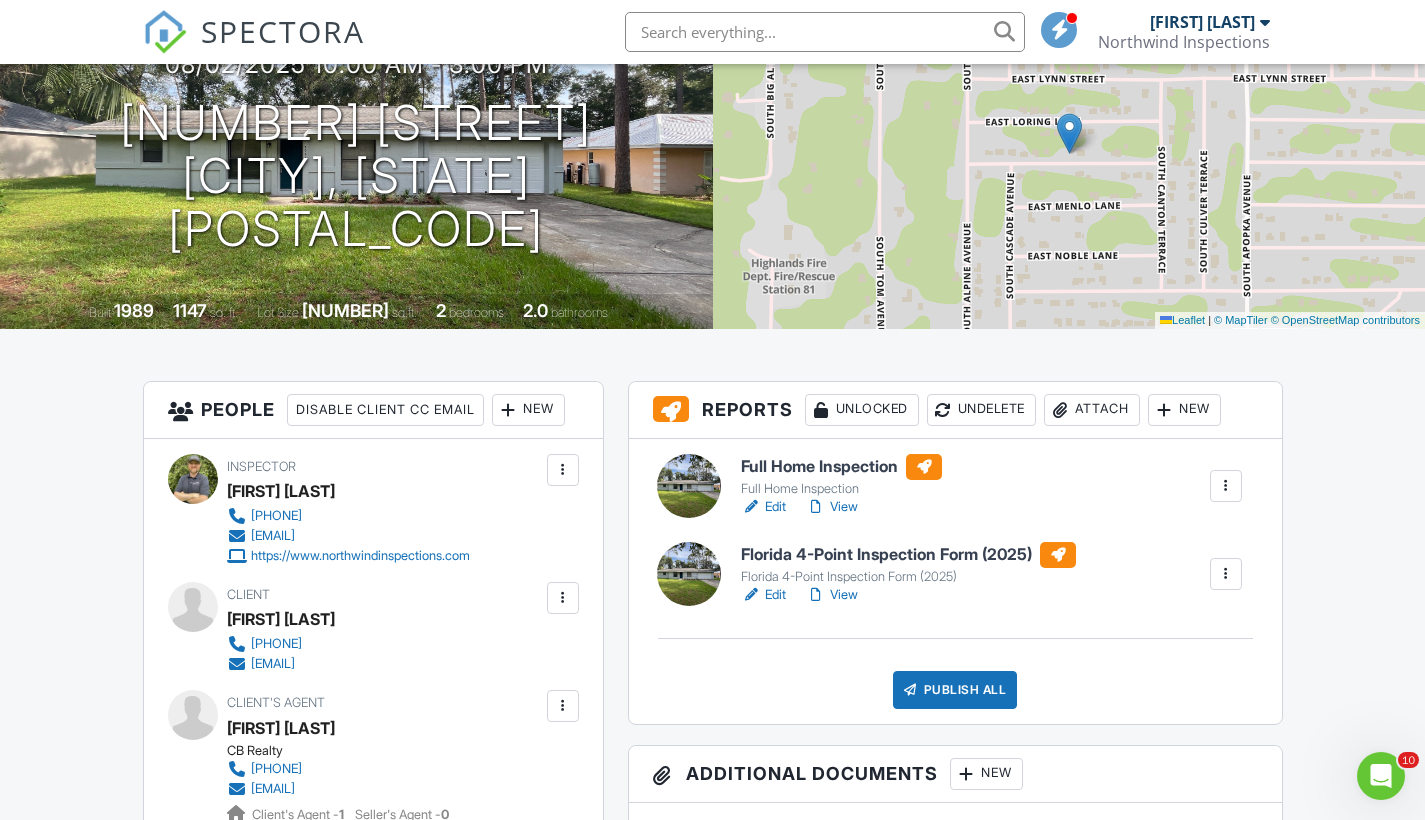 click on "View" at bounding box center (832, 595) 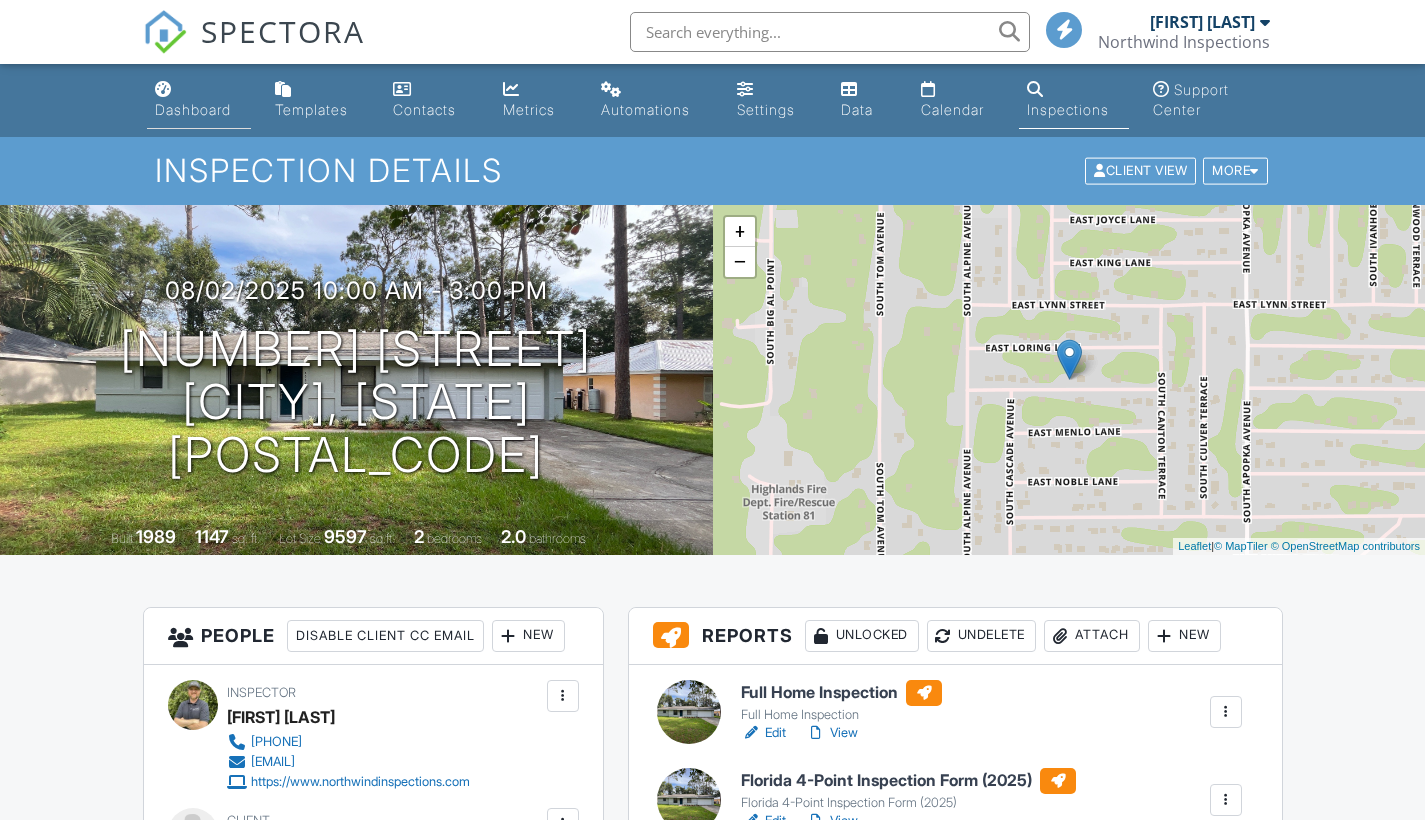 scroll, scrollTop: -1, scrollLeft: 0, axis: vertical 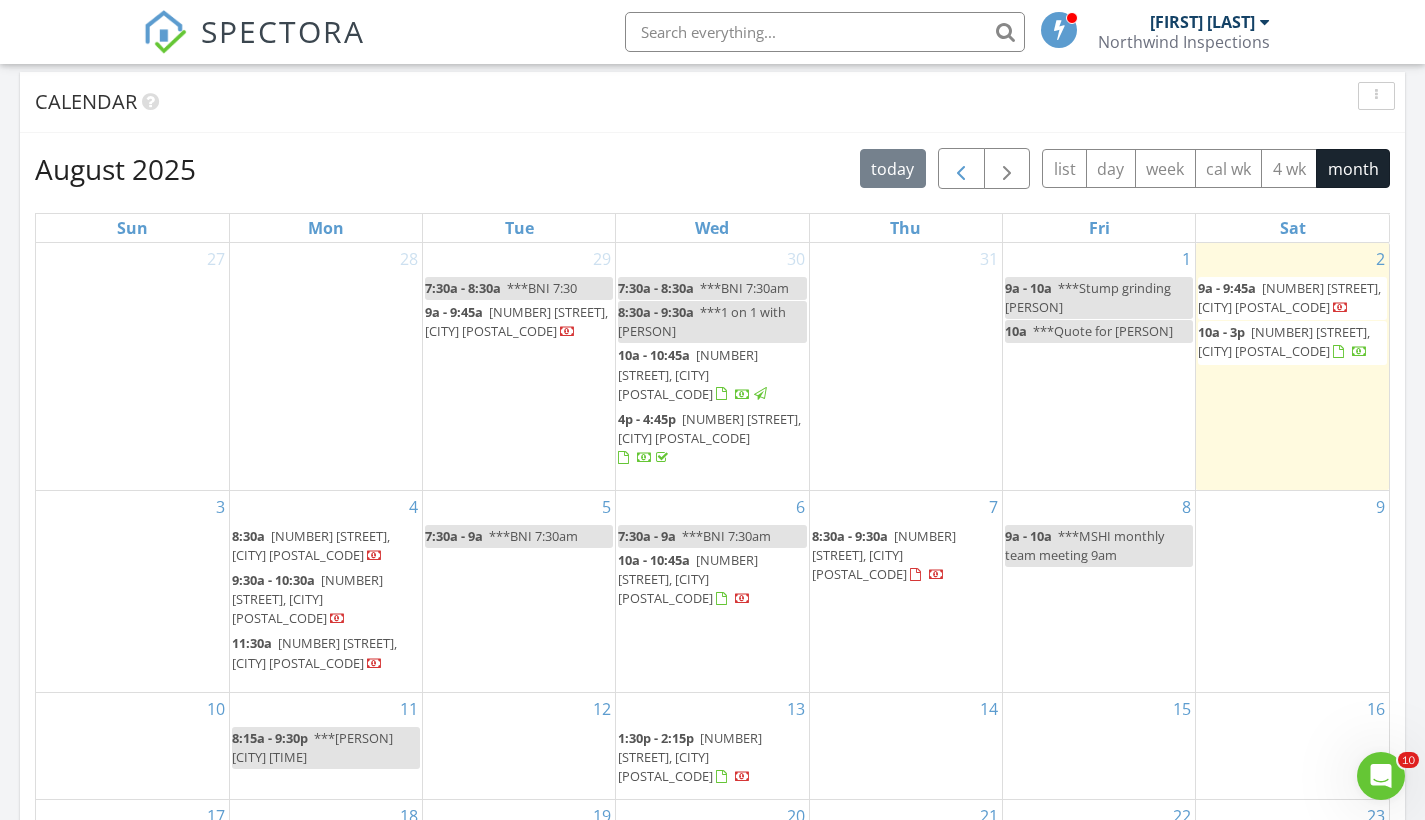 click at bounding box center [961, 169] 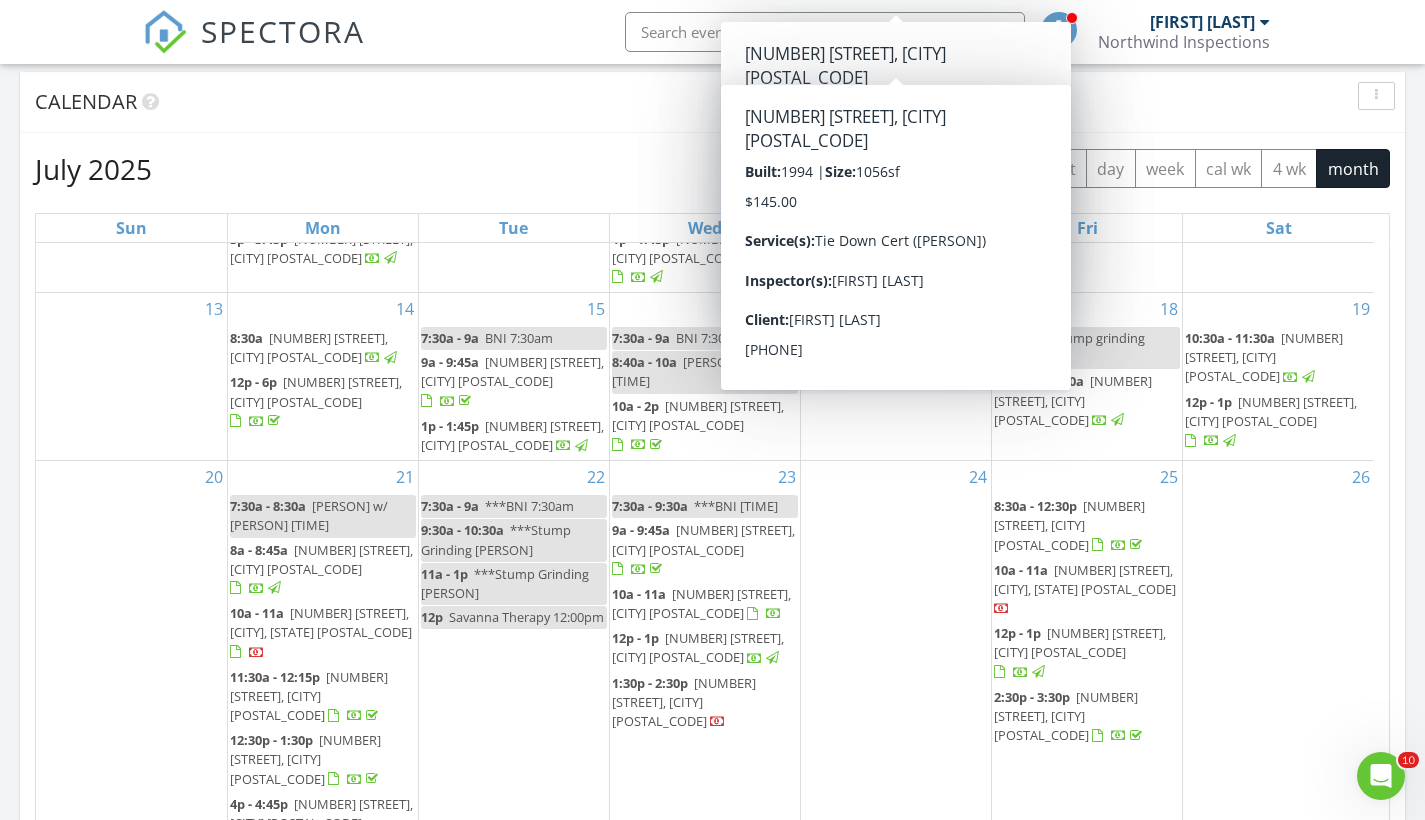 scroll, scrollTop: 513, scrollLeft: 0, axis: vertical 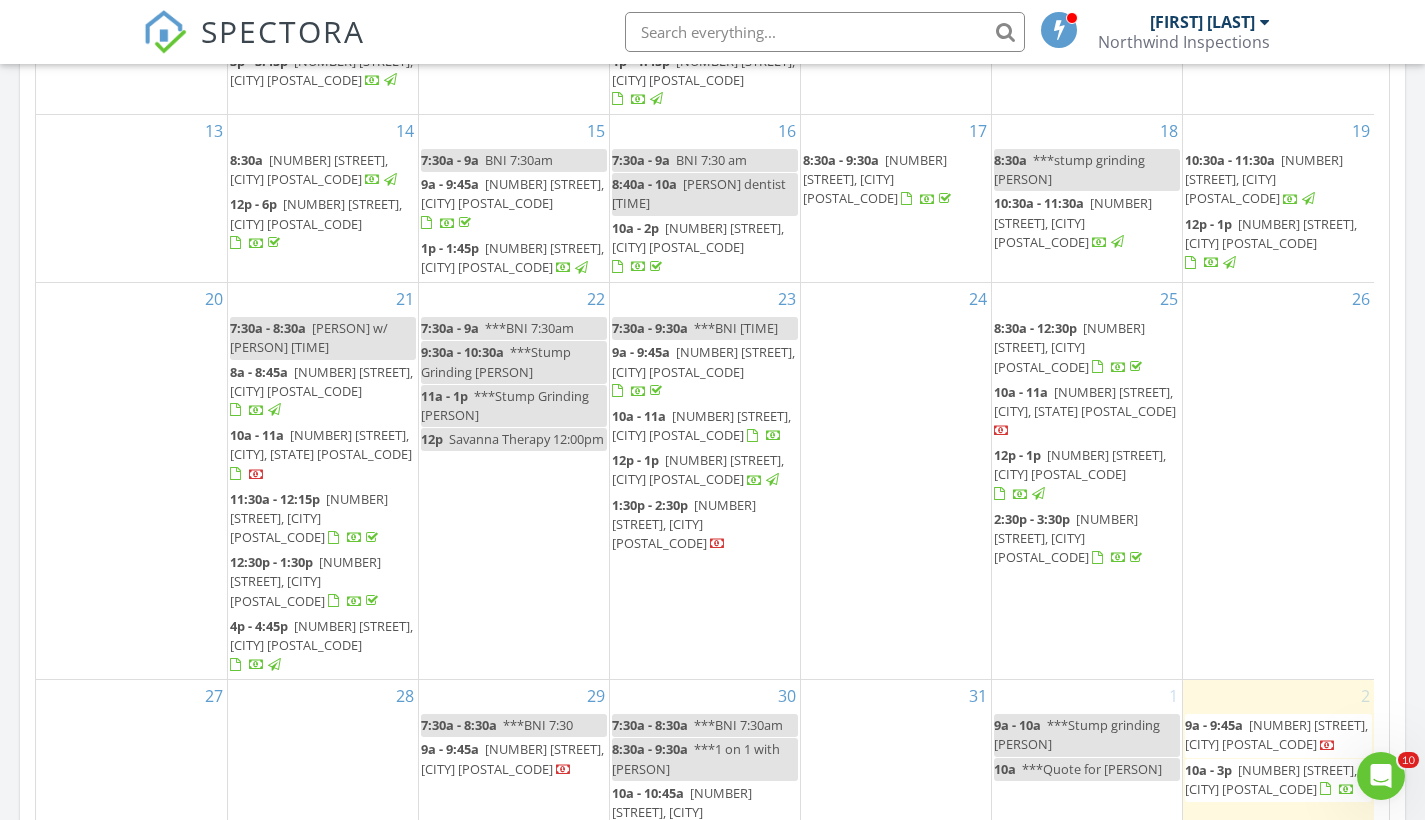 click on "413 Abel Point , Inverness 34450" at bounding box center (1066, 538) 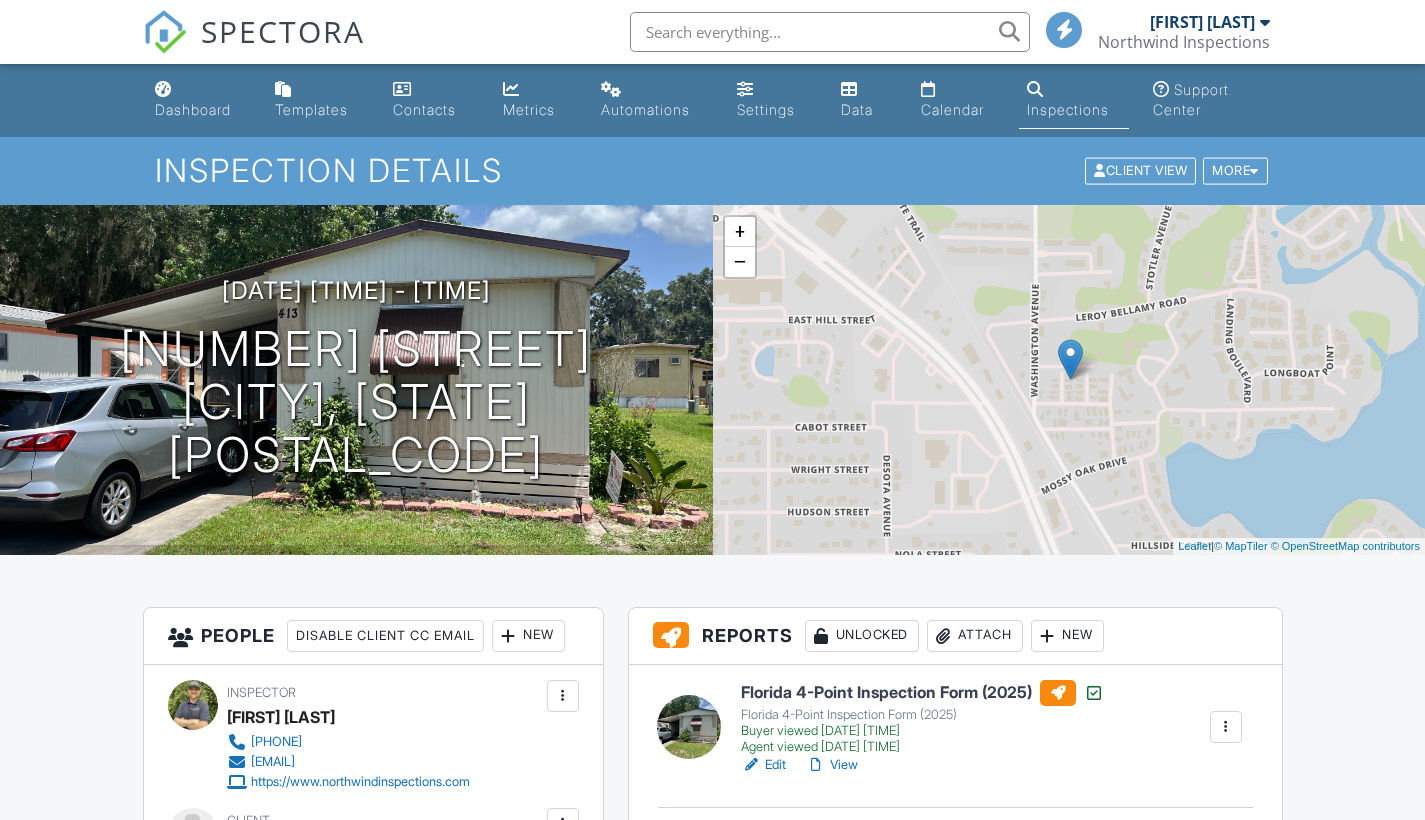 scroll, scrollTop: 0, scrollLeft: 0, axis: both 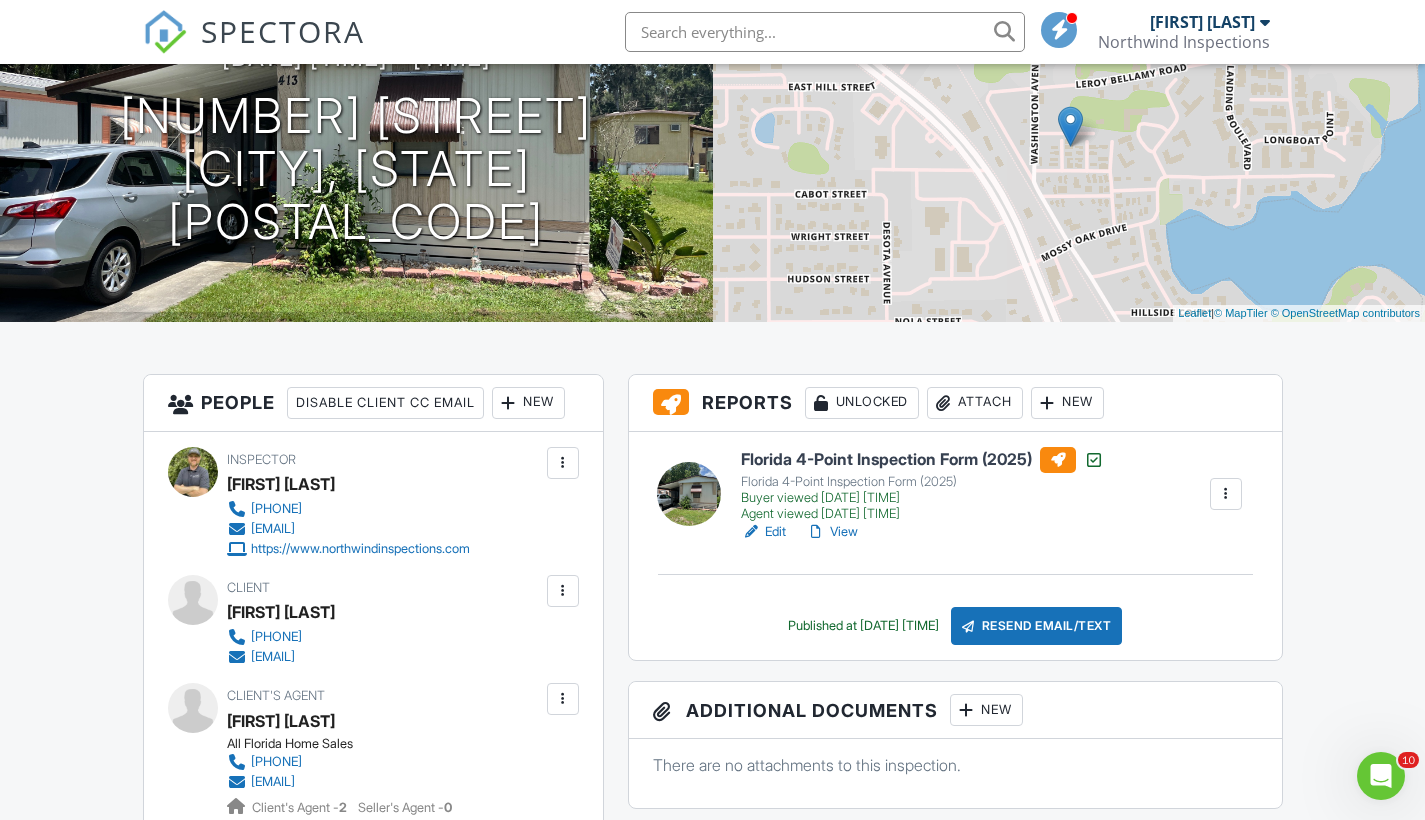 click on "View" at bounding box center [832, 532] 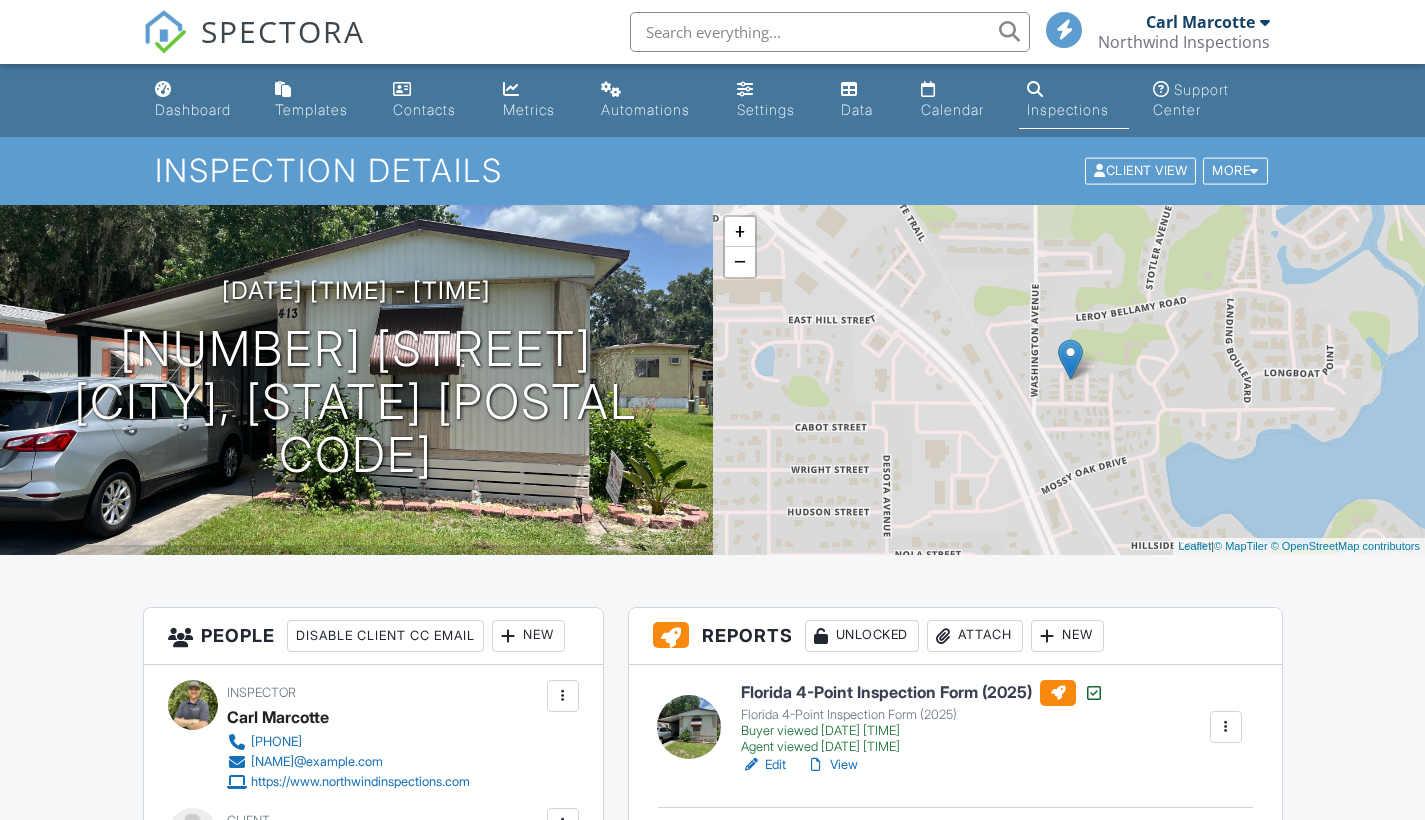 scroll, scrollTop: -9, scrollLeft: 0, axis: vertical 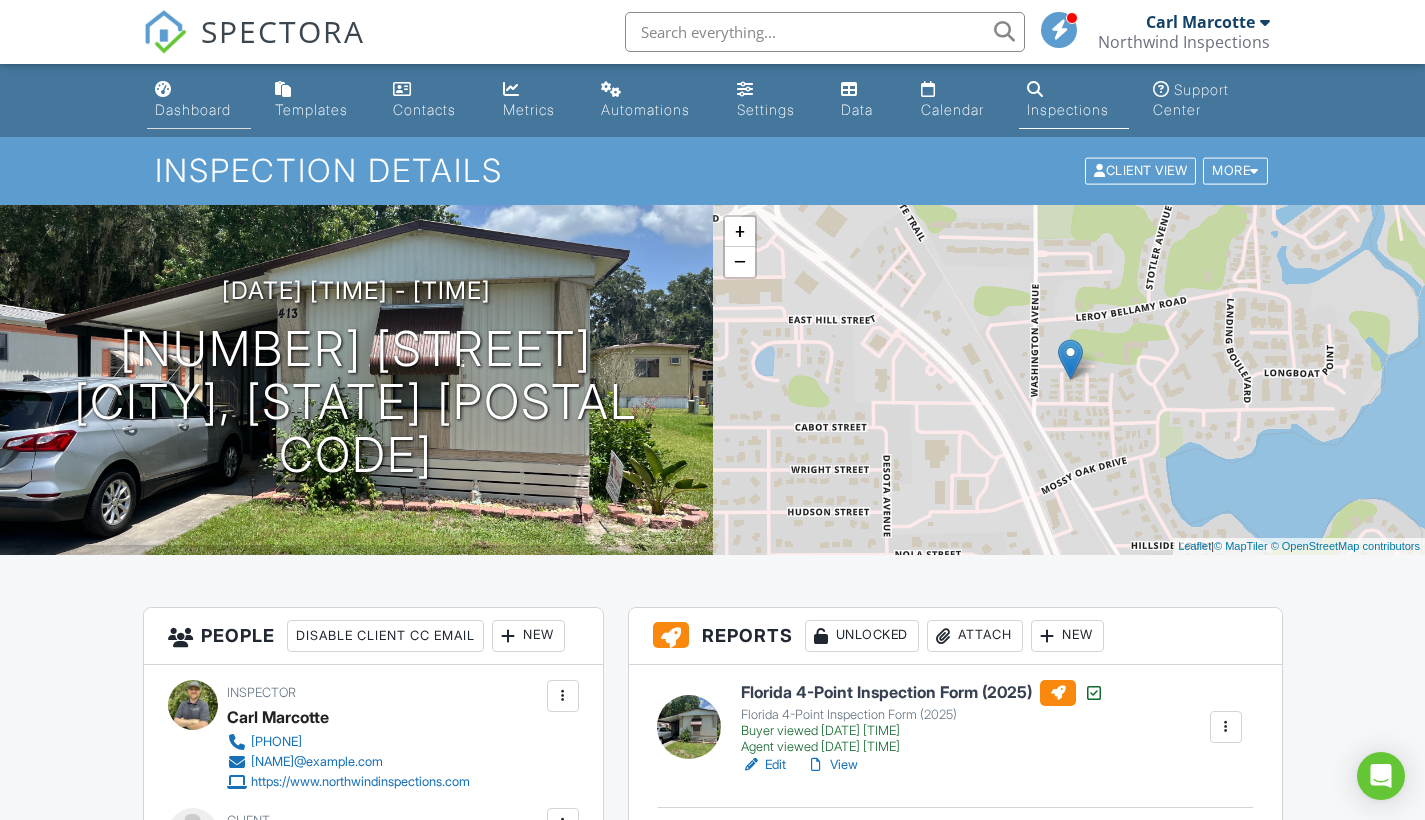 click on "Dashboard" at bounding box center (199, 100) 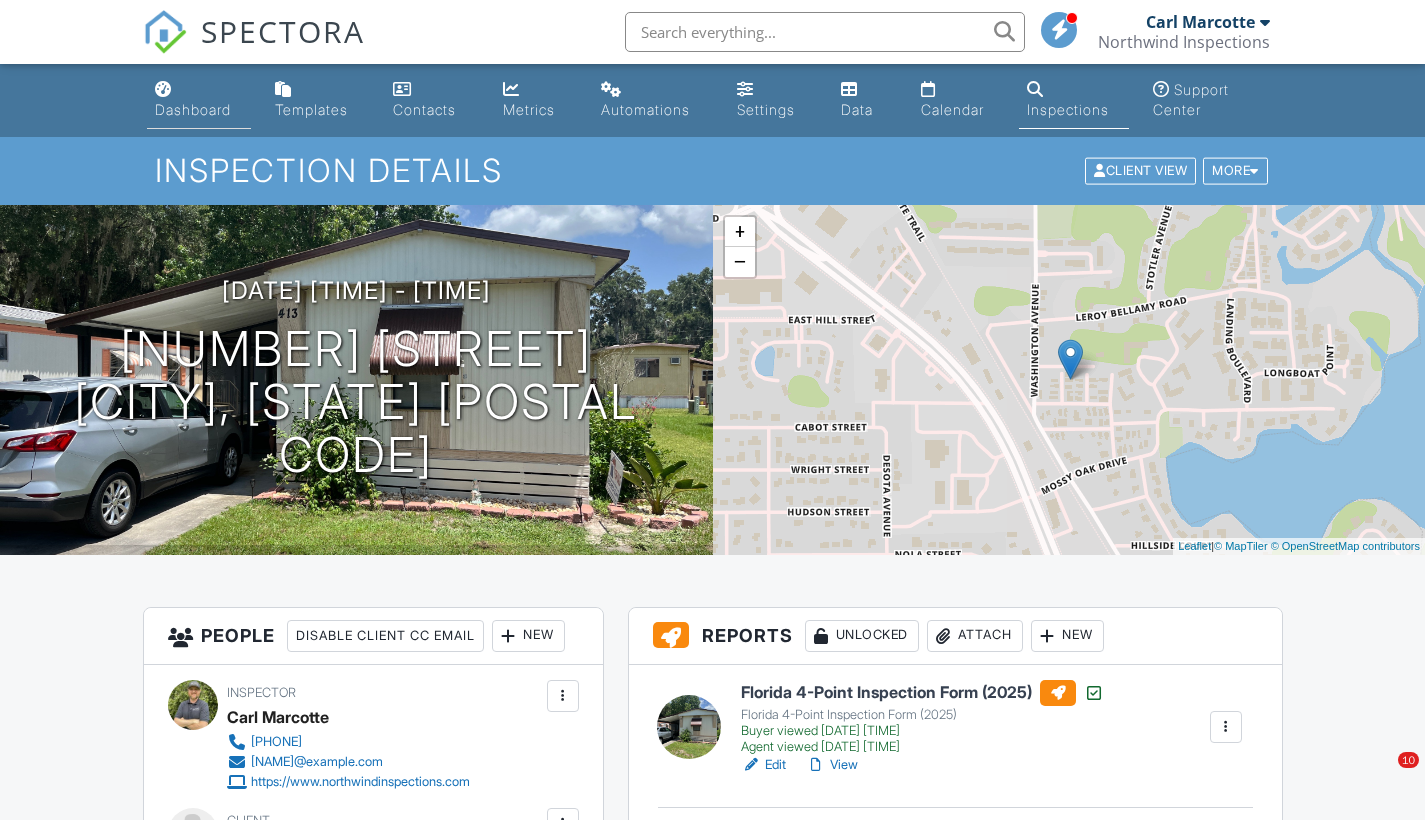 scroll, scrollTop: 0, scrollLeft: 0, axis: both 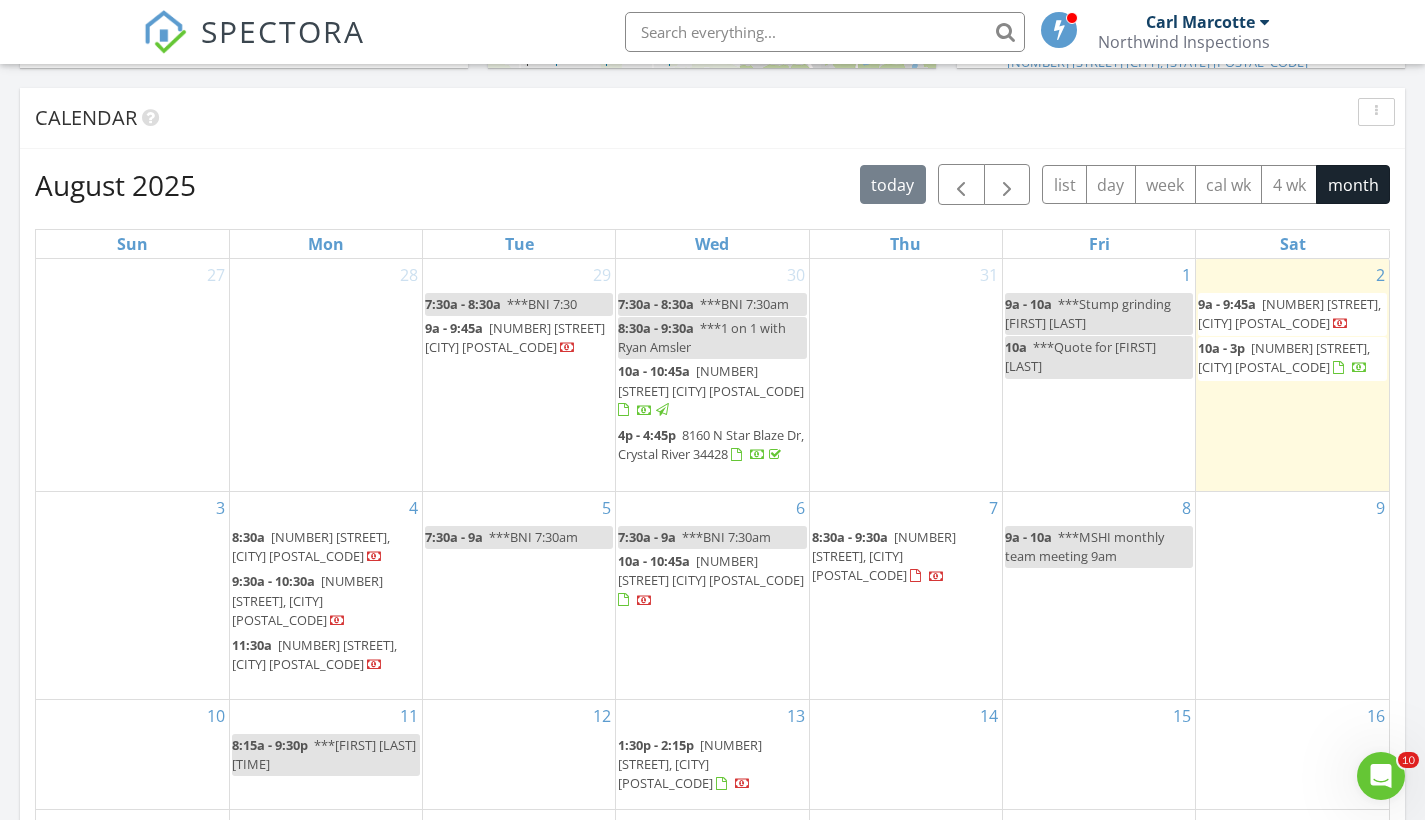 click 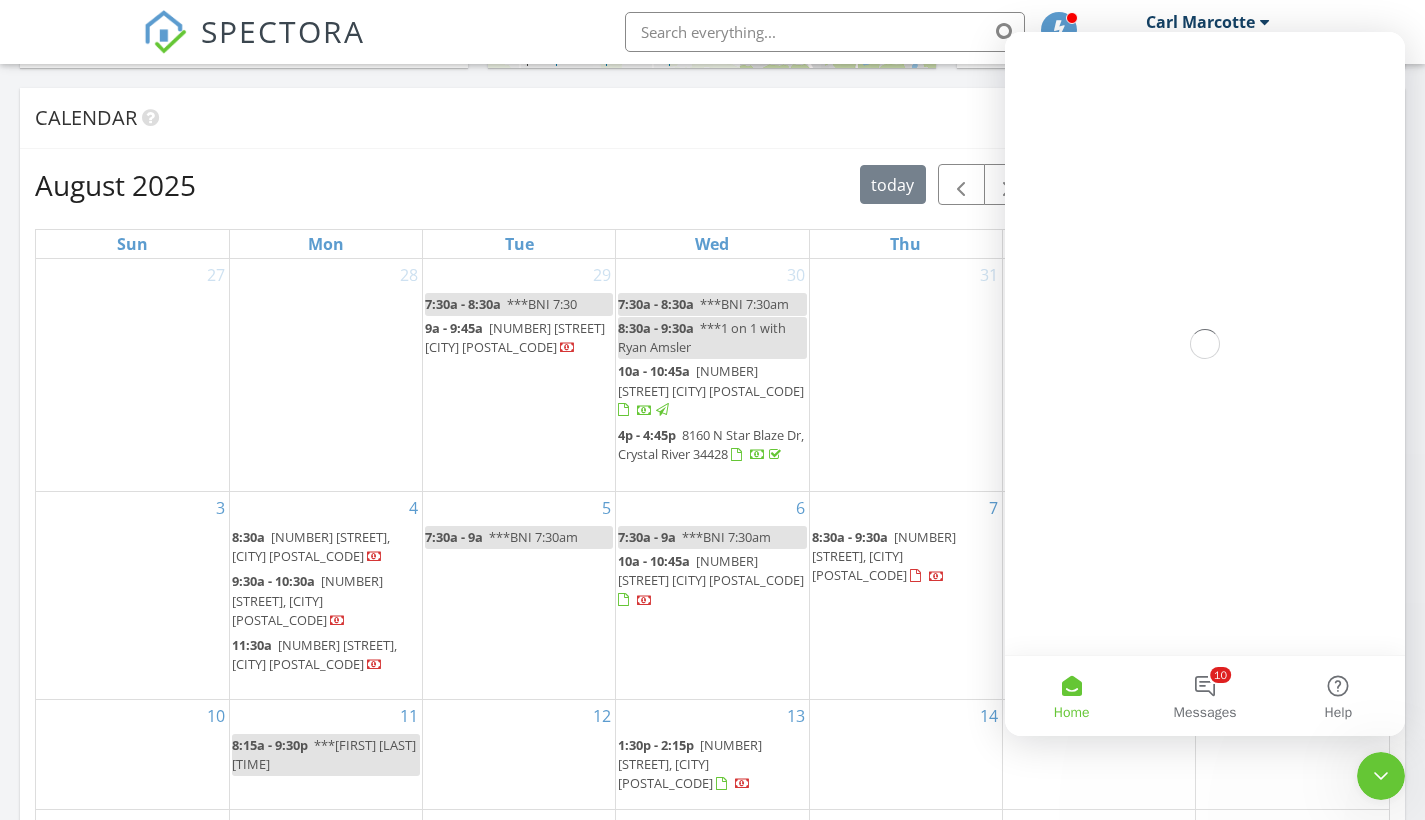 scroll, scrollTop: 0, scrollLeft: 0, axis: both 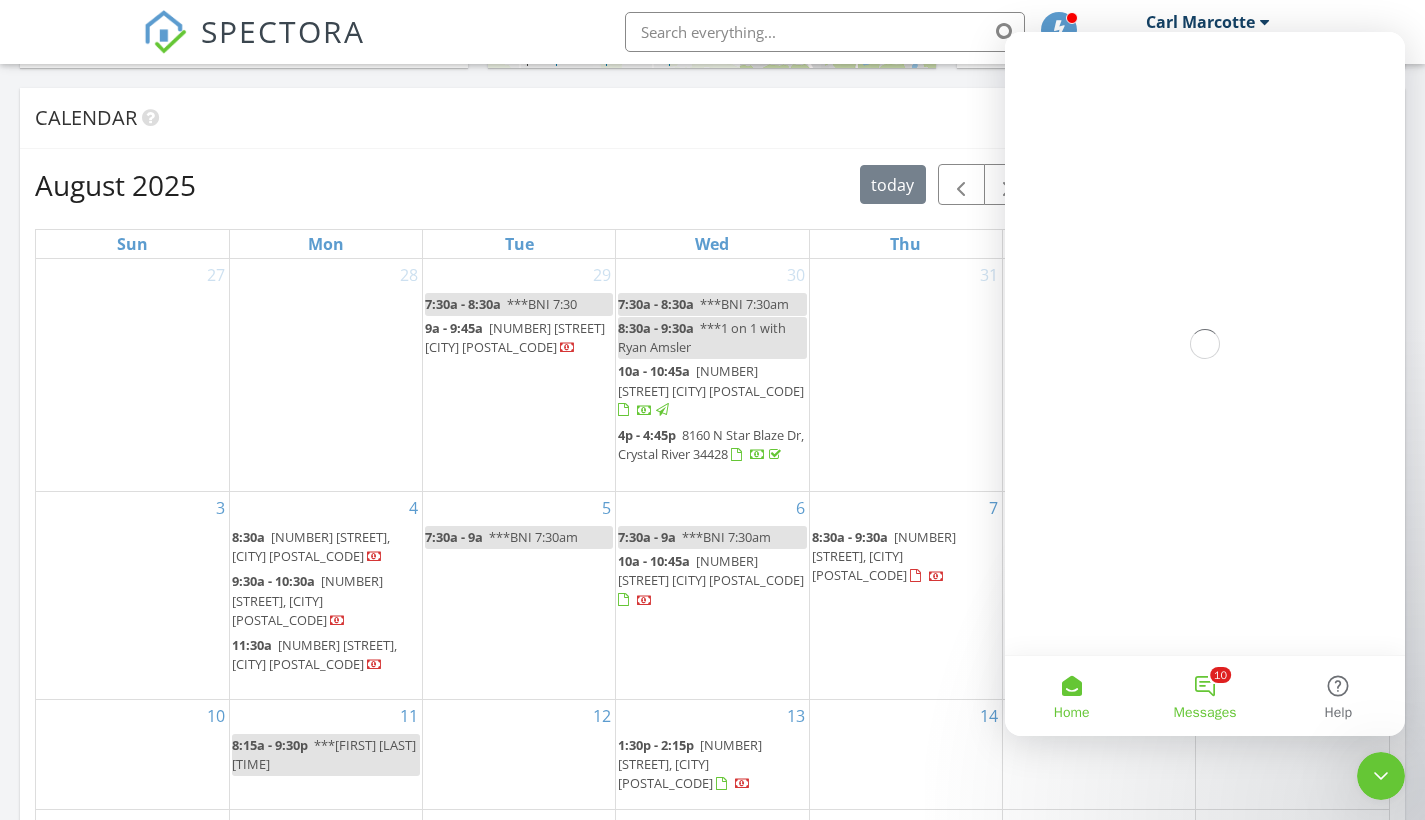 click on "10 Messages" at bounding box center (1204, 696) 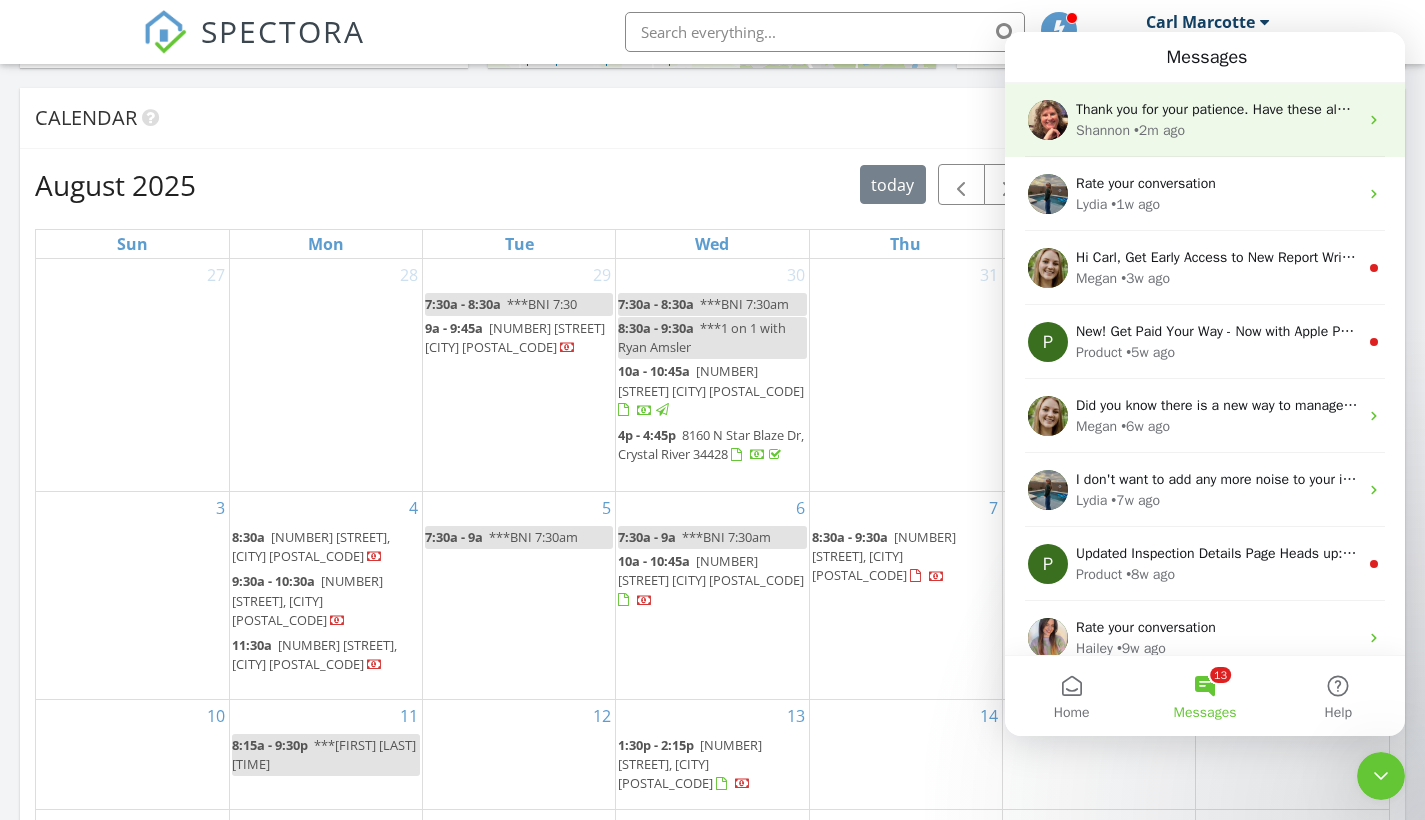 click on "•  2m ago" at bounding box center [1159, 130] 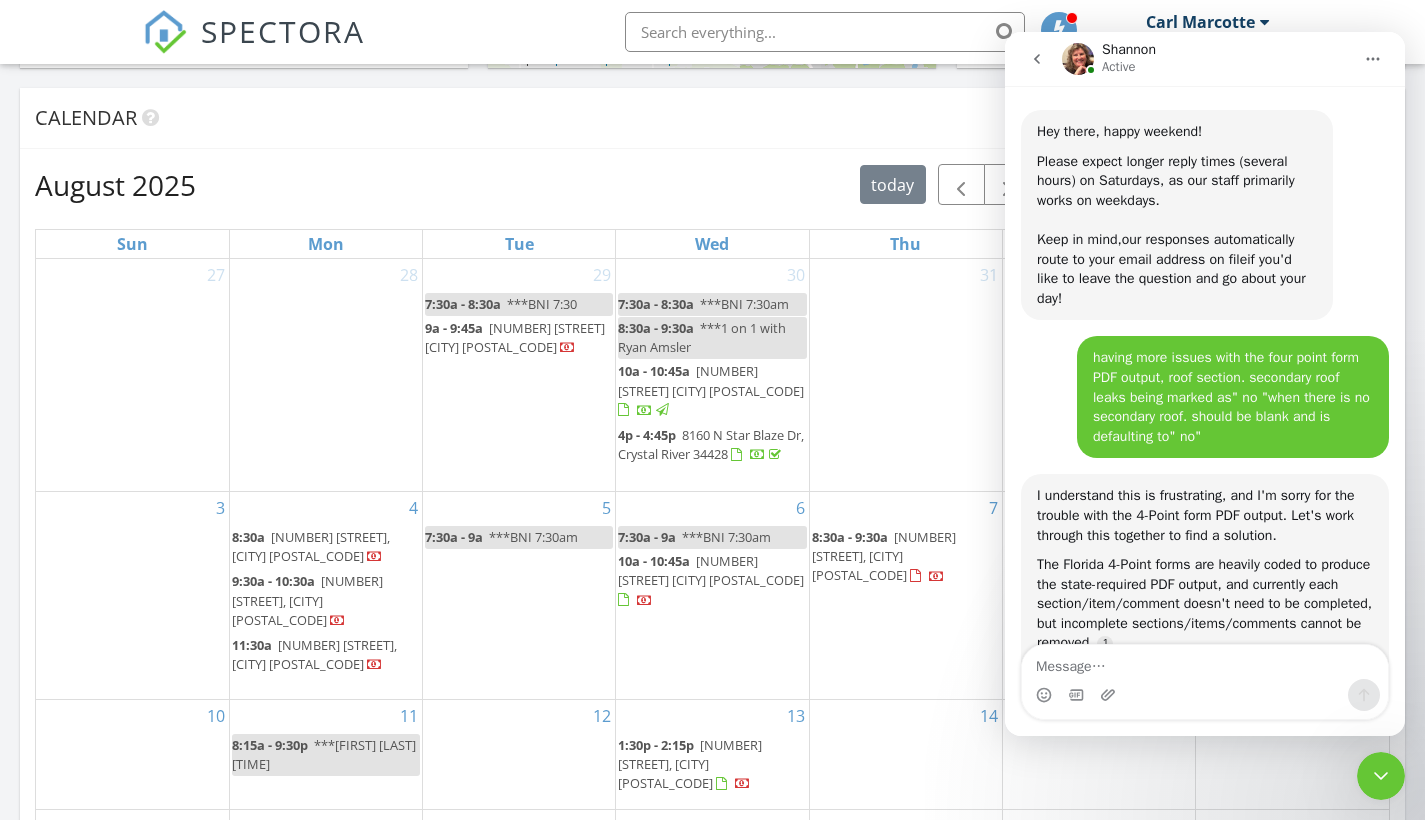 scroll, scrollTop: 656, scrollLeft: 0, axis: vertical 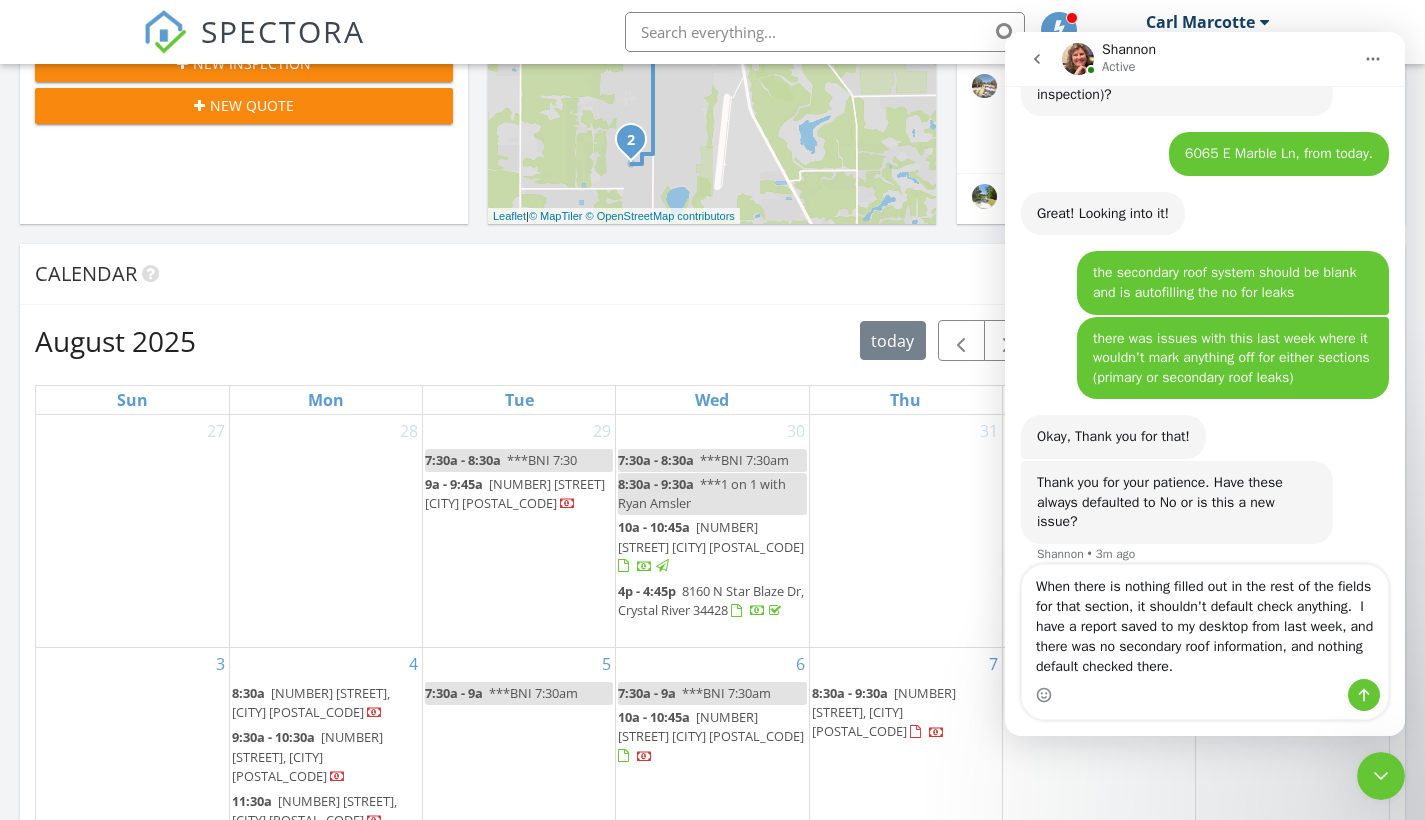 type on "When there is nothing filled out in the rest of the fields for that section, it shouldn't default check anything.  I have a report saved to my desktop from last week, and there was no secondary roof information, and nothing default checked there." 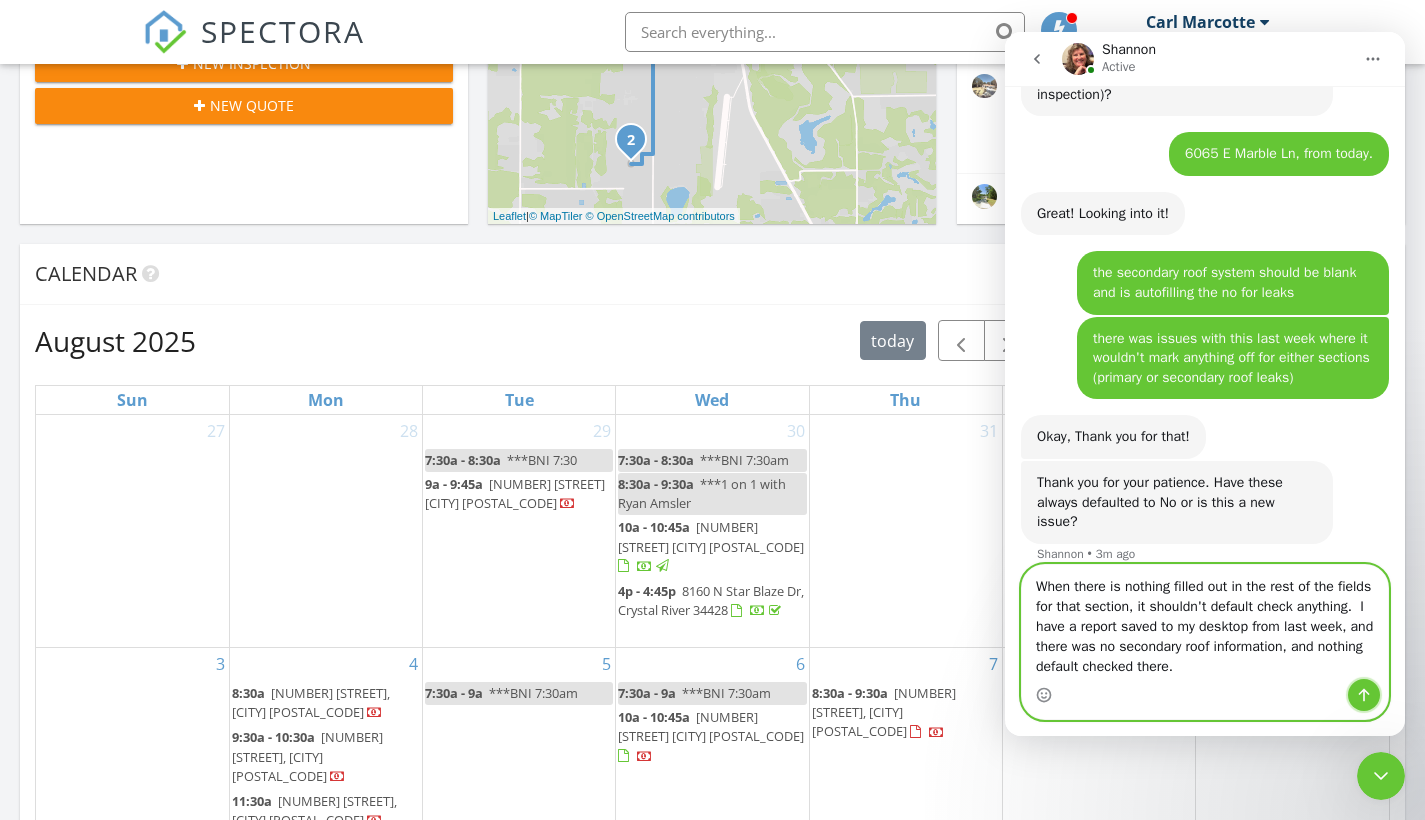 click 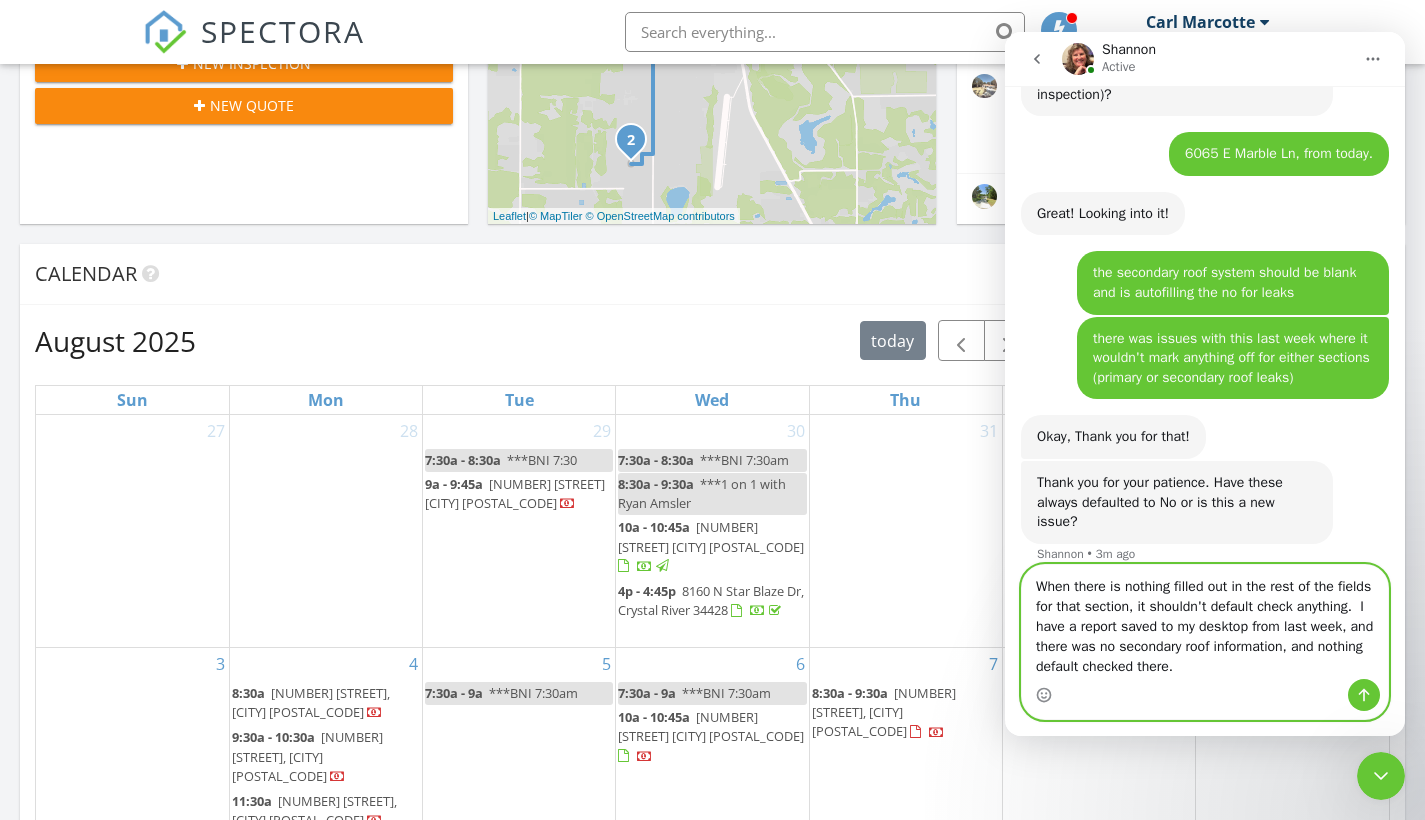 type 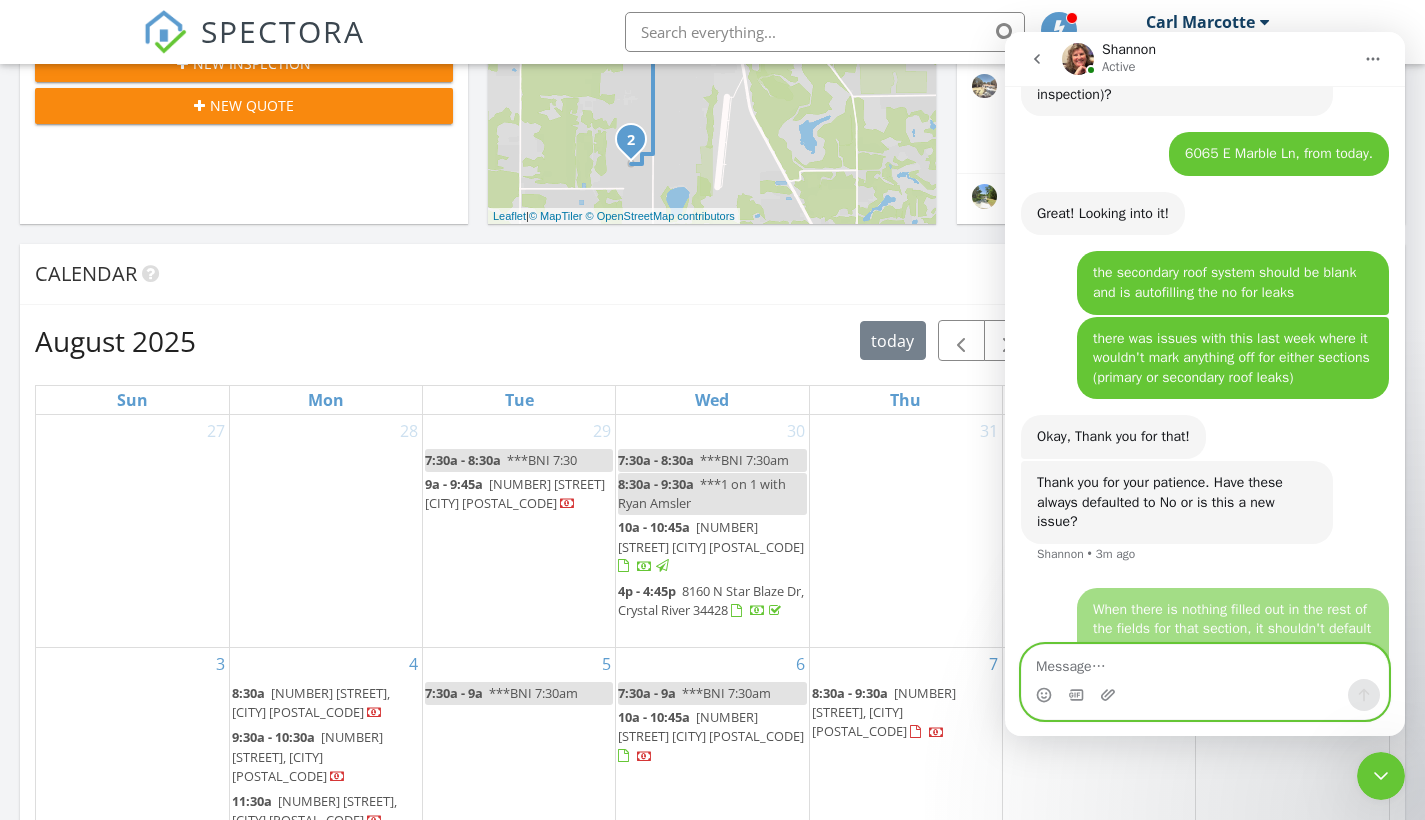 scroll, scrollTop: 1563, scrollLeft: 0, axis: vertical 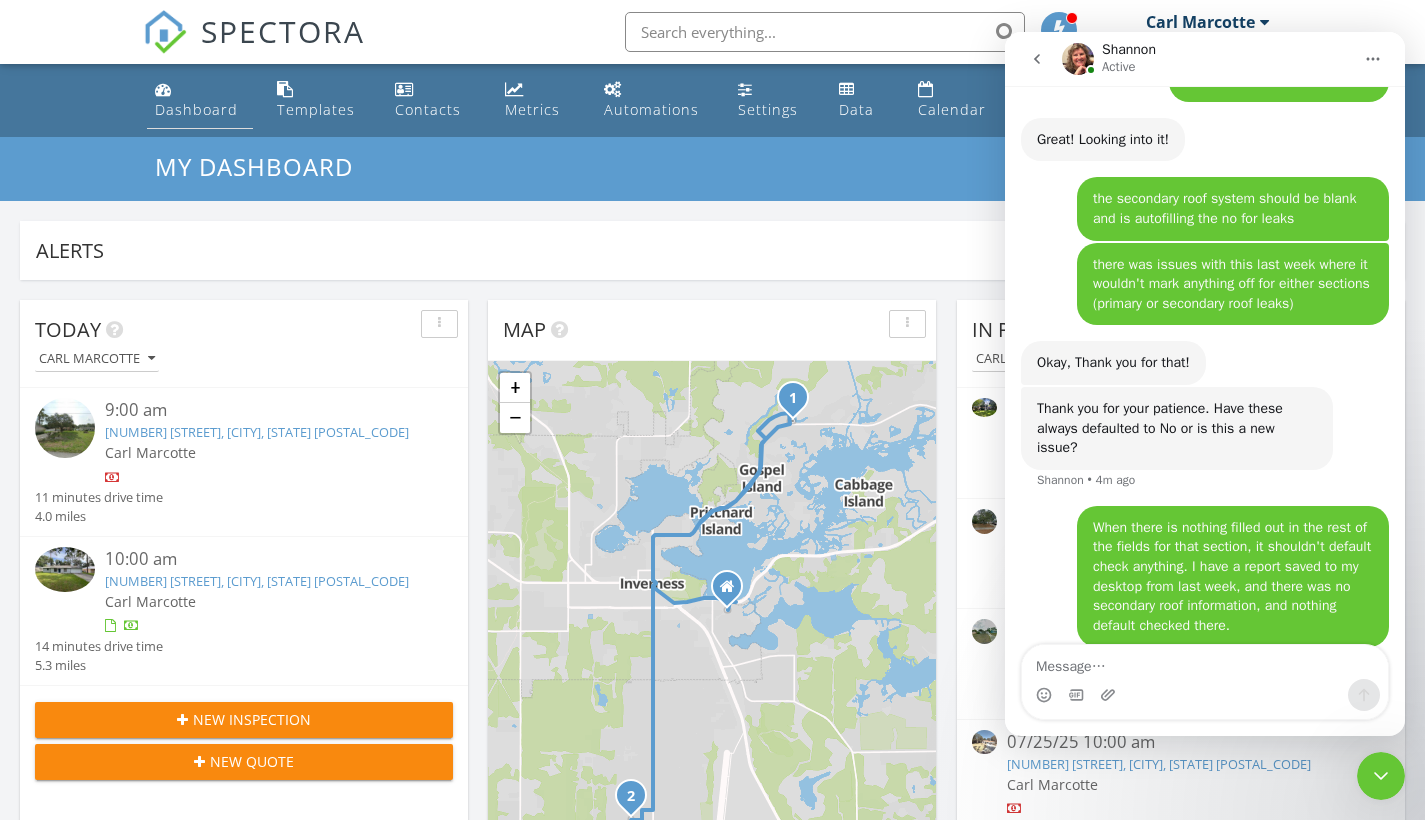 click on "Dashboard" at bounding box center (196, 109) 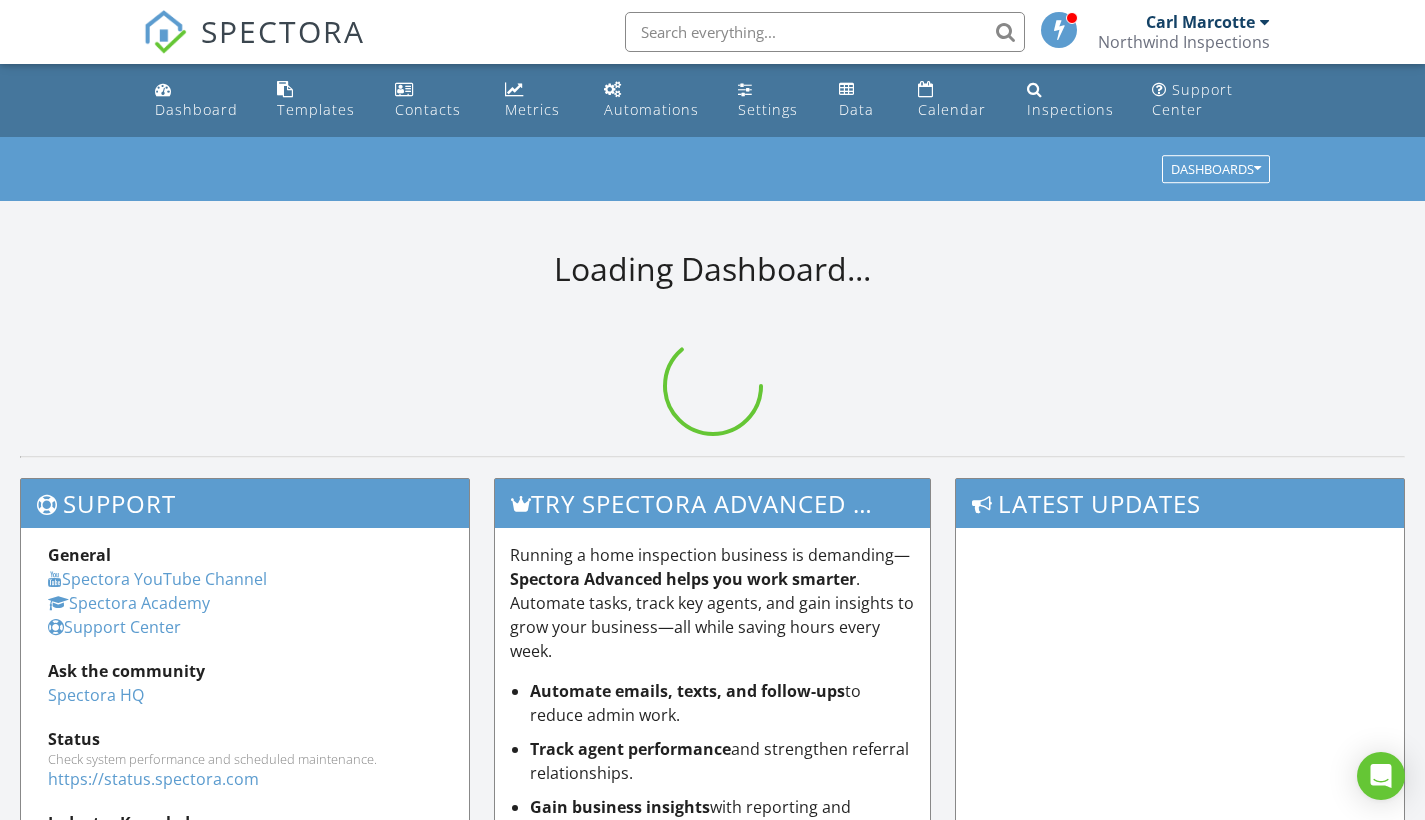 scroll, scrollTop: 0, scrollLeft: 0, axis: both 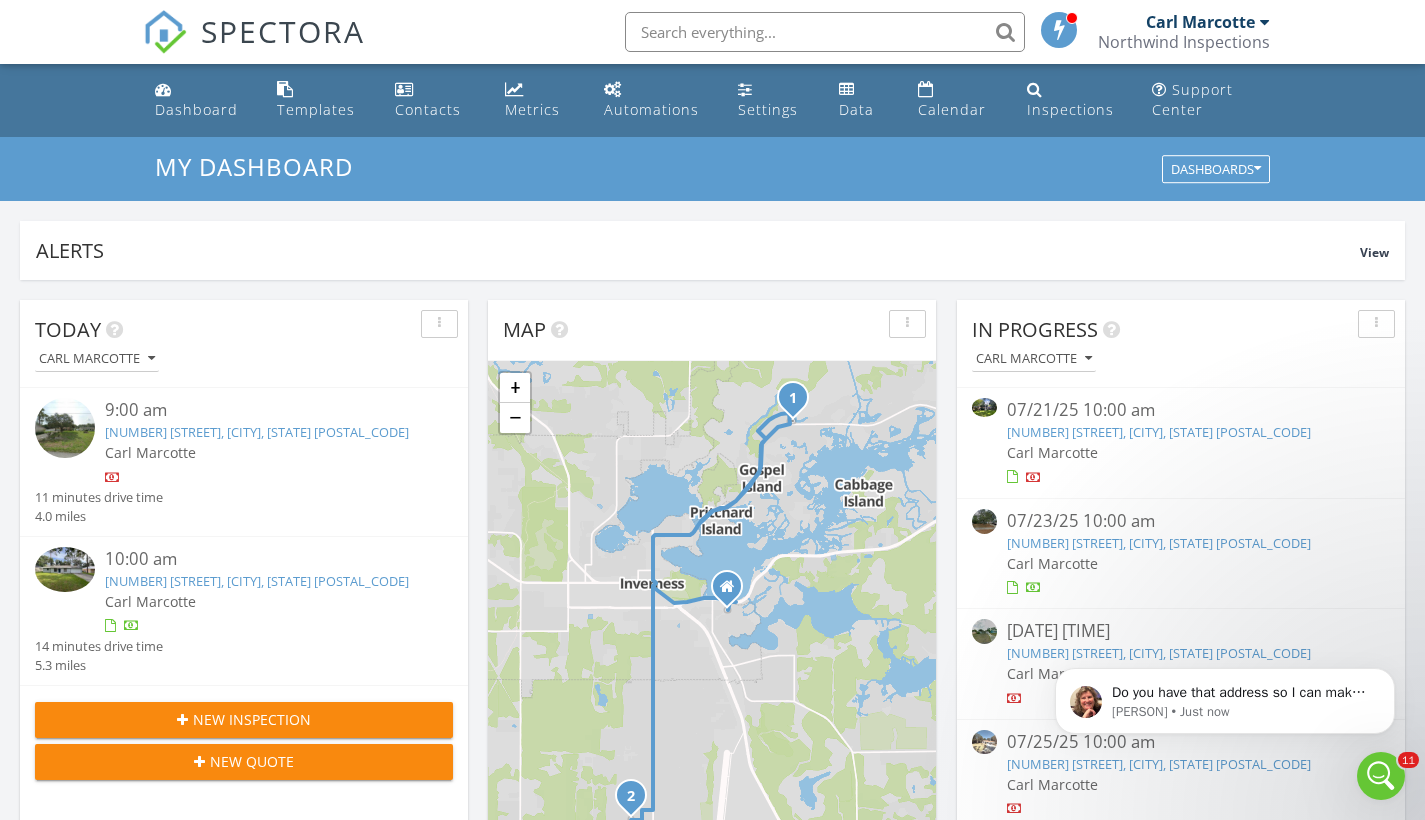 click 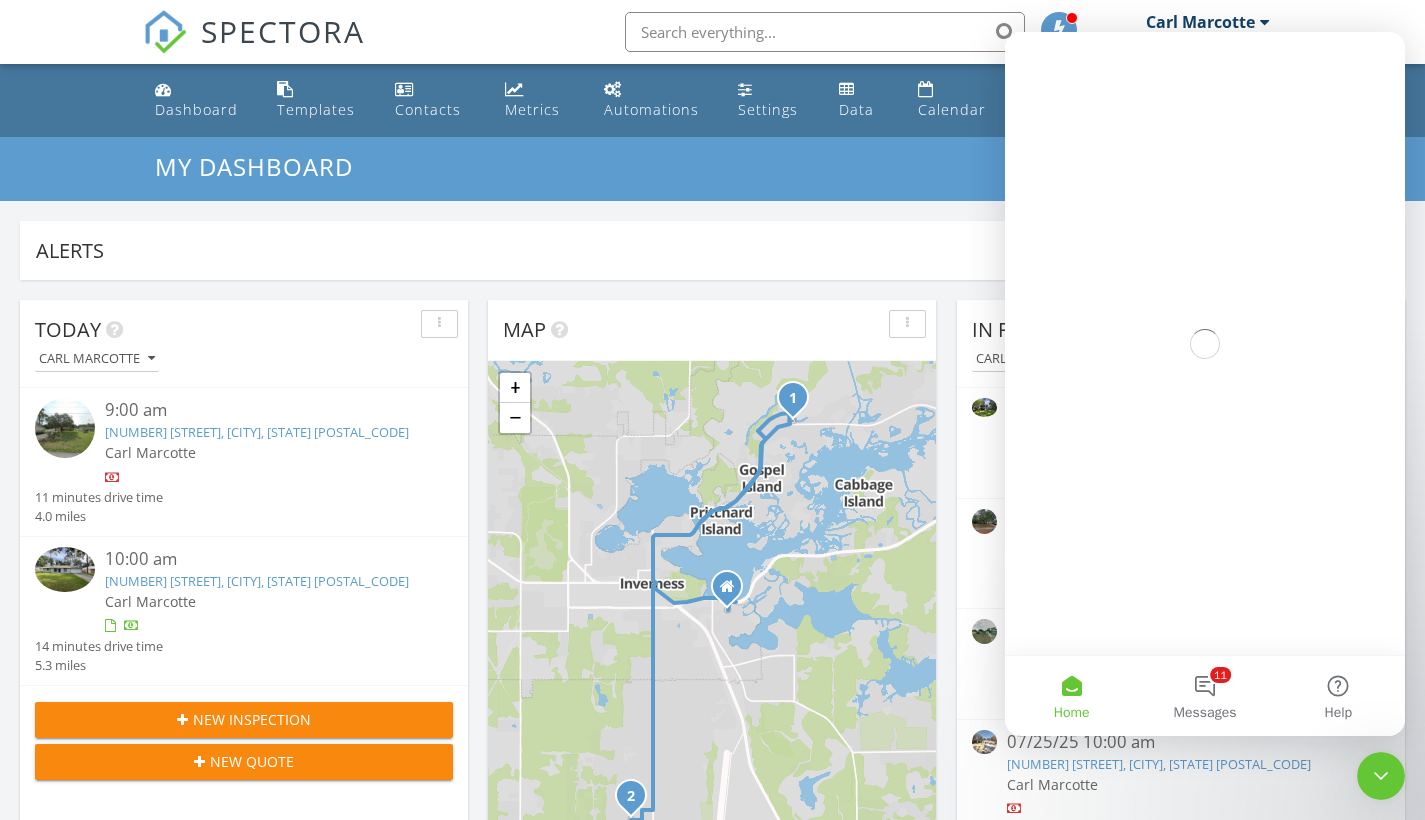scroll, scrollTop: 0, scrollLeft: 0, axis: both 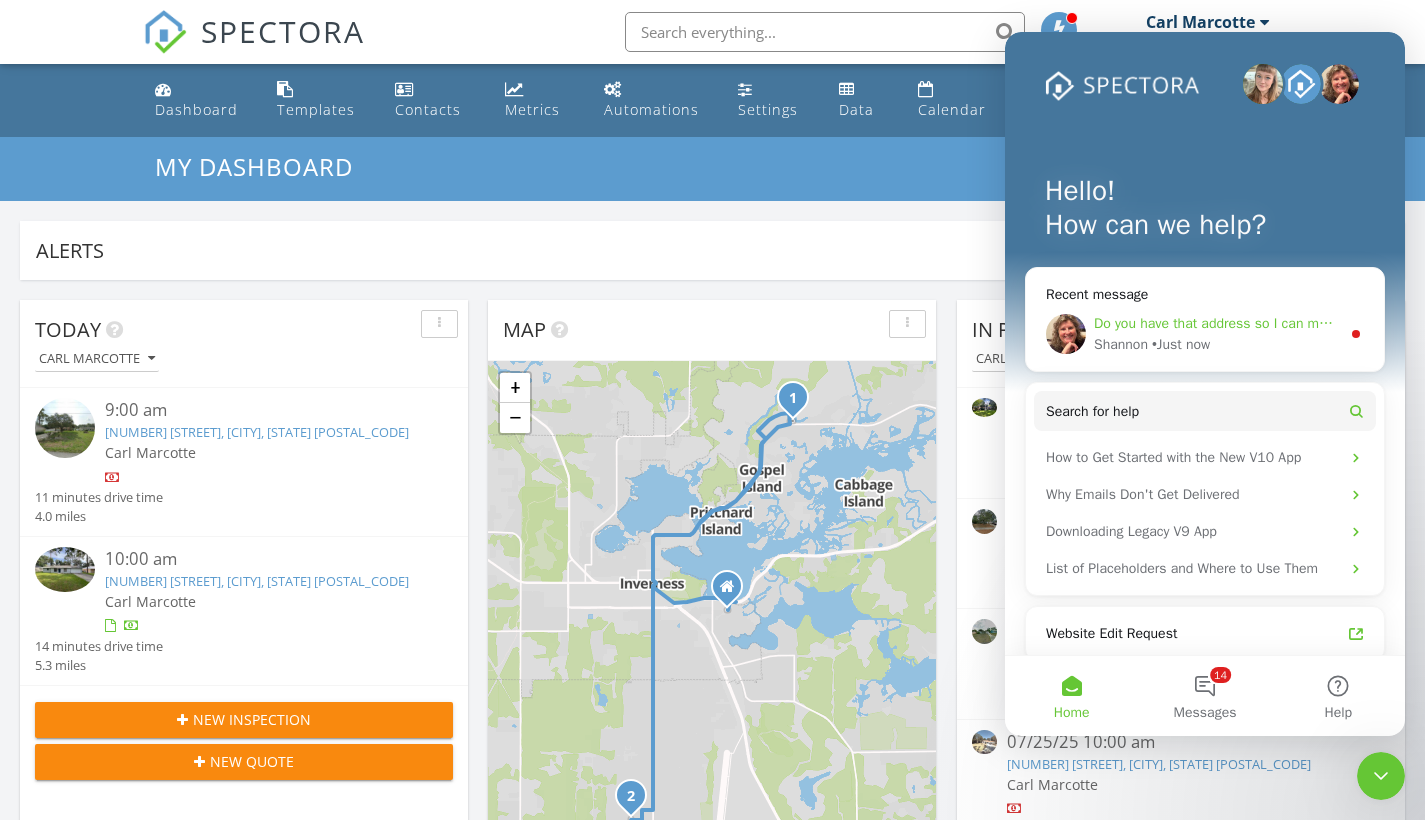 click on "Do you have that address so I can make sure they see that it wasn't checked at one point and now it is?" at bounding box center [1414, 323] 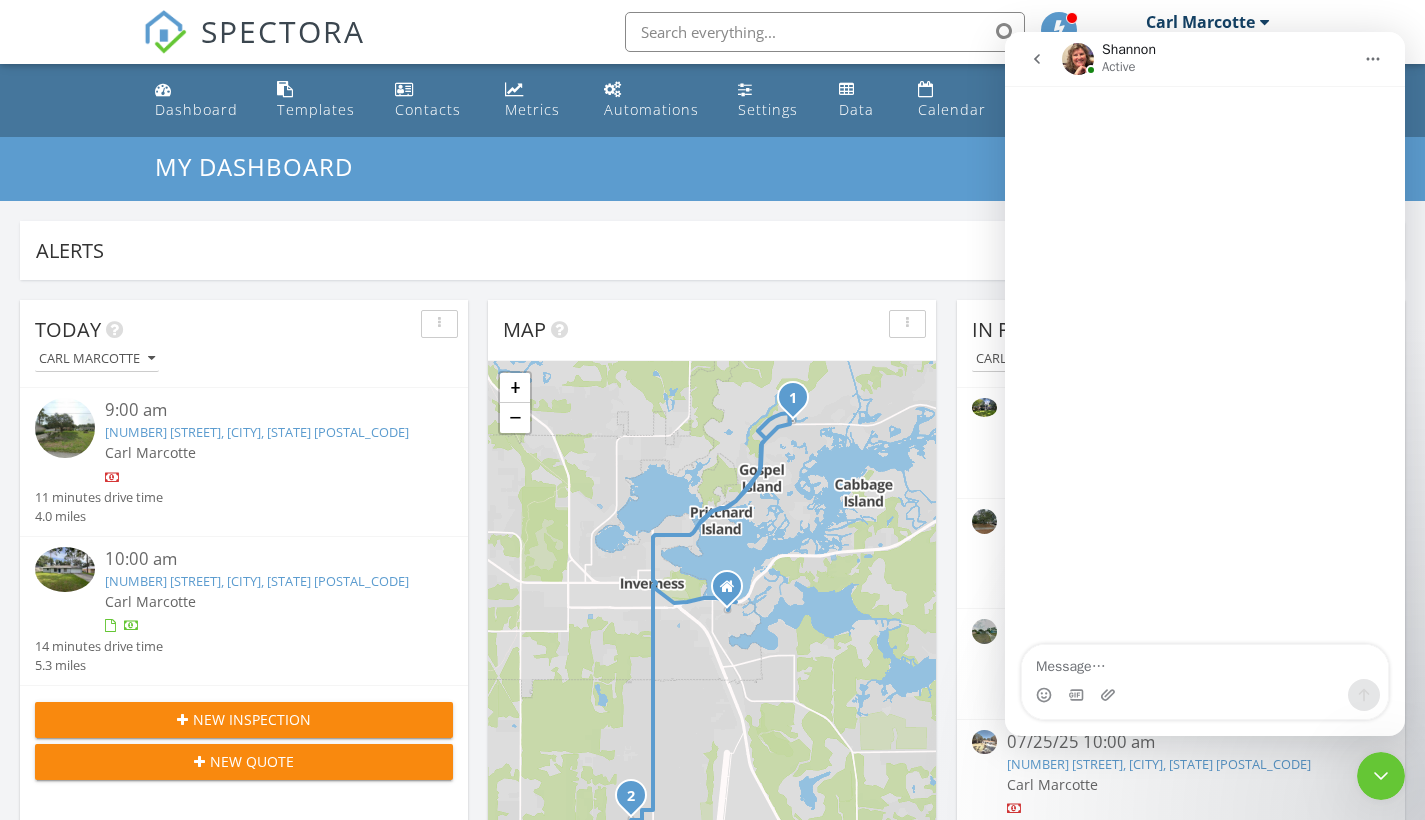 scroll, scrollTop: 86, scrollLeft: 0, axis: vertical 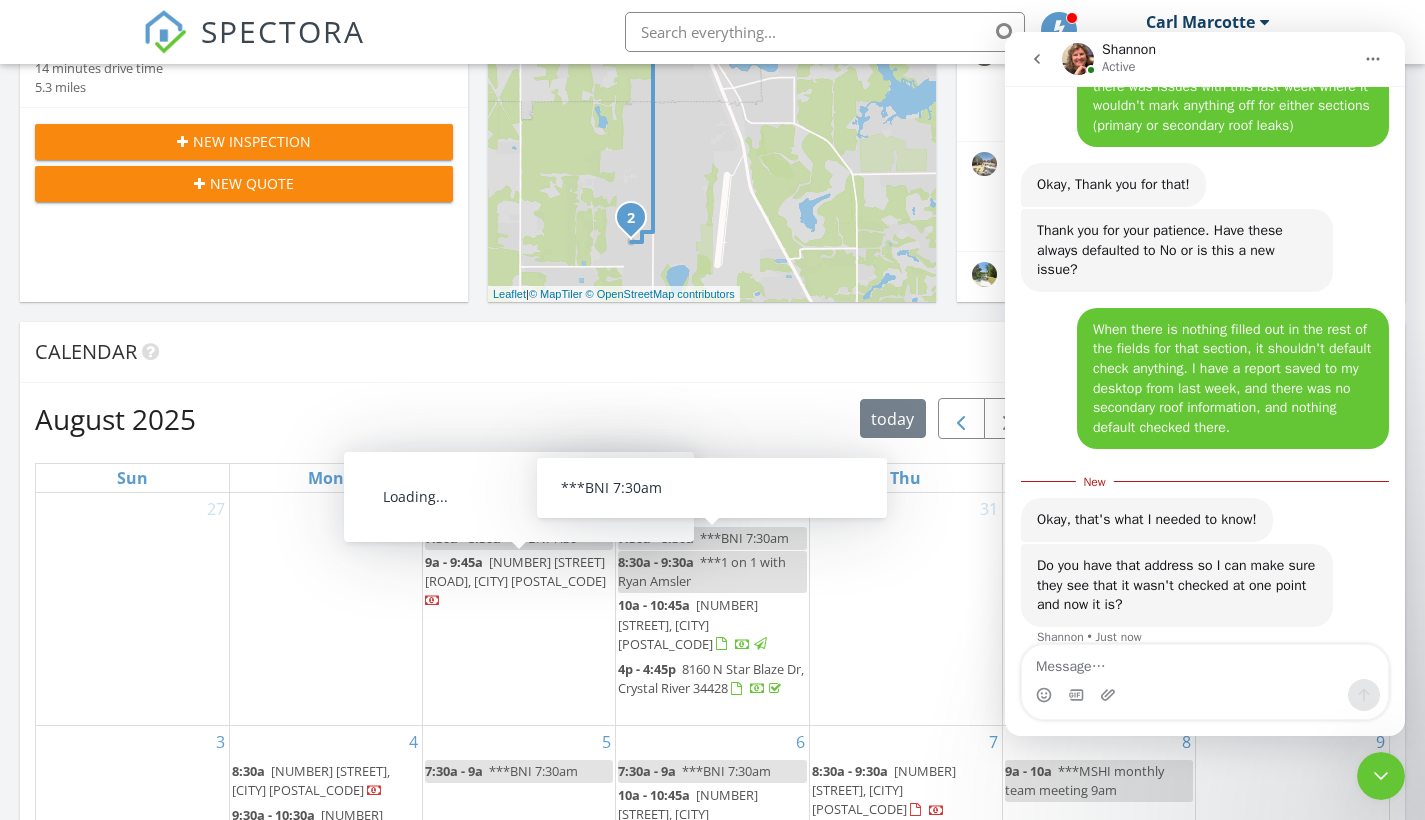 click at bounding box center (961, 419) 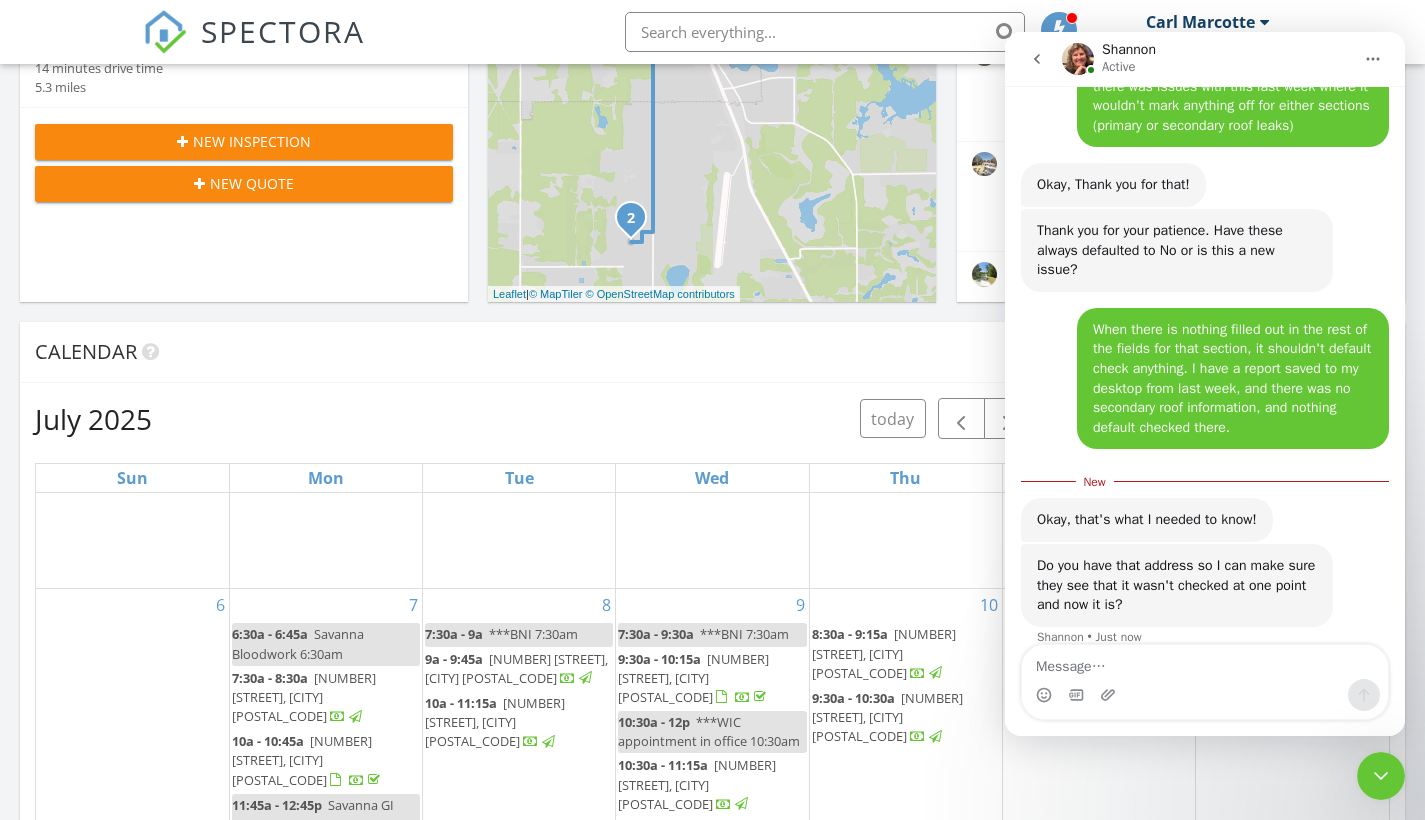 scroll, scrollTop: 172, scrollLeft: 0, axis: vertical 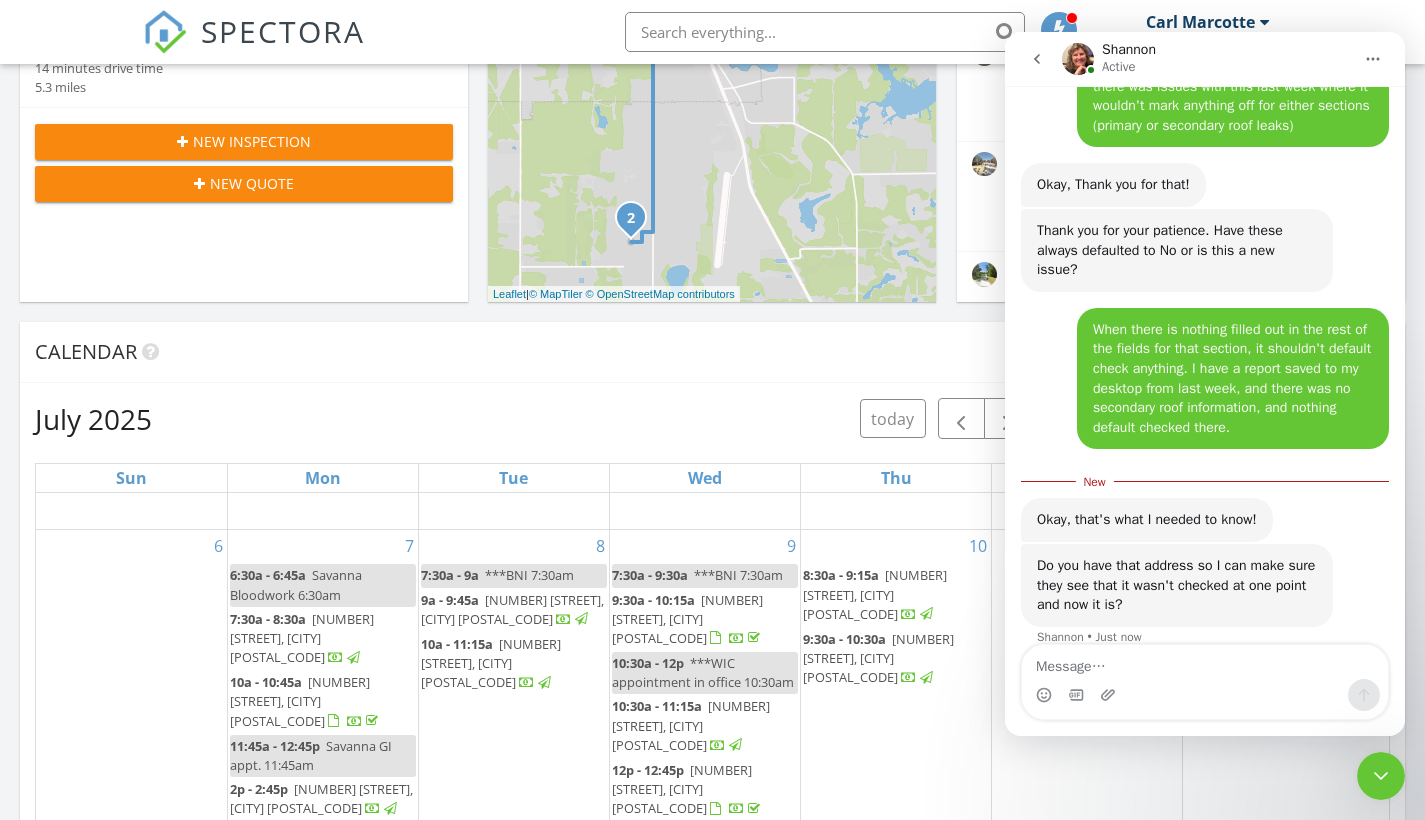 click 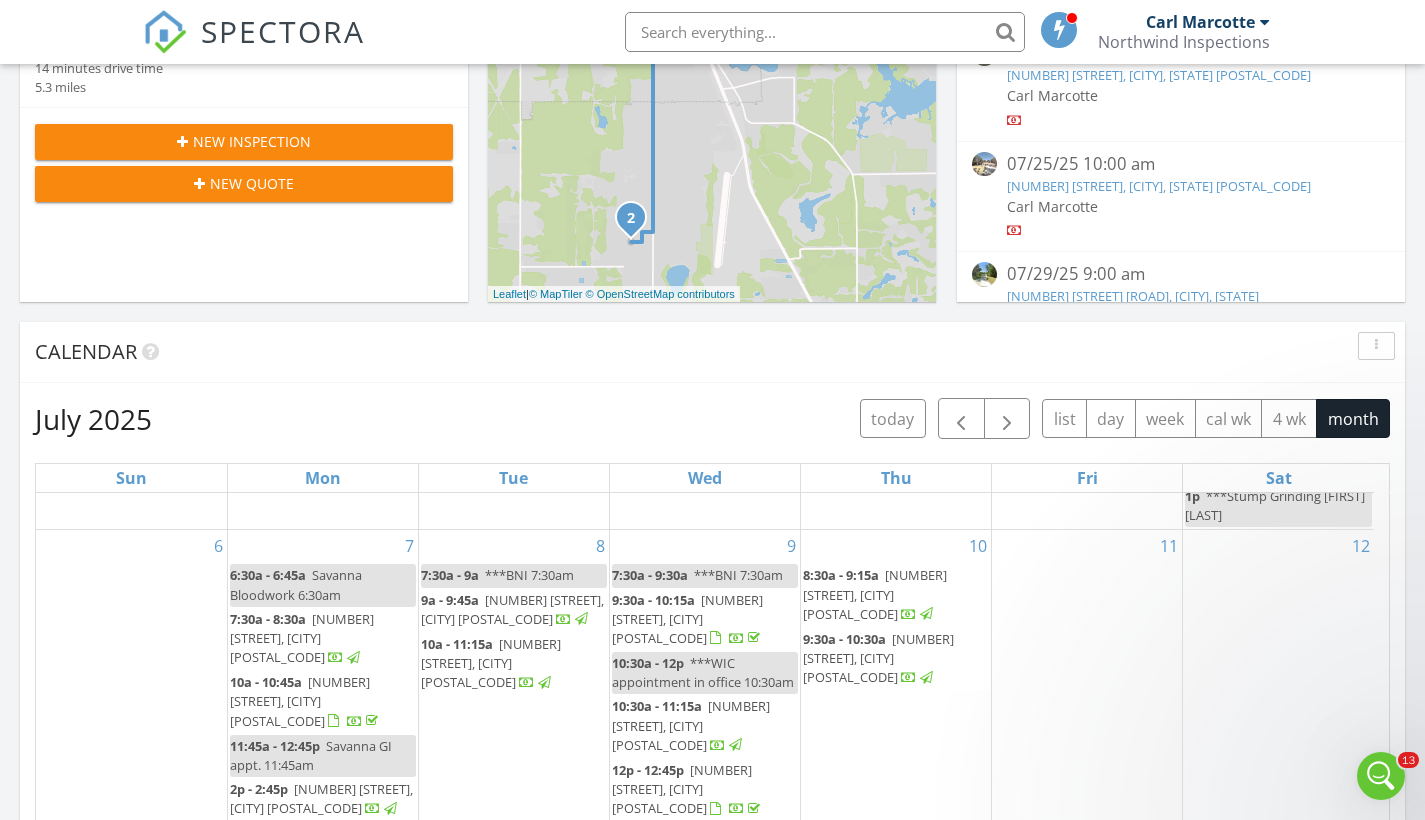scroll, scrollTop: 446, scrollLeft: 0, axis: vertical 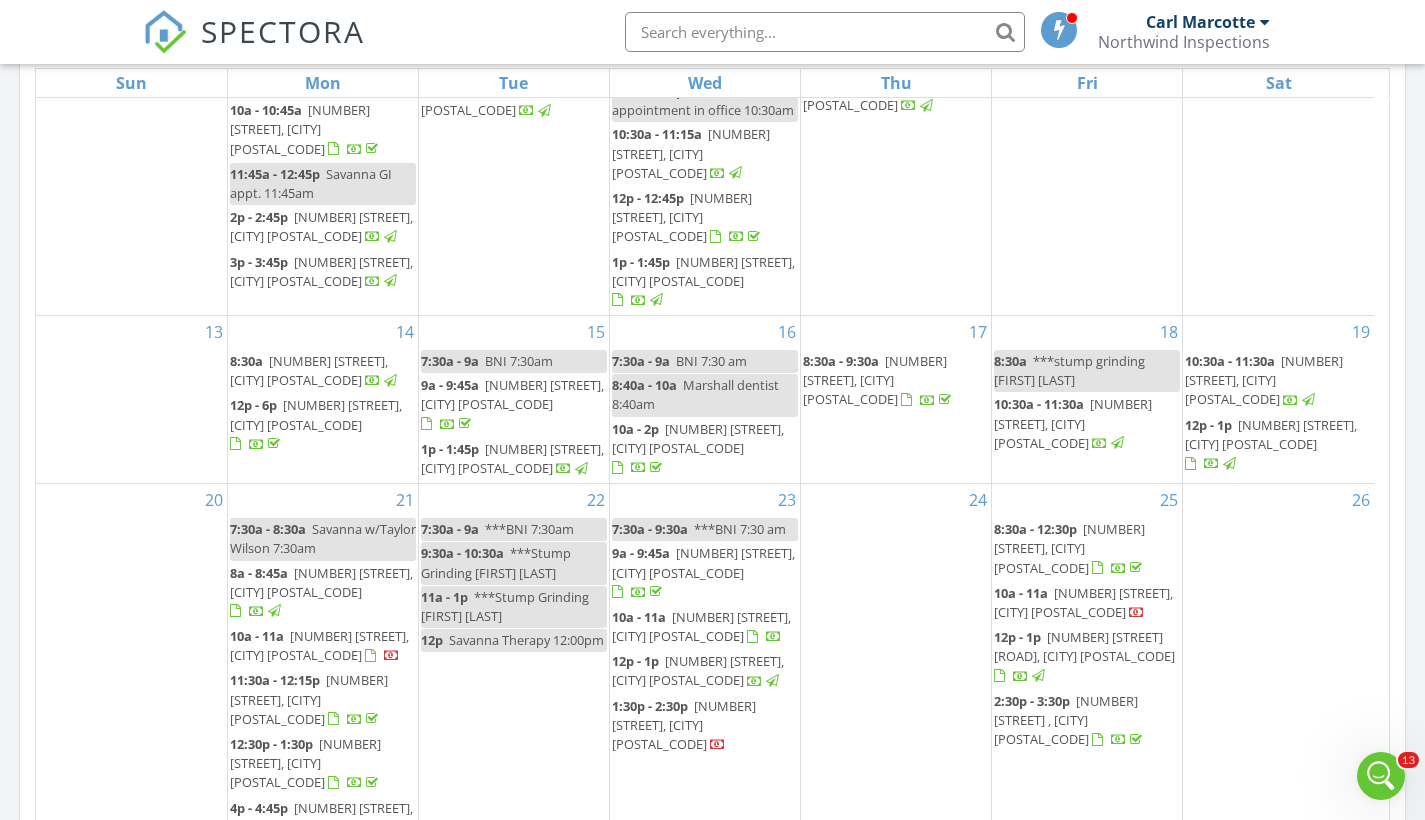 click on "8:30a - 9:30a
3367 S Oakdale Terrace, Inverness 34452" at bounding box center [879, 380] 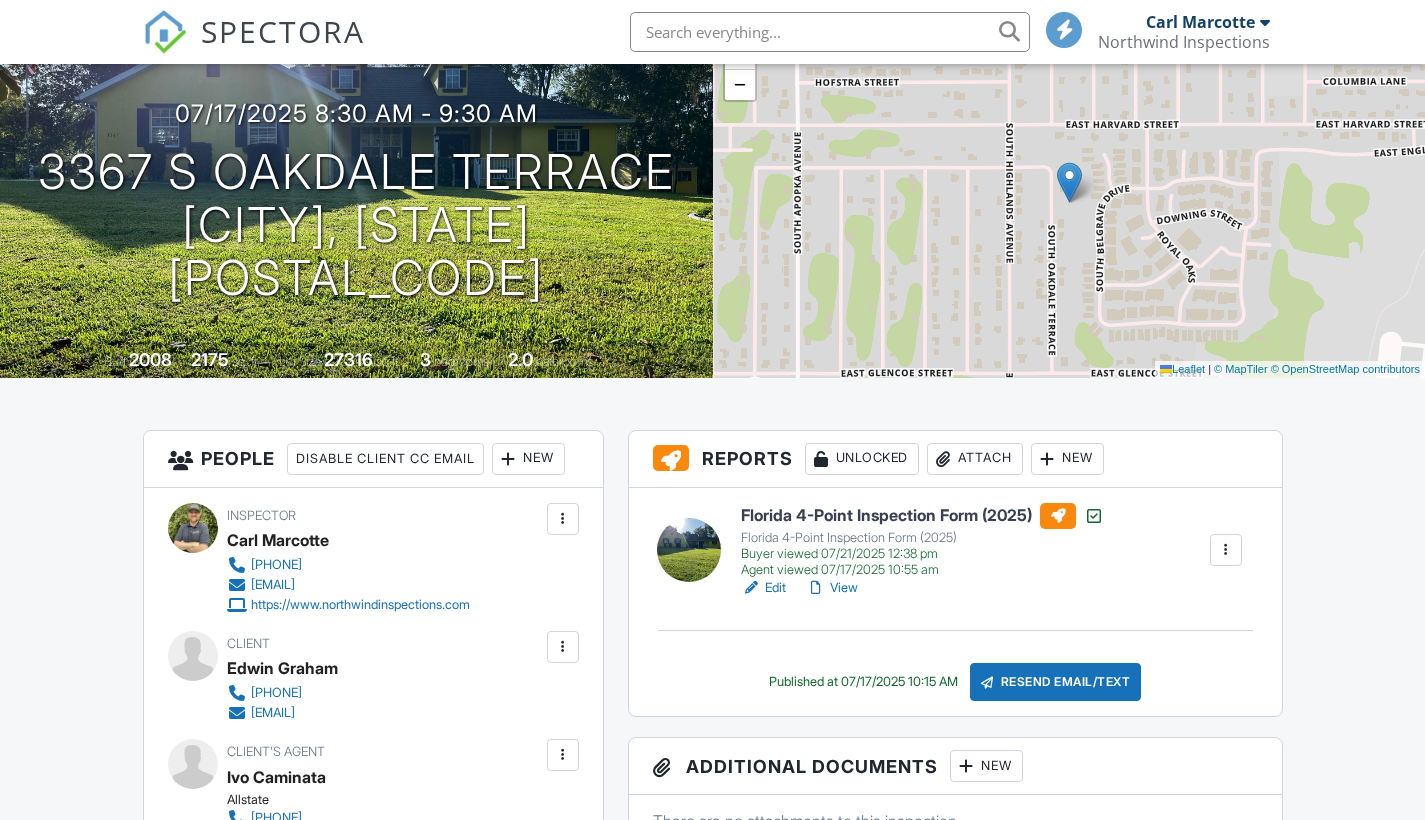 scroll, scrollTop: 177, scrollLeft: 0, axis: vertical 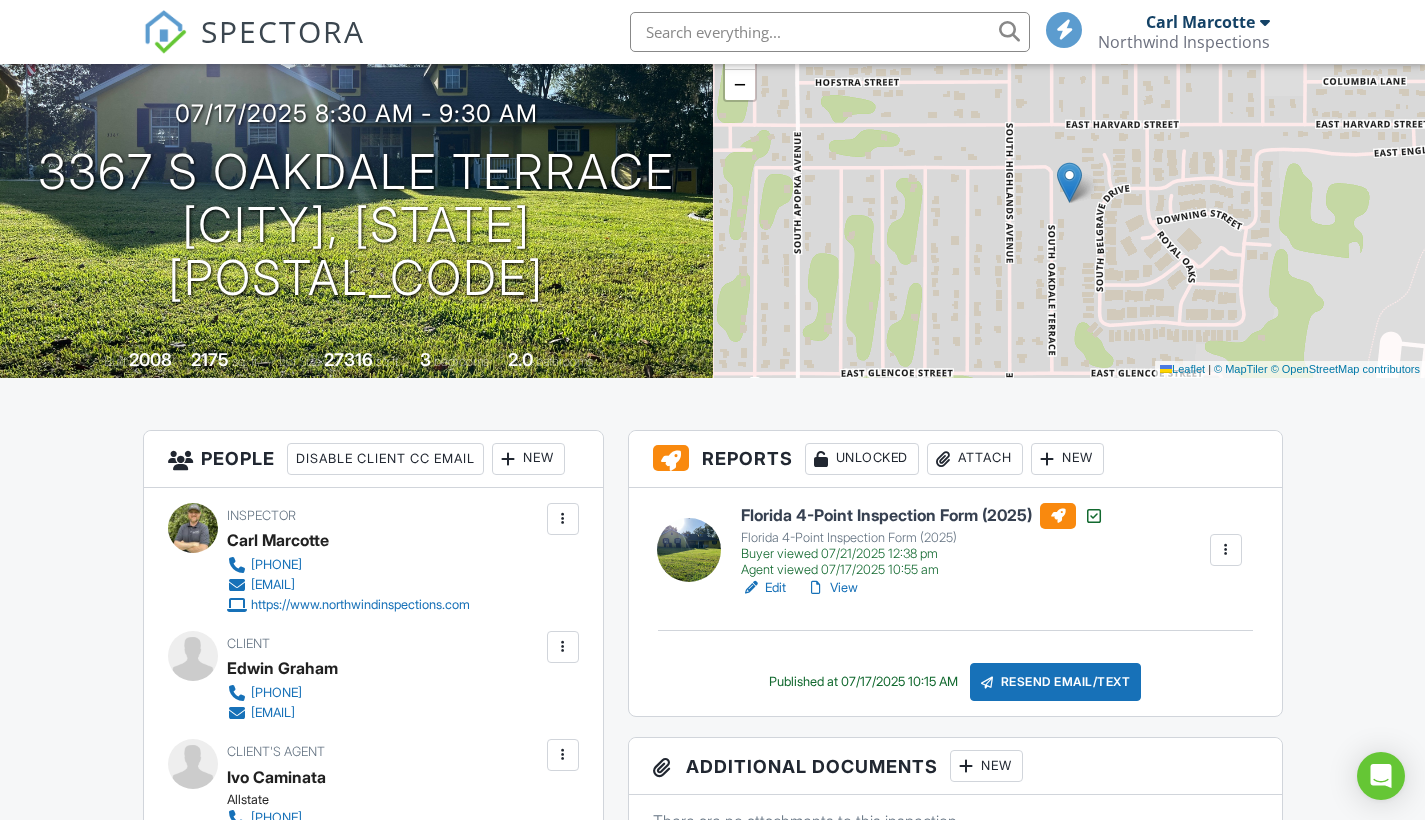 click on "View" at bounding box center [832, 588] 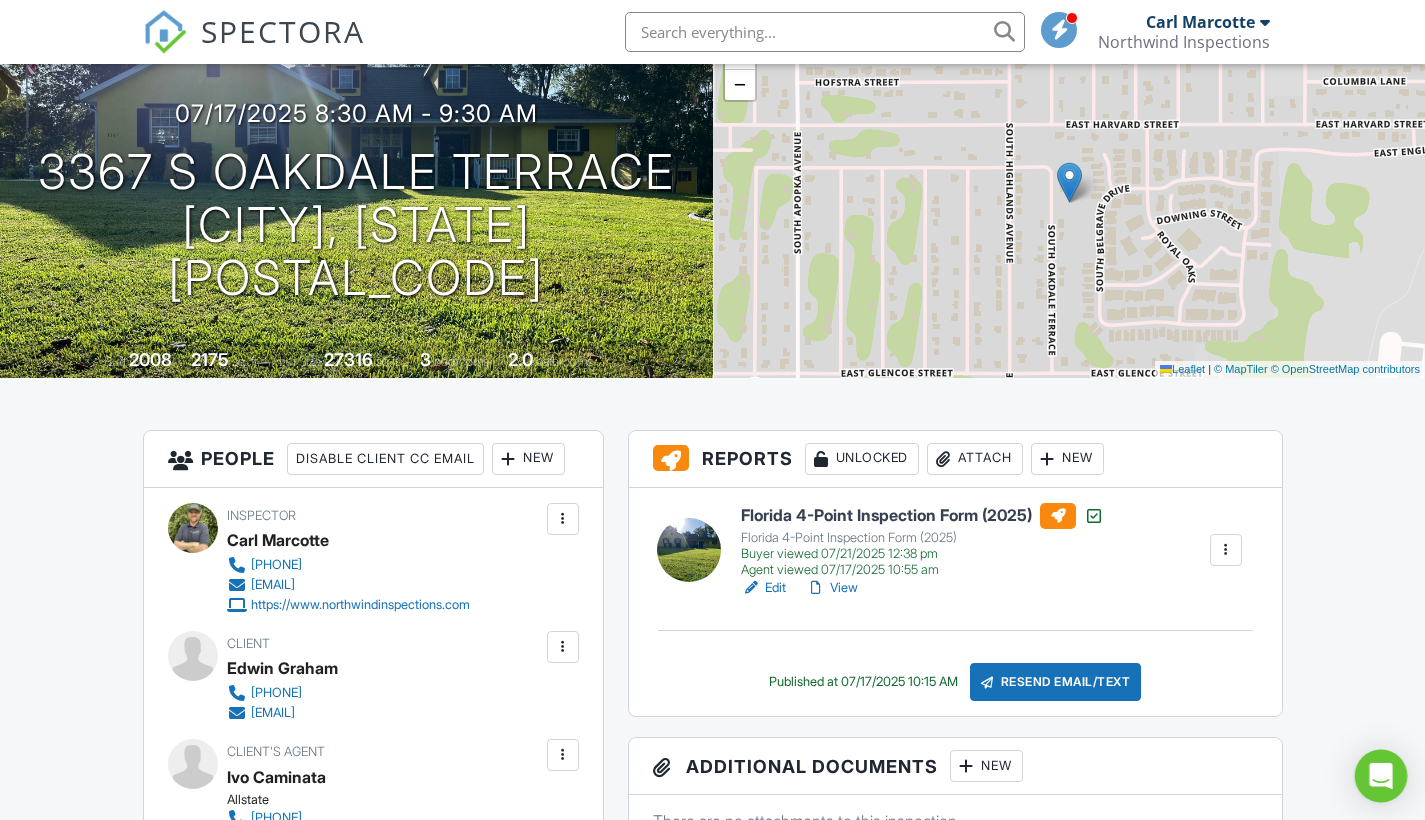 click 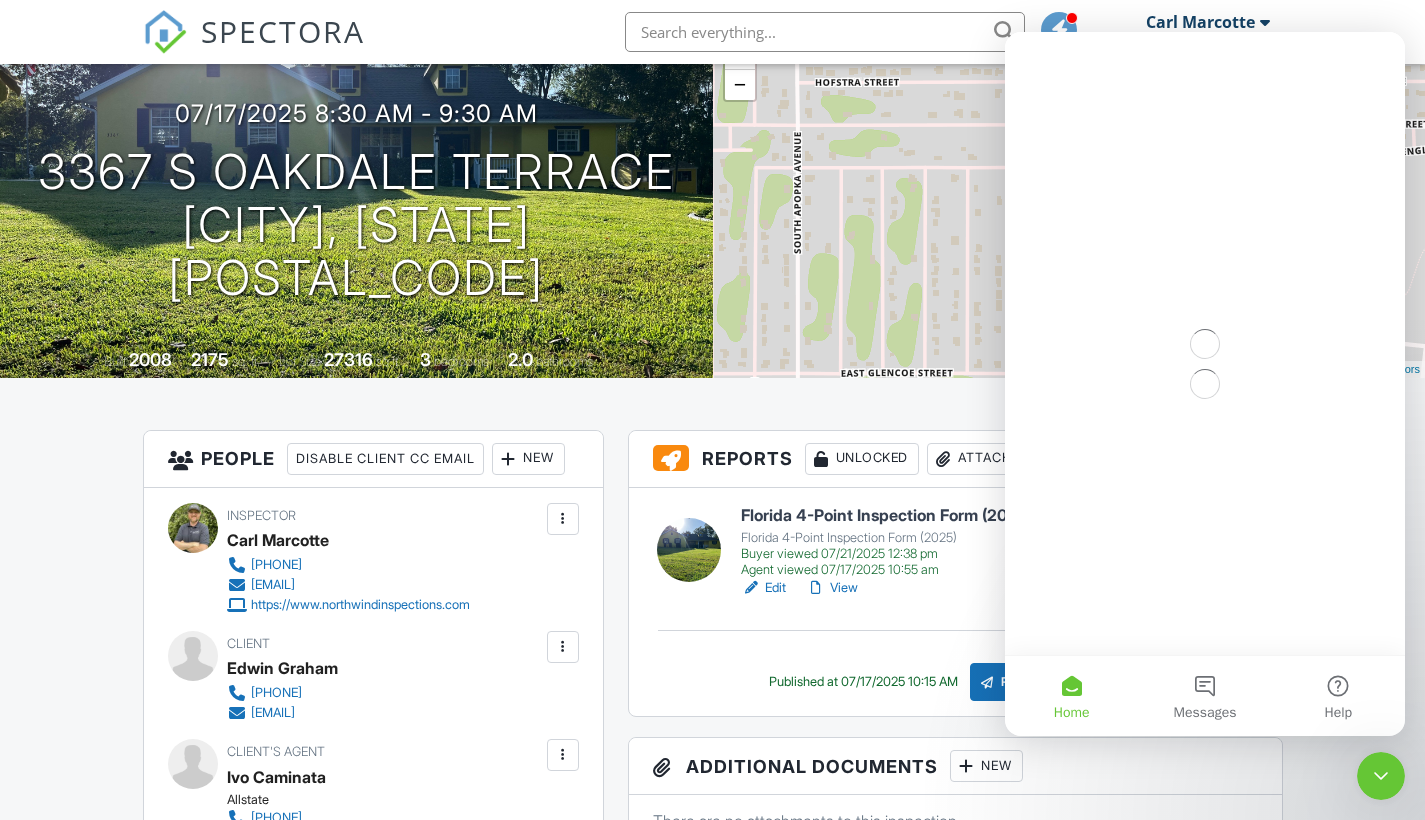 scroll, scrollTop: 0, scrollLeft: 0, axis: both 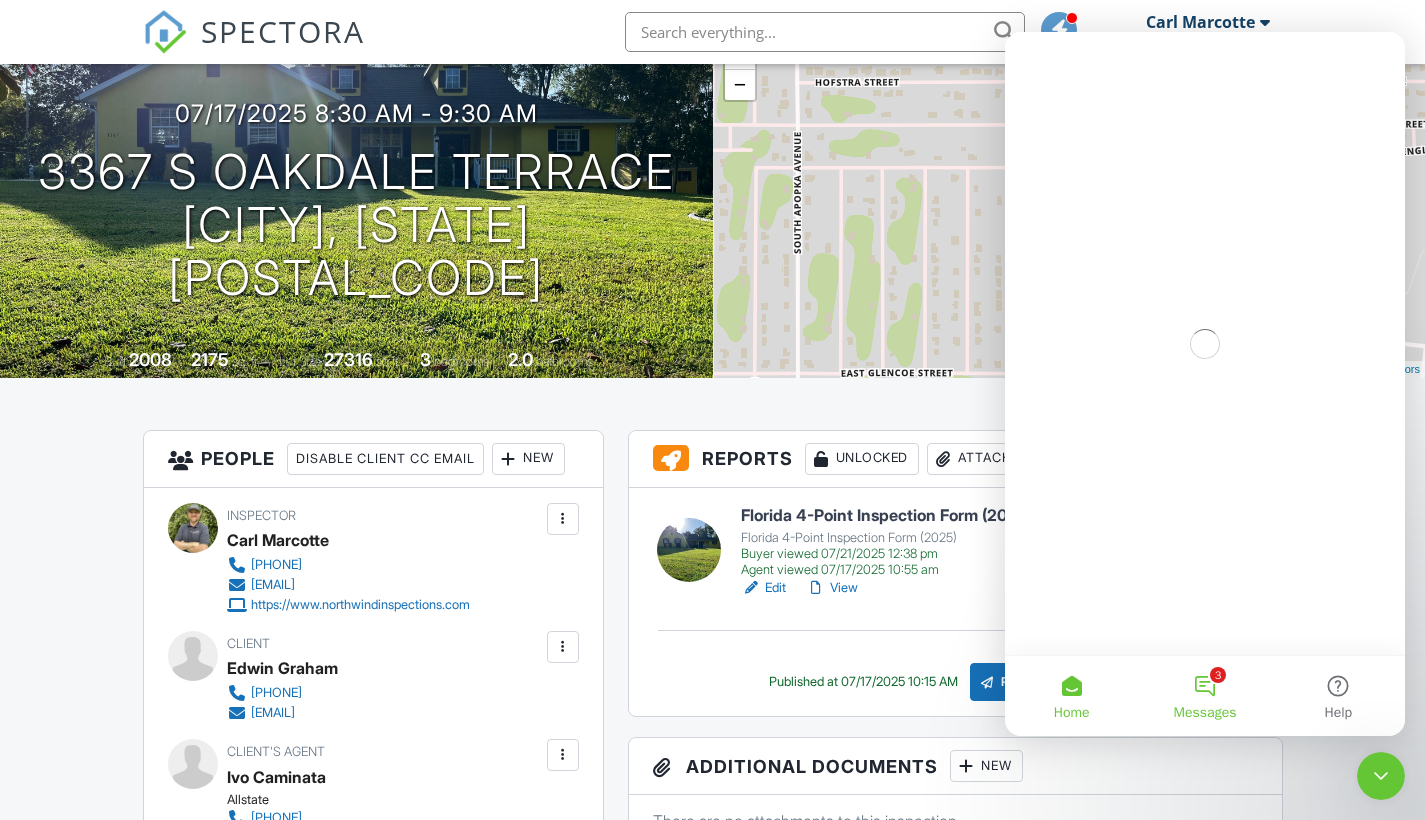 click on "3 Messages" at bounding box center [1204, 696] 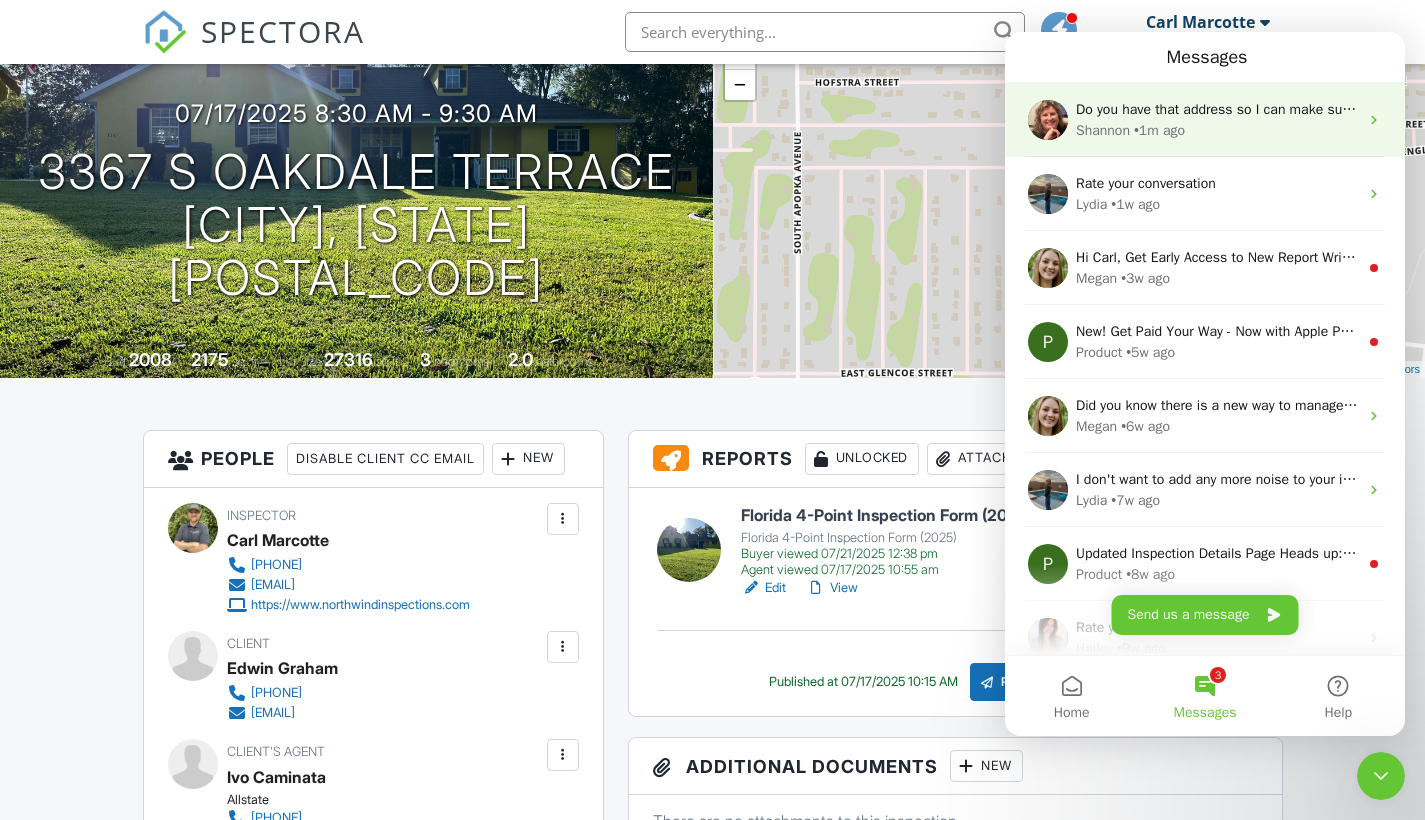 click on "Do you have that address so I can make sure they see that it wasn't checked at one point and now it is?" at bounding box center [1396, 109] 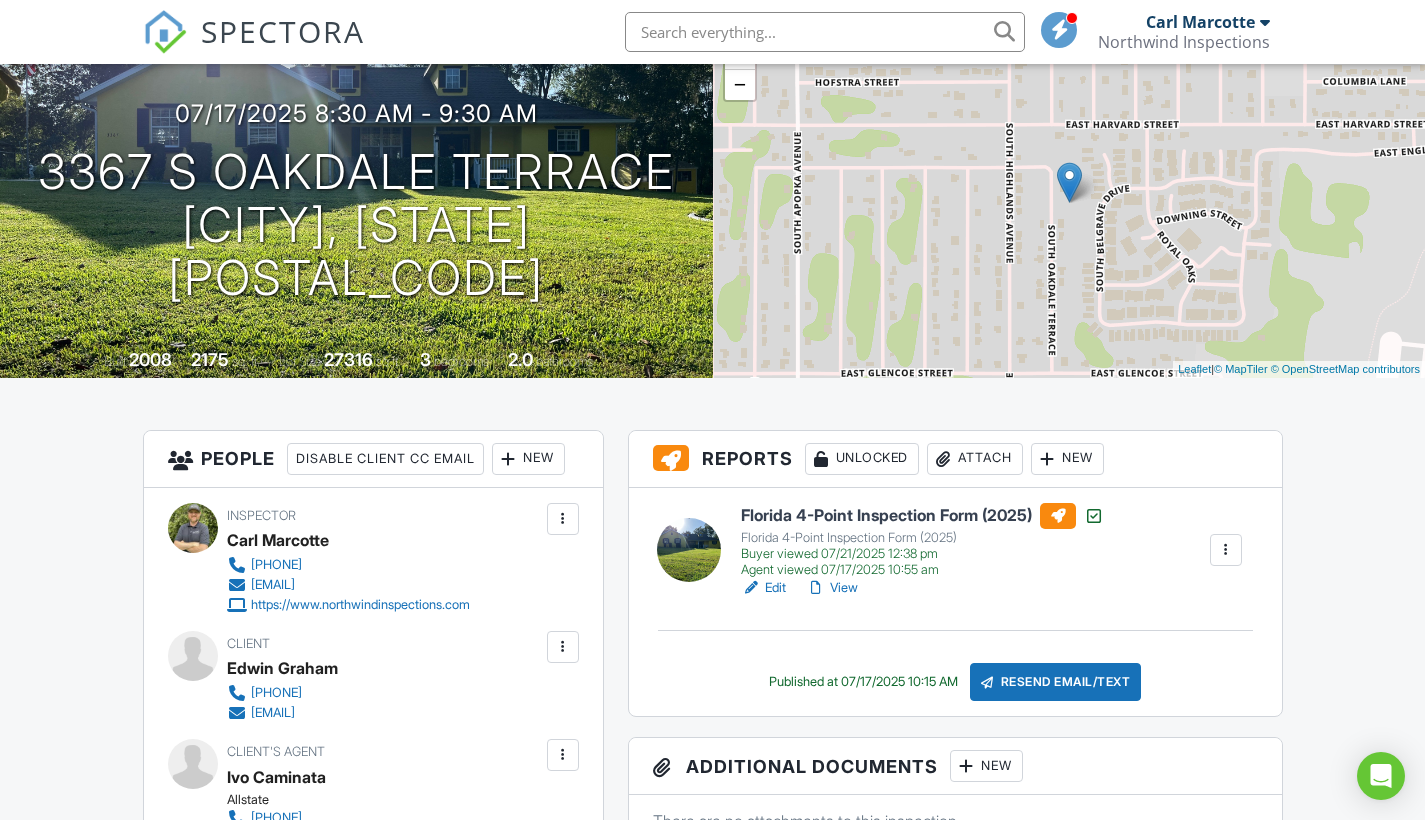 scroll, scrollTop: 177, scrollLeft: 0, axis: vertical 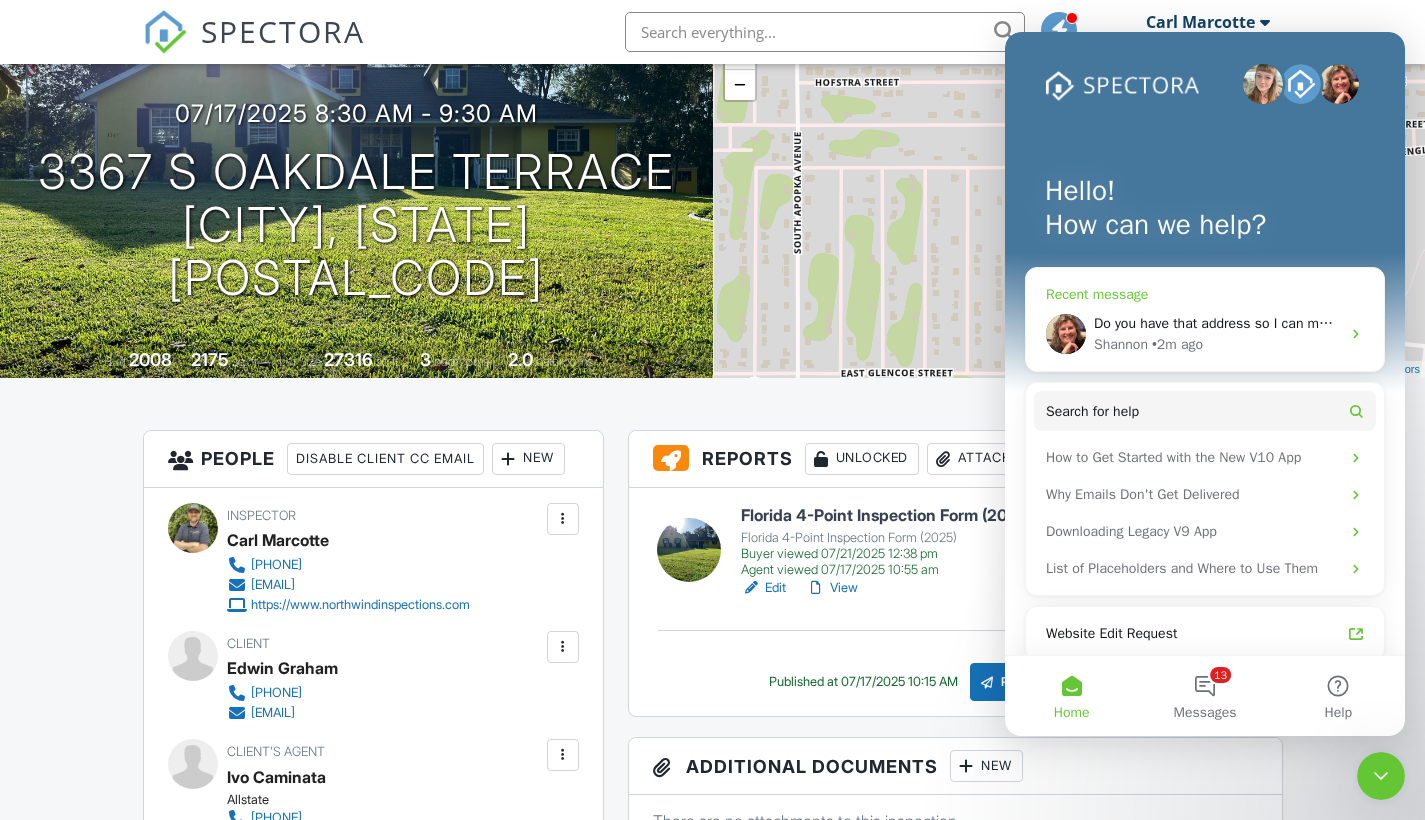 click on "Do you have that address so I can make sure they see that it wasn't checked at one point and now it is?" at bounding box center (1414, 323) 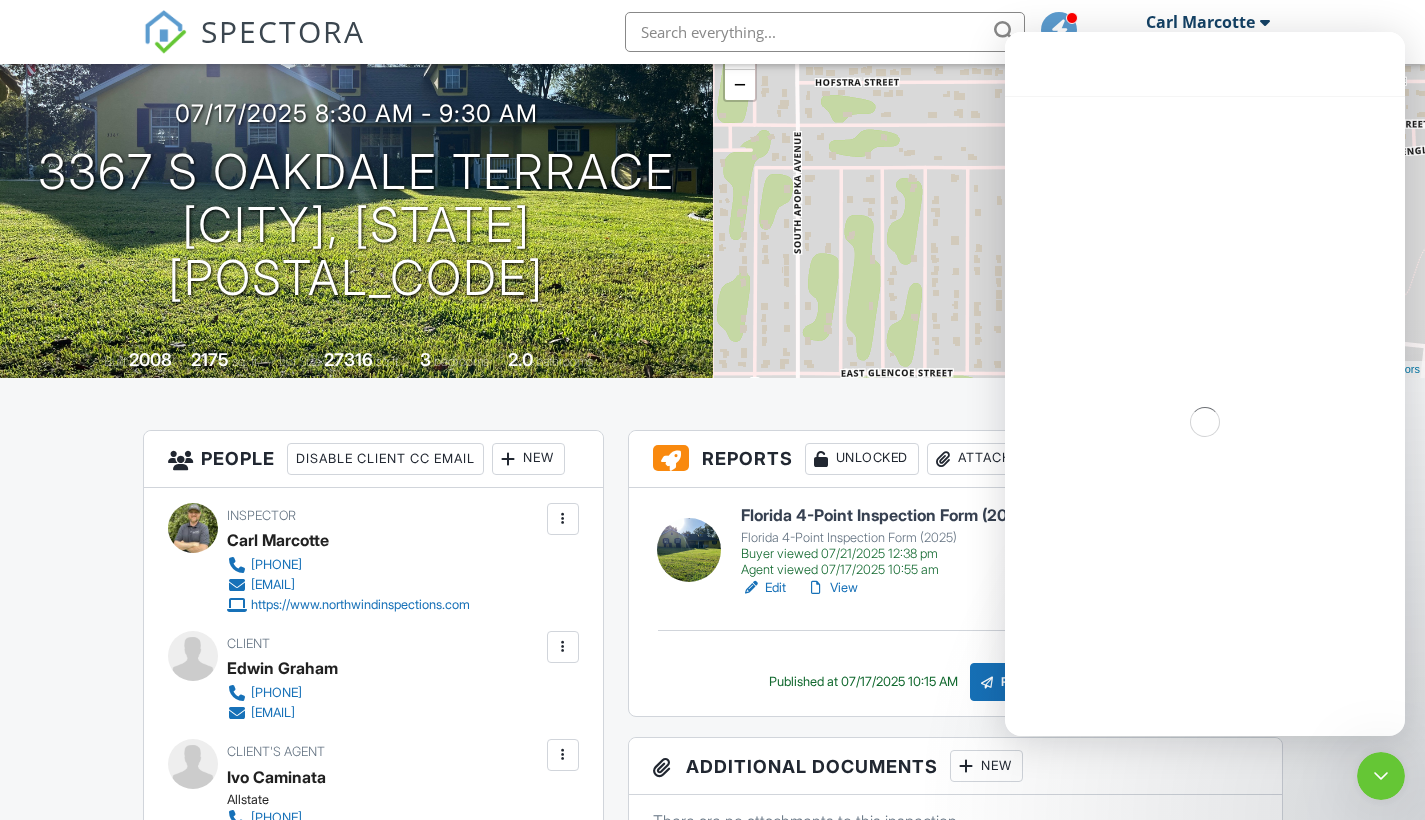 scroll, scrollTop: 21, scrollLeft: 0, axis: vertical 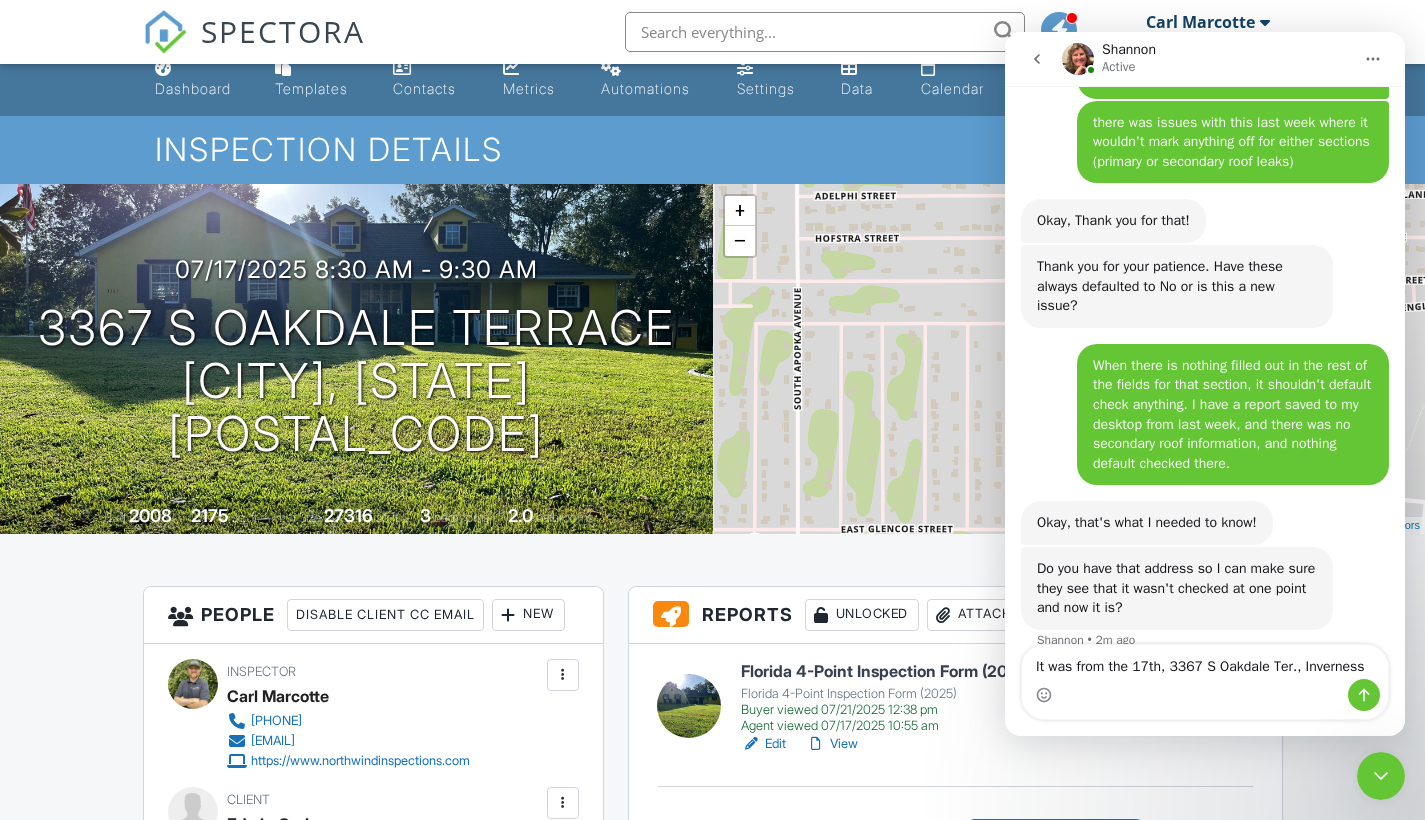 type on "It was from the 17th, 3367 S Oakdale Ter., Inverness" 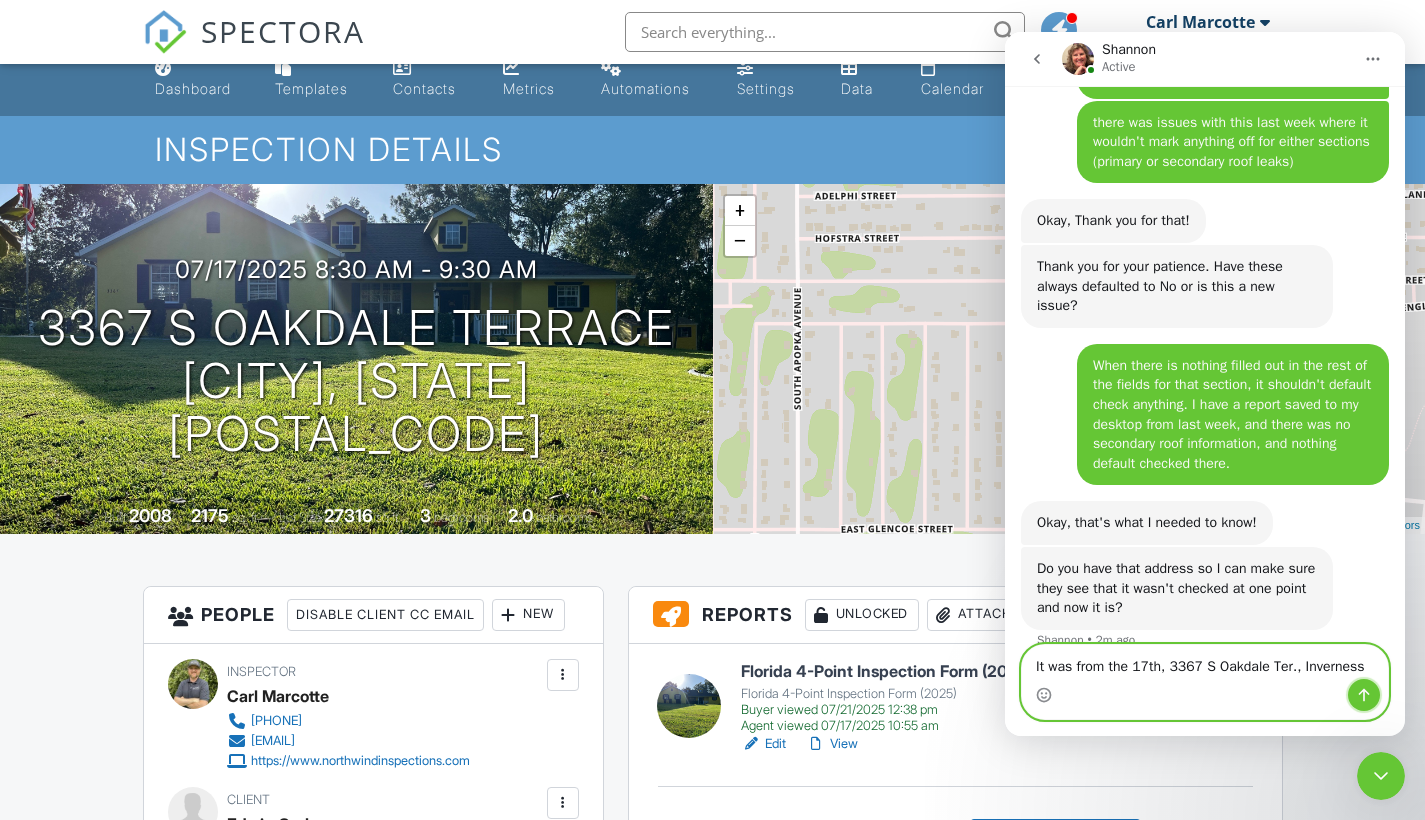 click 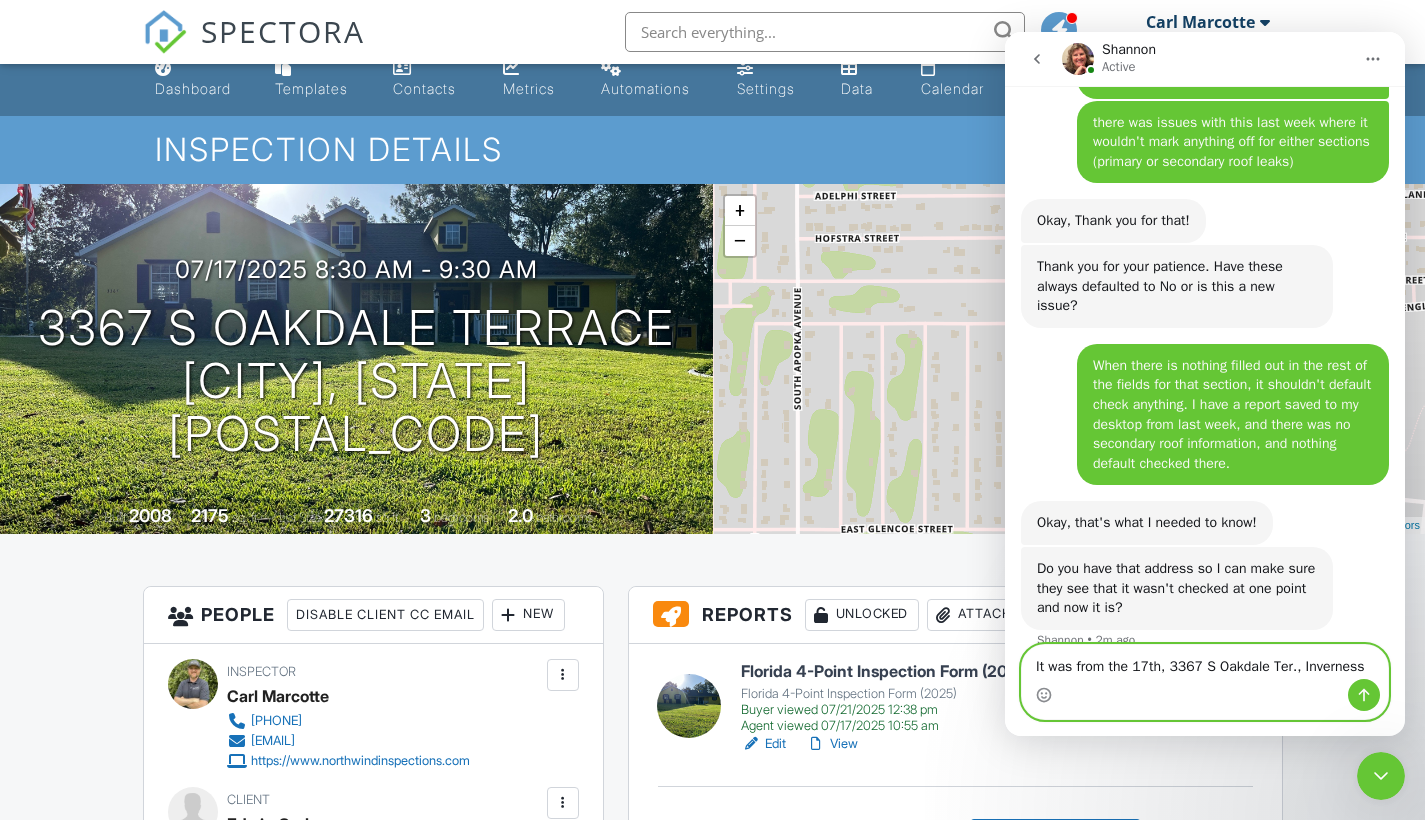 type 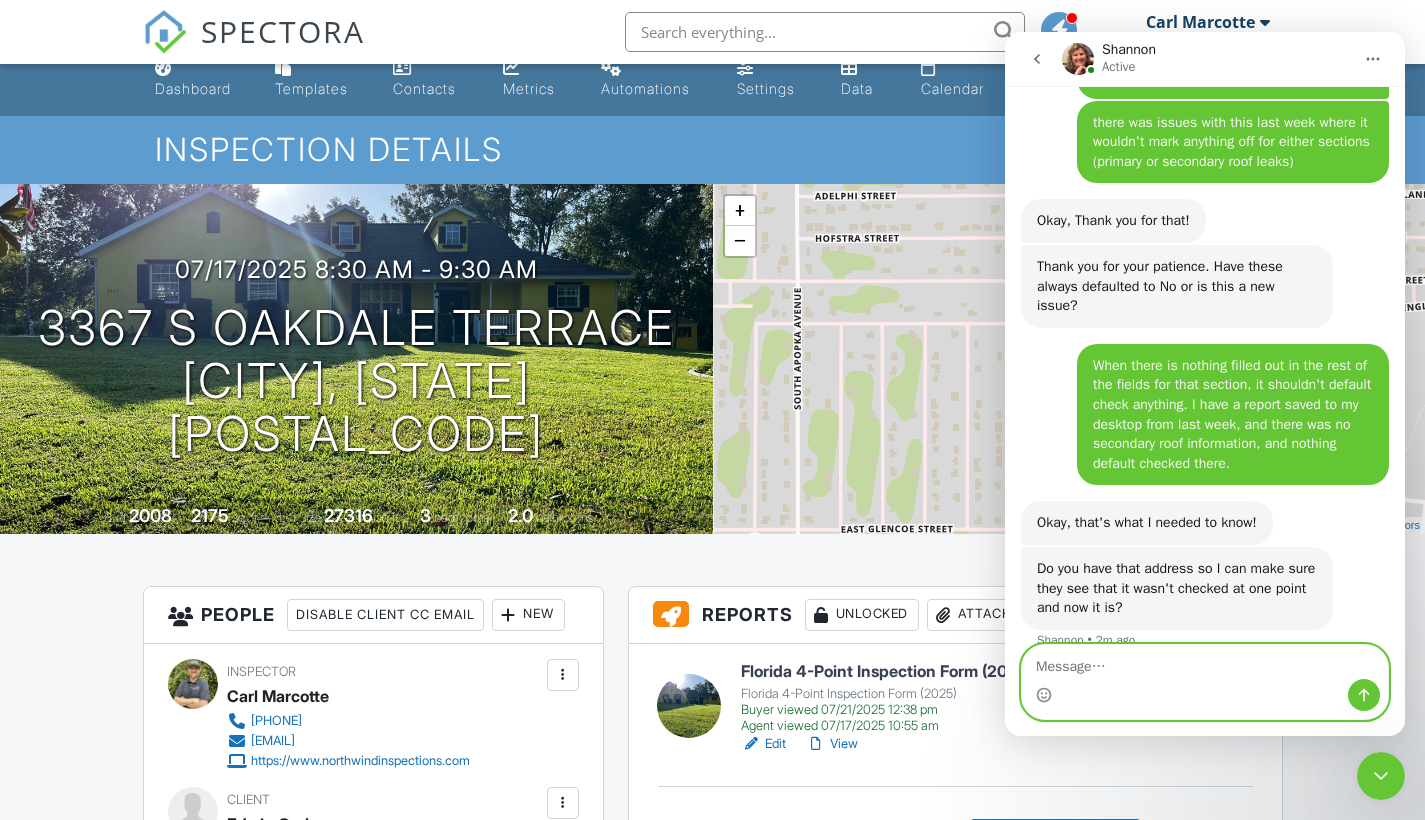 scroll, scrollTop: 0, scrollLeft: 0, axis: both 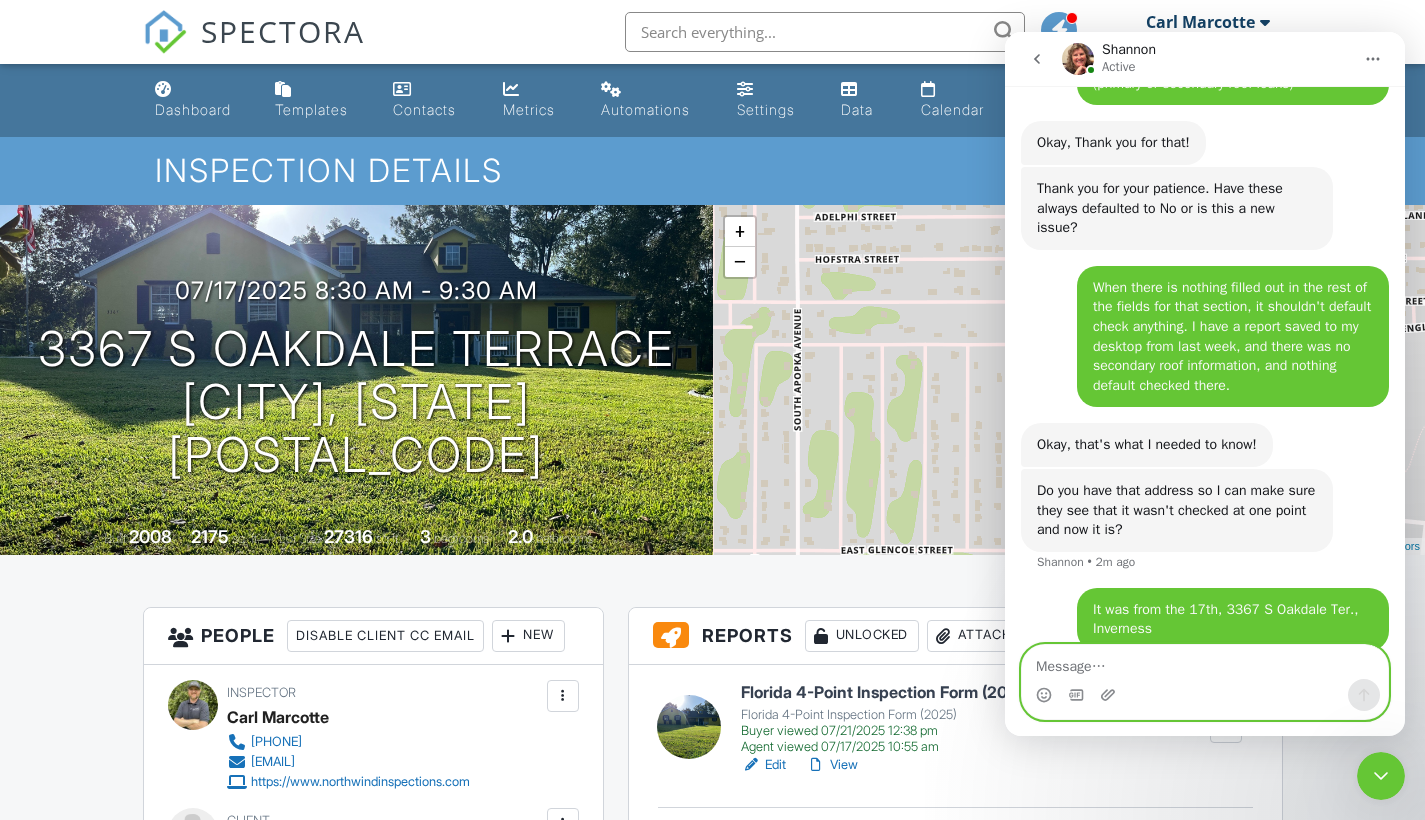 click on "View" at bounding box center (832, 765) 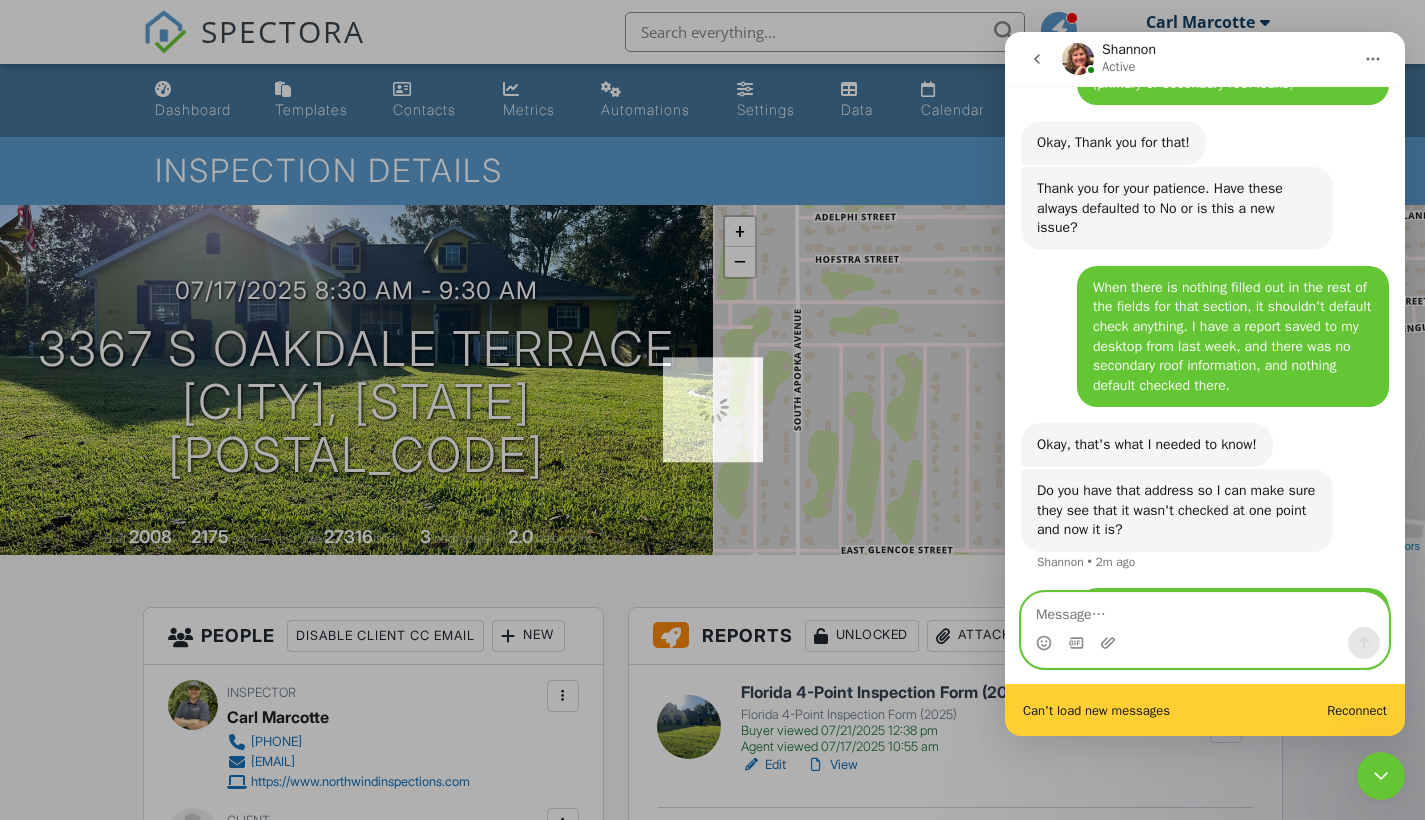 scroll, scrollTop: 0, scrollLeft: 0, axis: both 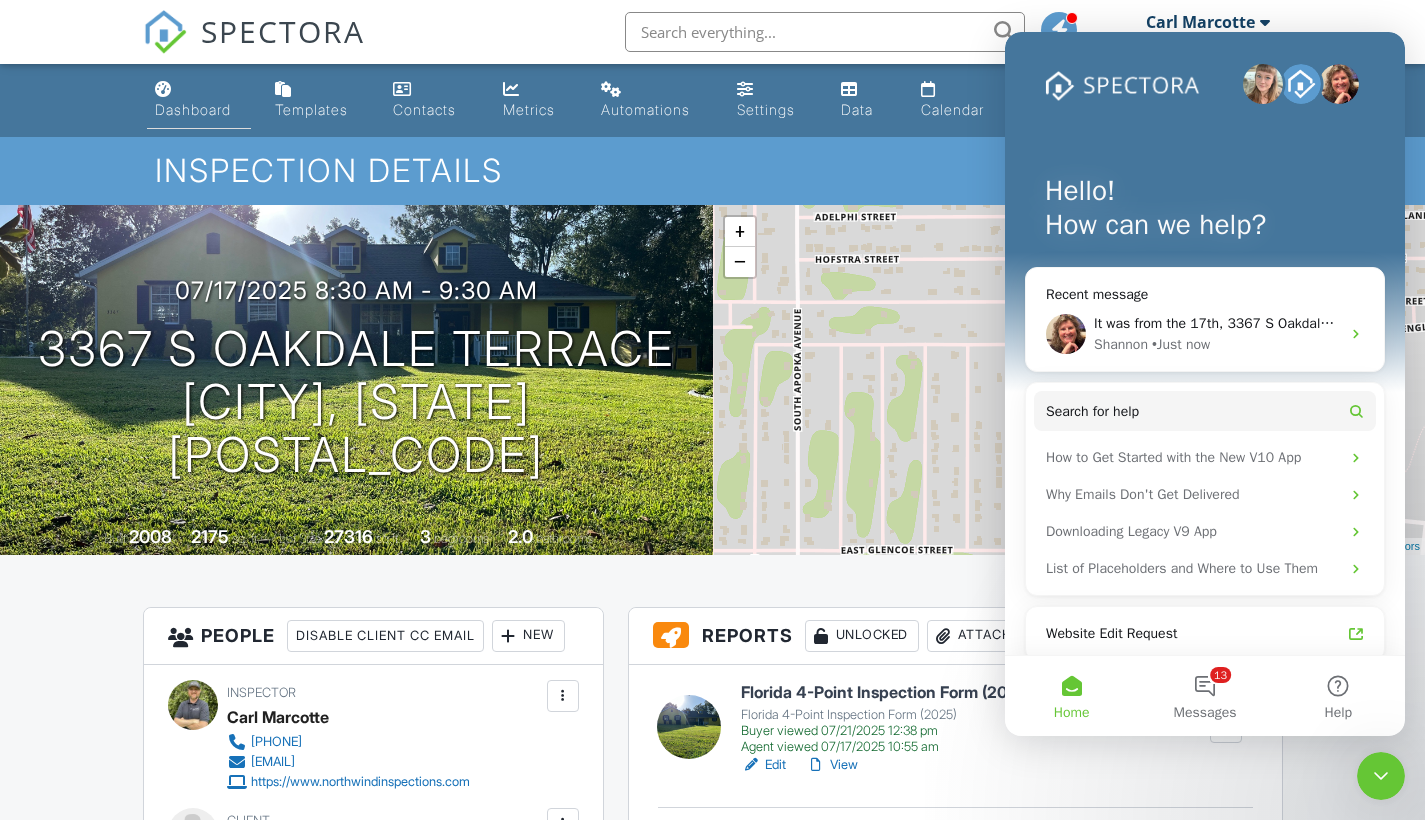 click on "Dashboard" at bounding box center (193, 109) 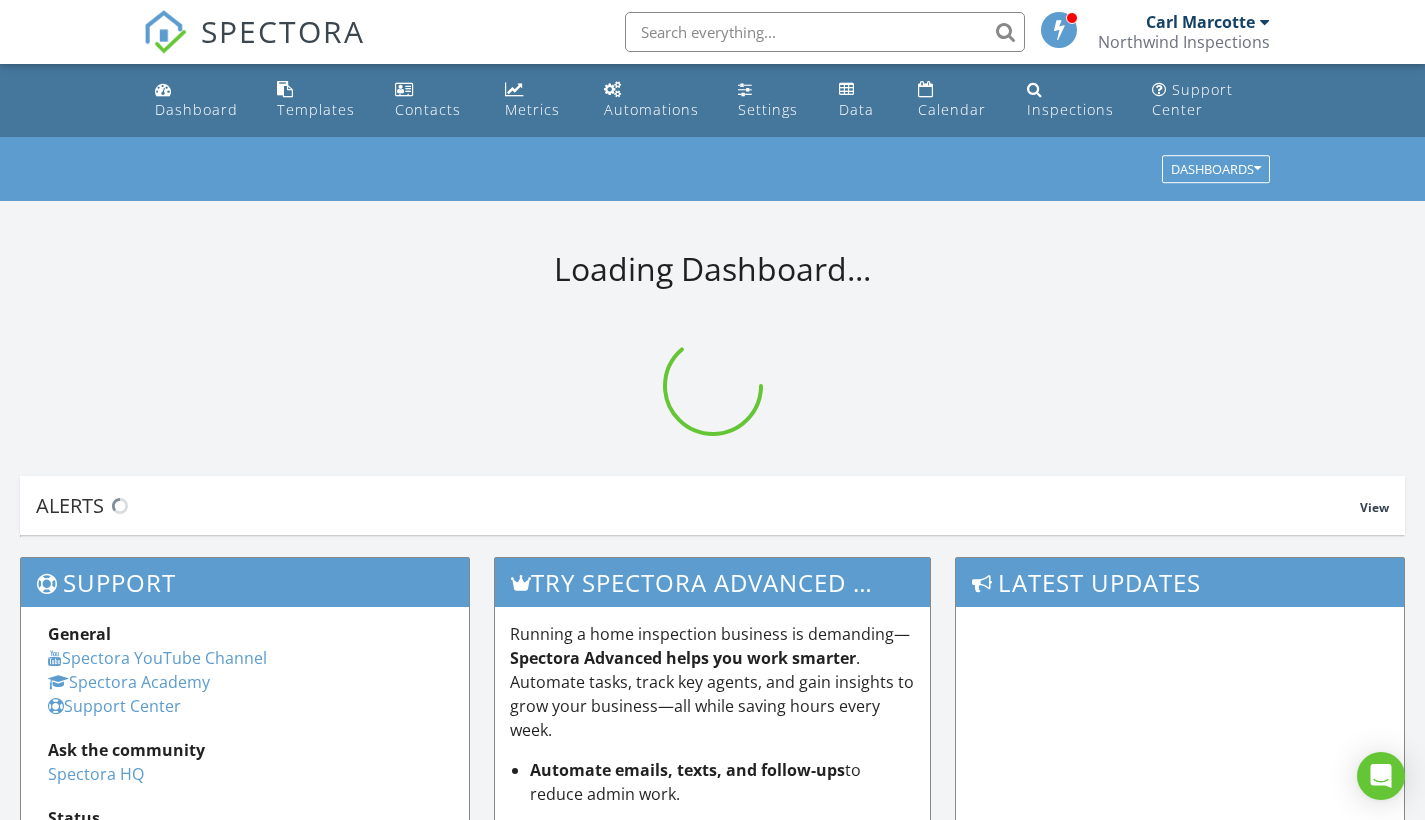 scroll, scrollTop: 0, scrollLeft: 0, axis: both 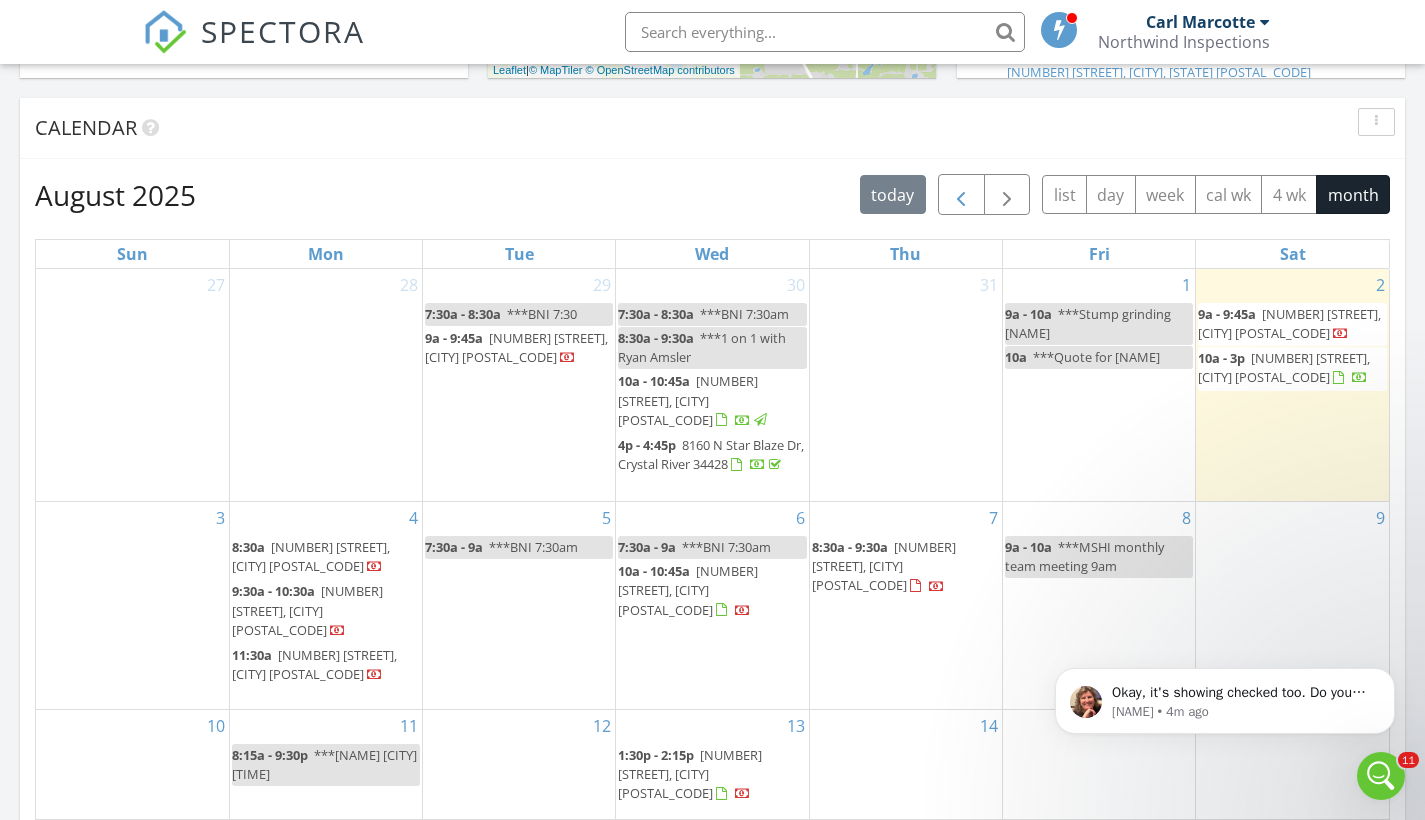 click at bounding box center [961, 194] 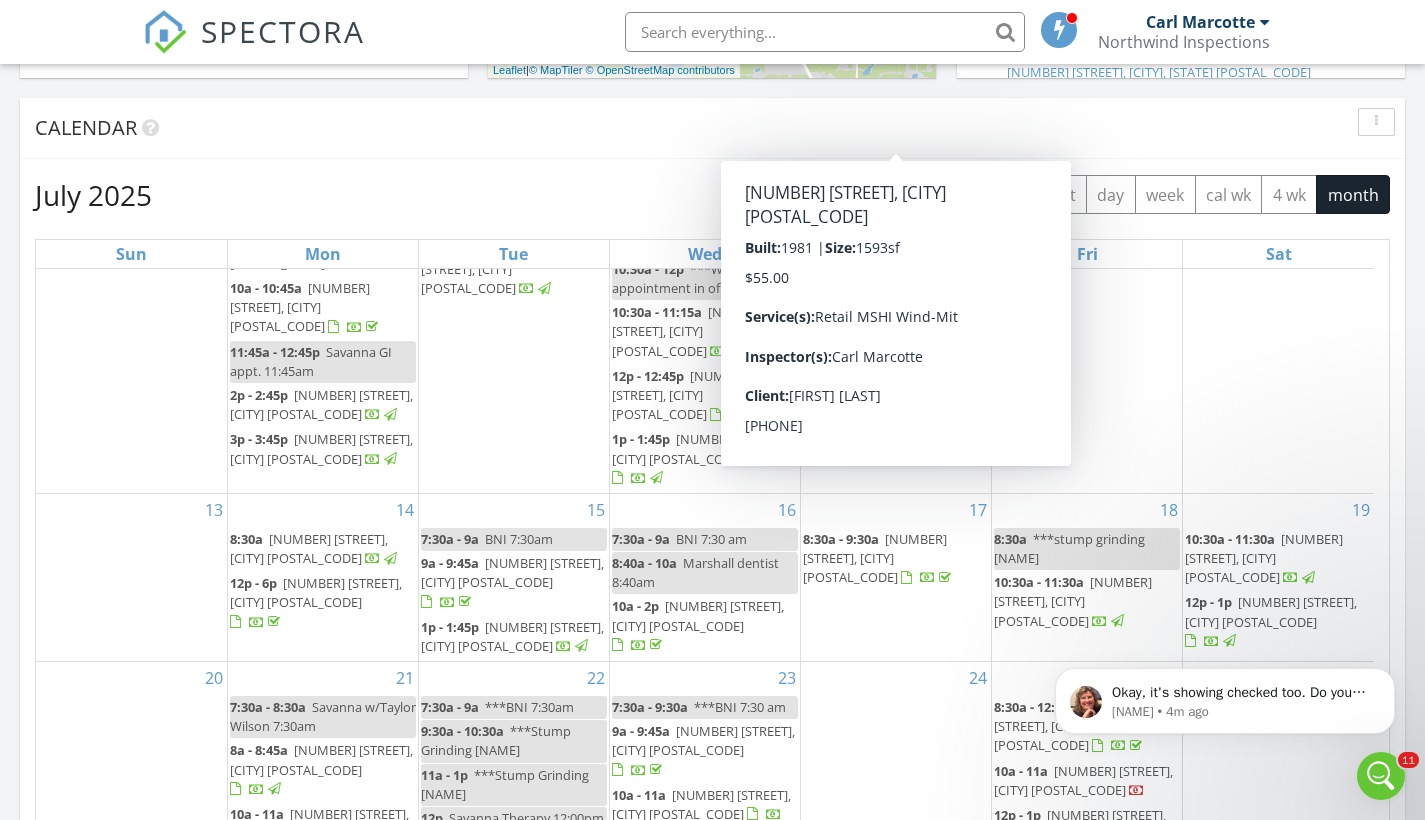 scroll, scrollTop: 434, scrollLeft: 0, axis: vertical 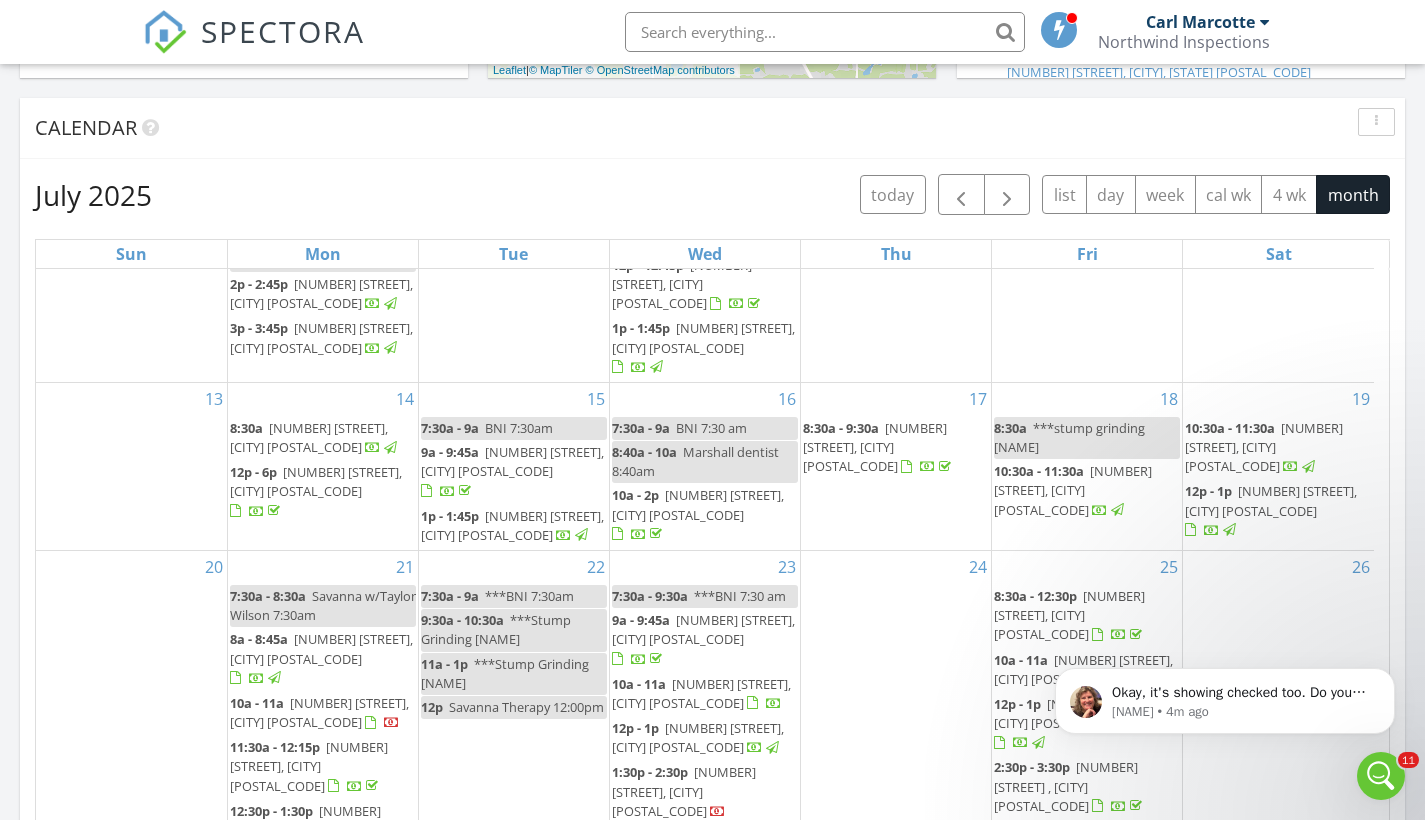 click on "3367 S Oakdale Terrace, Inverness 34452" at bounding box center (875, 447) 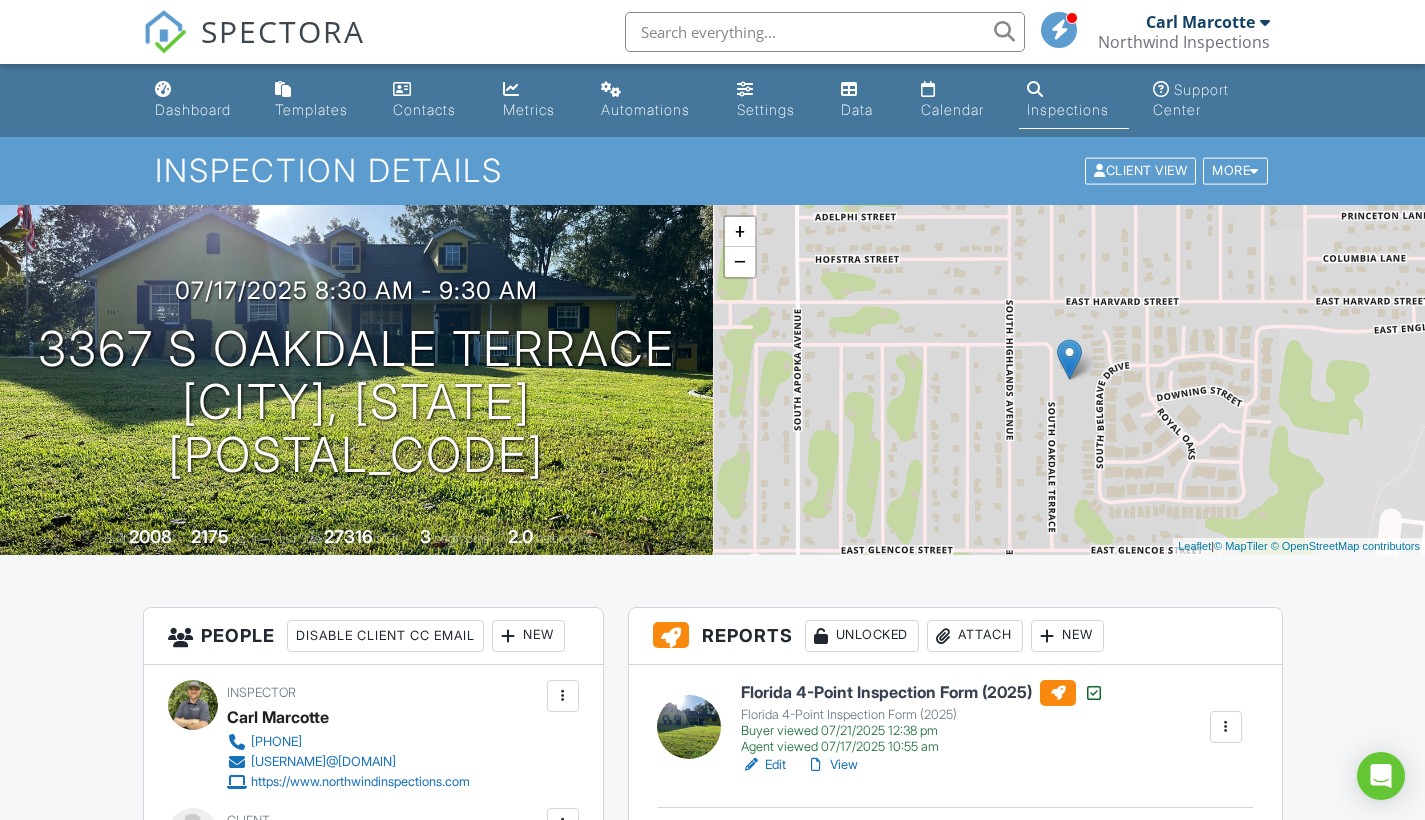 scroll, scrollTop: 0, scrollLeft: 0, axis: both 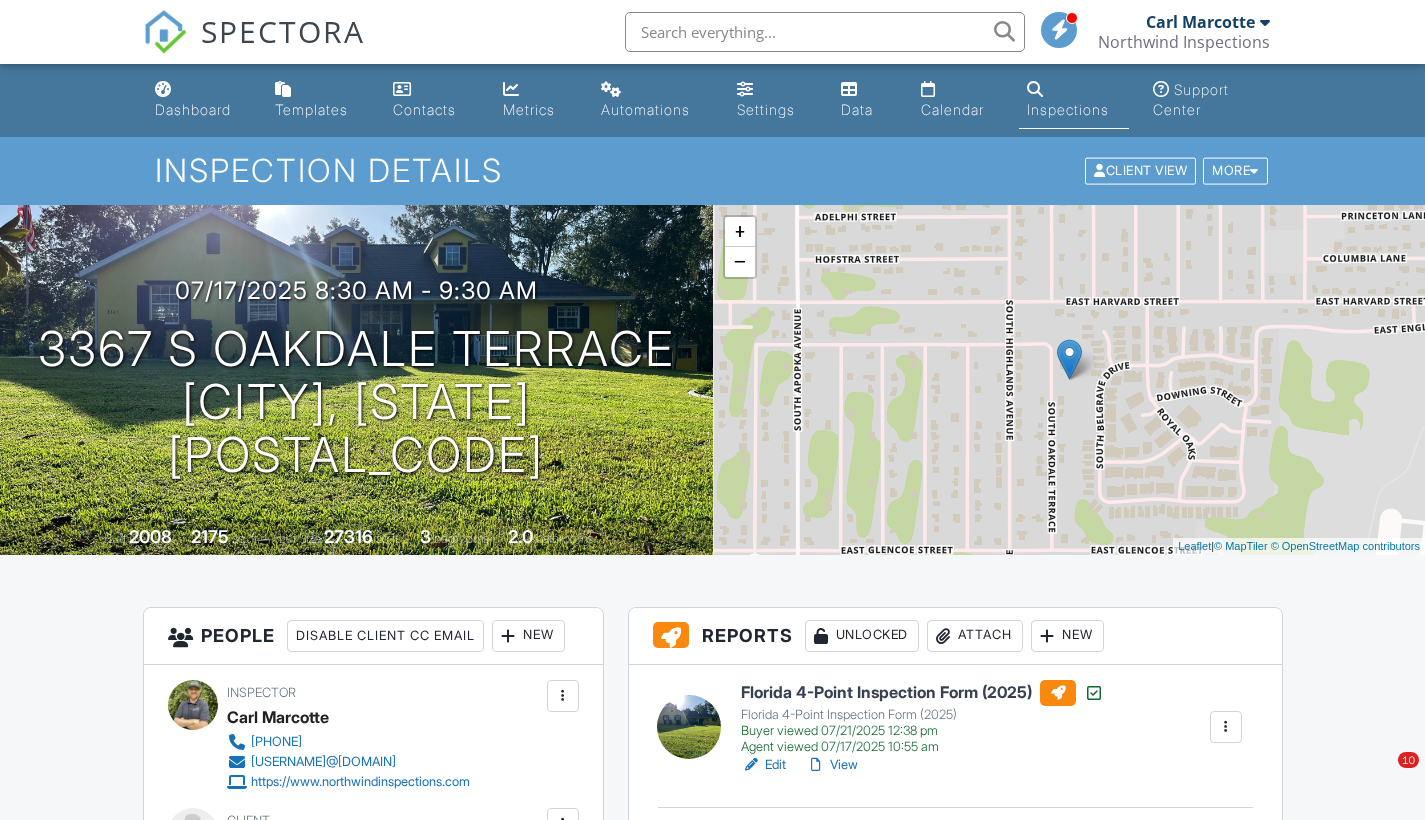 click on "View" at bounding box center [832, 765] 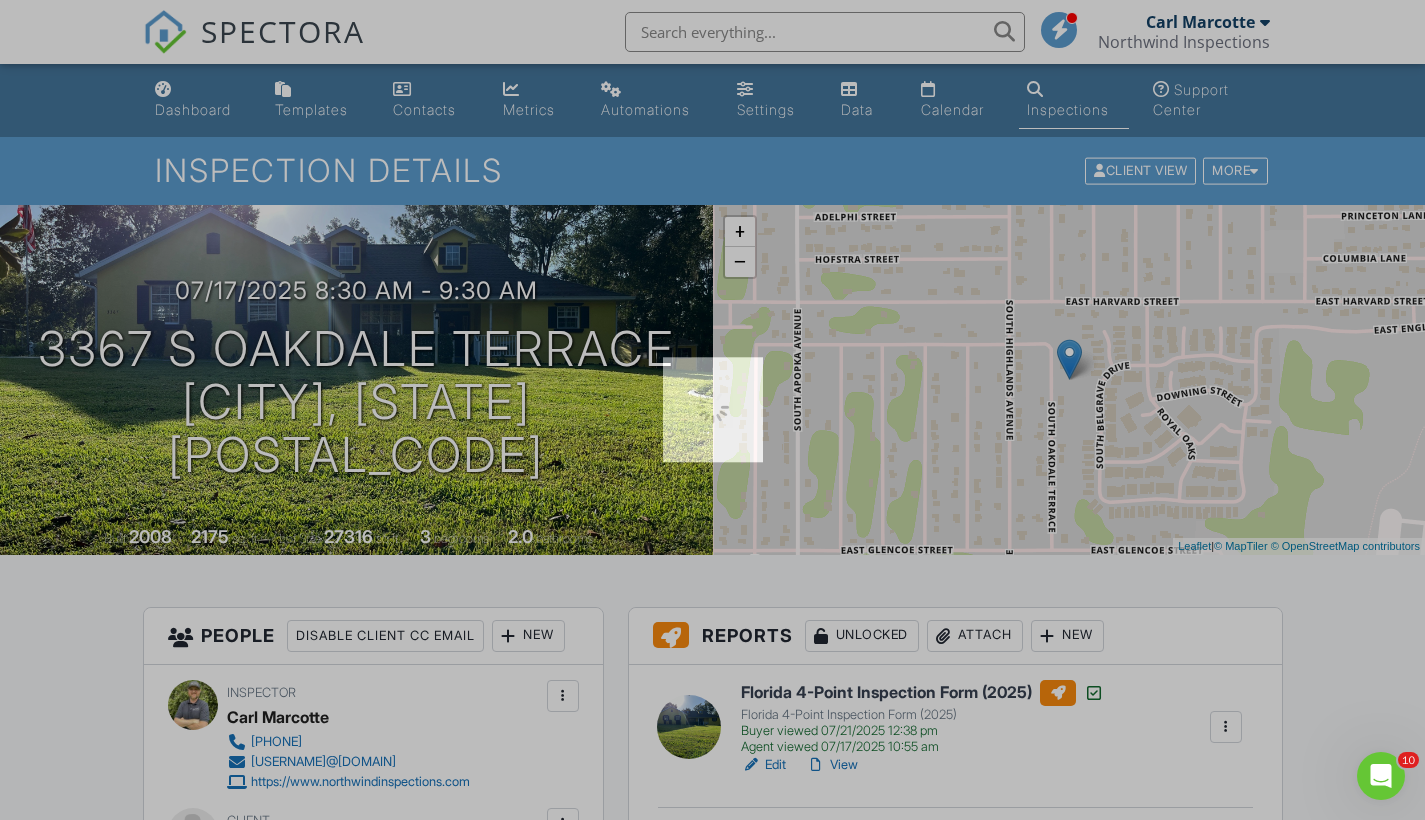 scroll, scrollTop: 0, scrollLeft: 0, axis: both 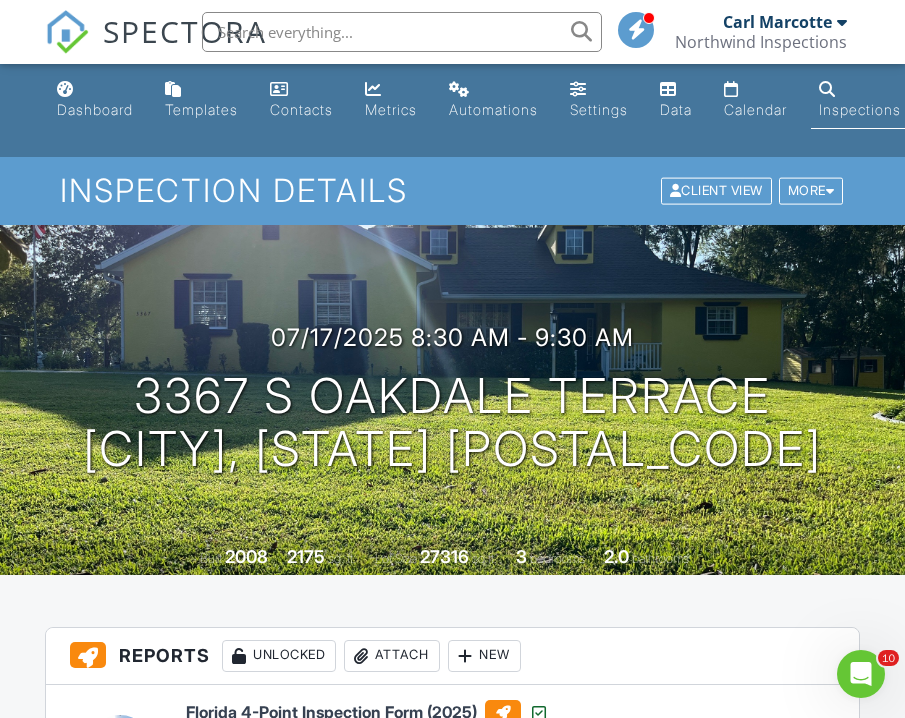 click 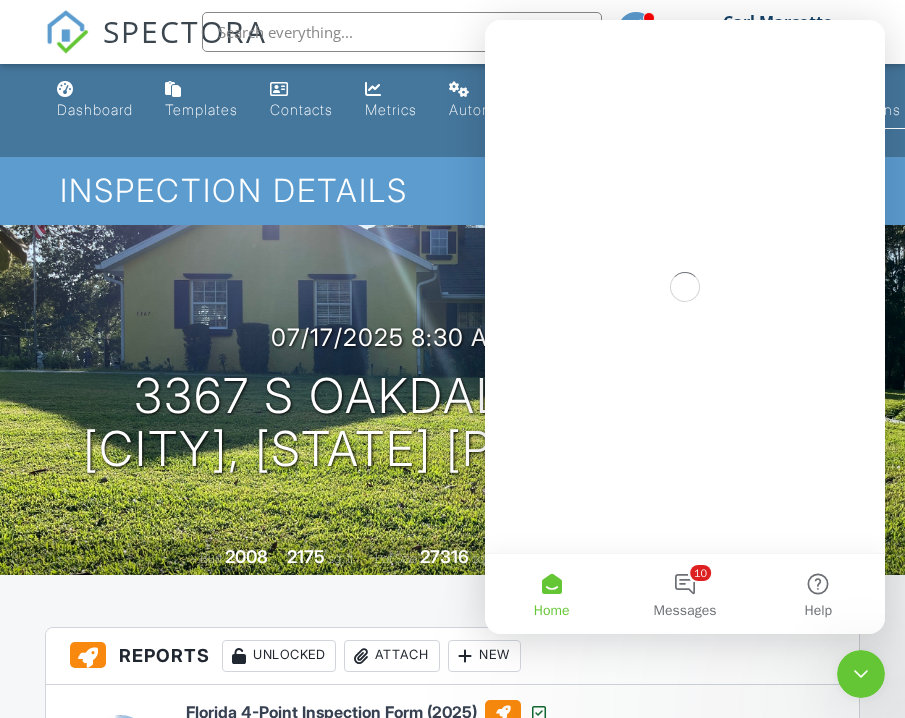 scroll, scrollTop: 0, scrollLeft: 0, axis: both 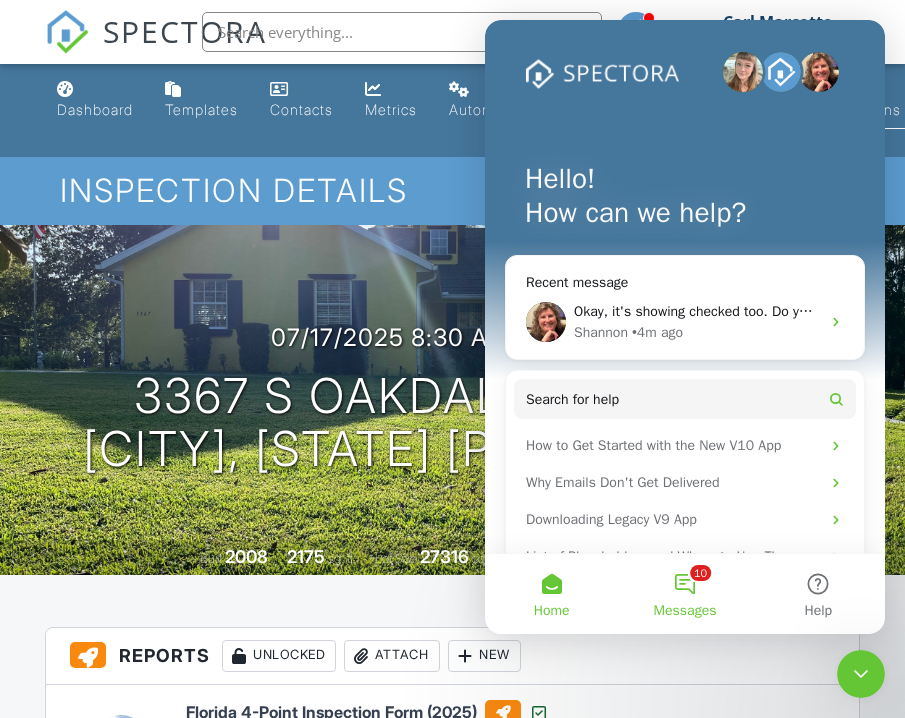 click on "10 Messages" at bounding box center (684, 594) 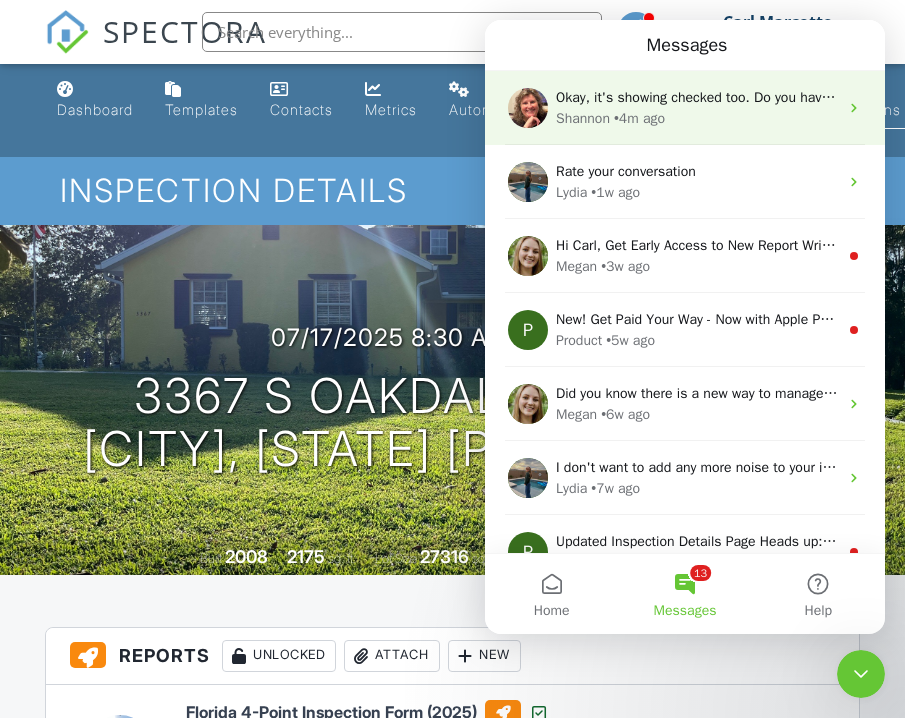 click on "Okay, it's showing checked too. Do you have the copy that you saved? You can attach it here so I can show them the difference." at bounding box center (948, 97) 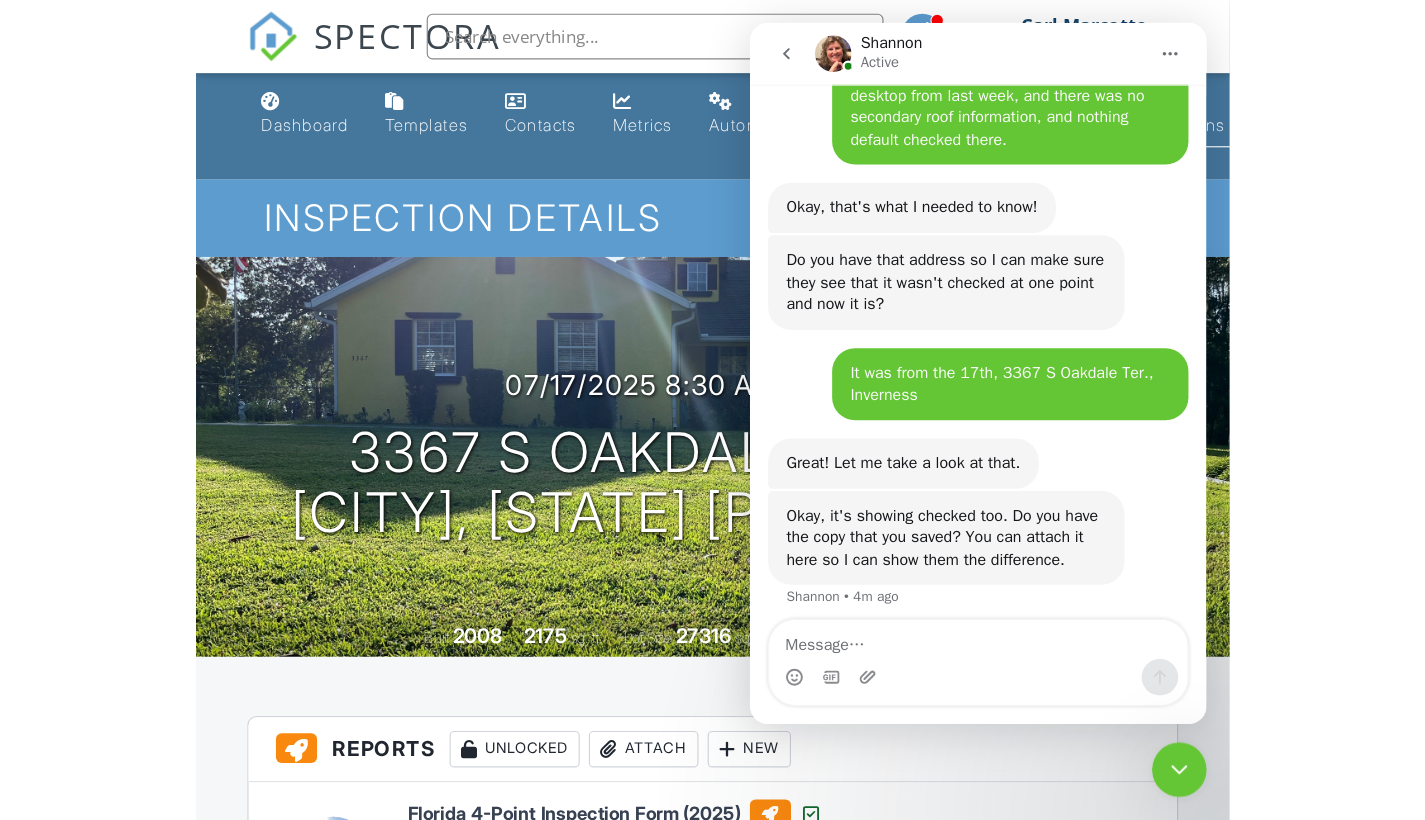 scroll, scrollTop: 2101, scrollLeft: 0, axis: vertical 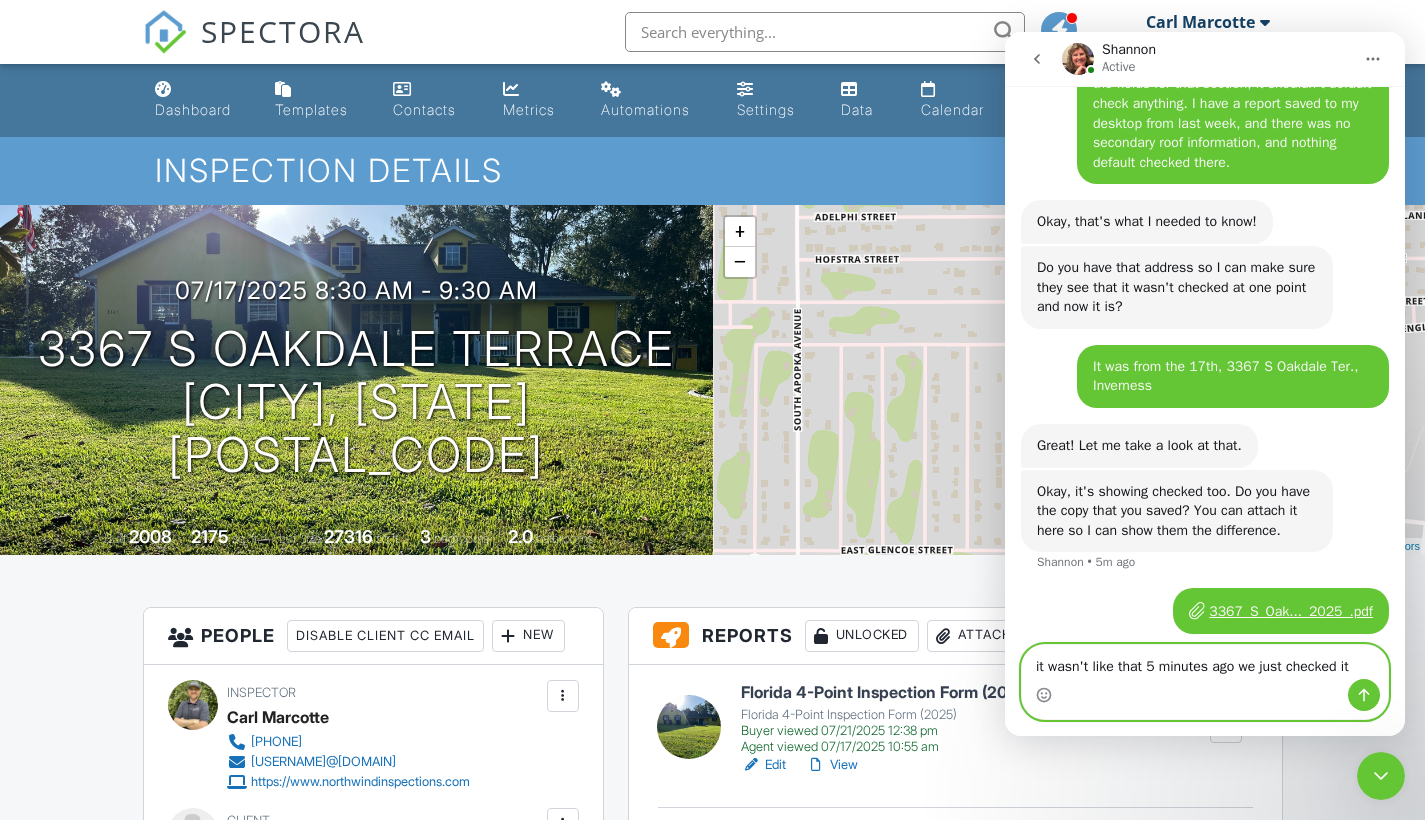 click on "it wasn't like that 5 minutes ago we just checked it" at bounding box center (1205, 662) 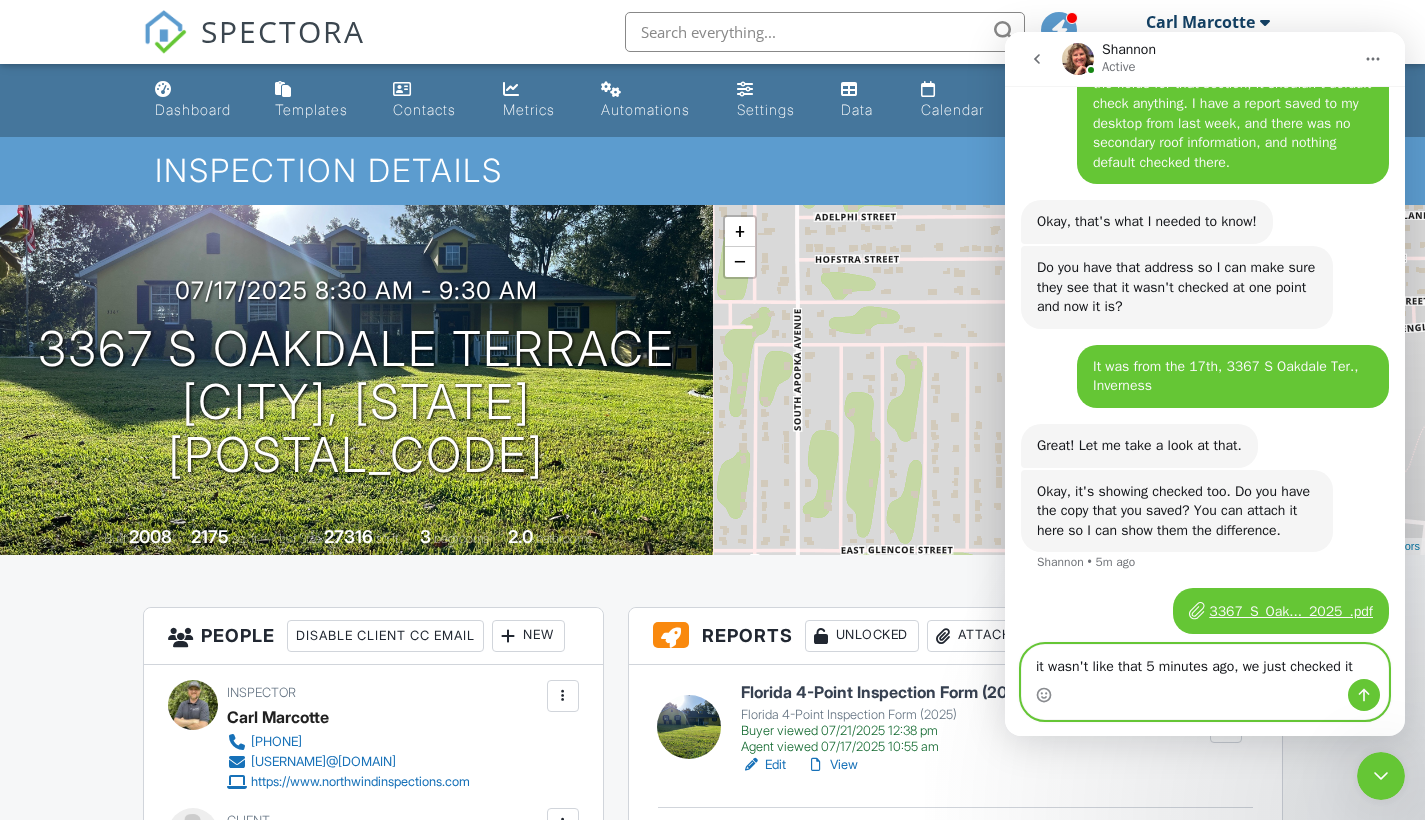 type on "it wasn't like that 5 minutes ago, we just checked it" 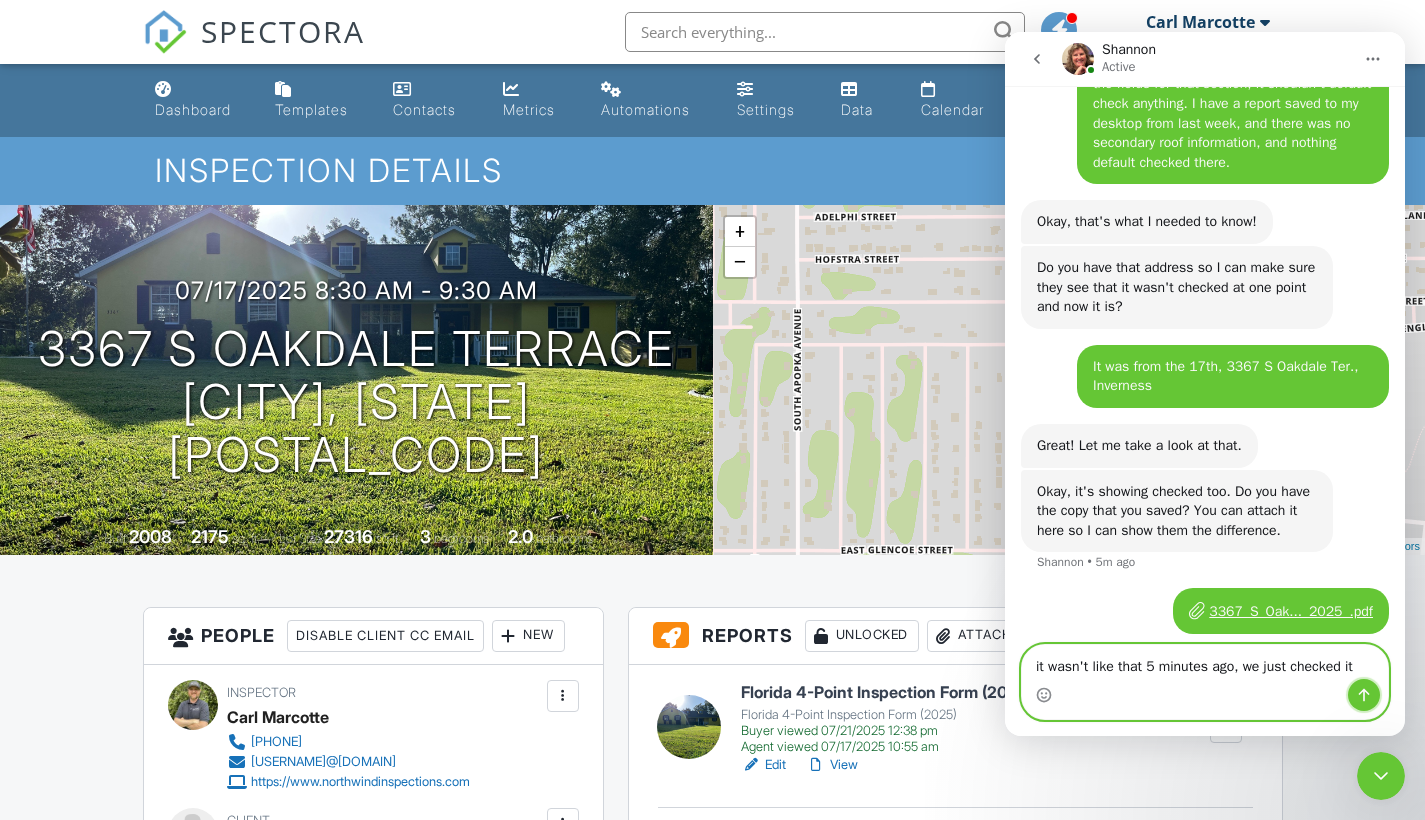 click 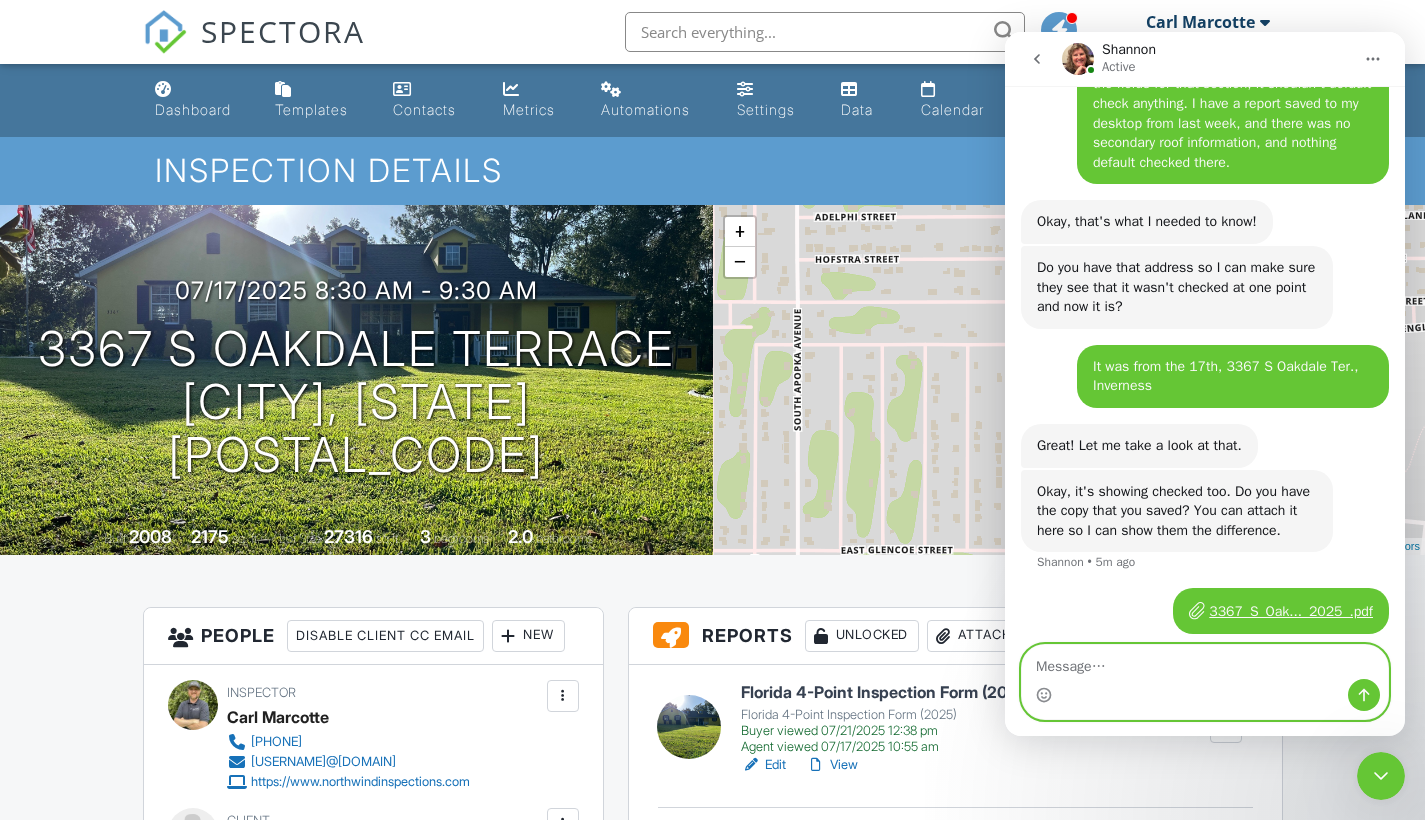 scroll, scrollTop: 2075, scrollLeft: 0, axis: vertical 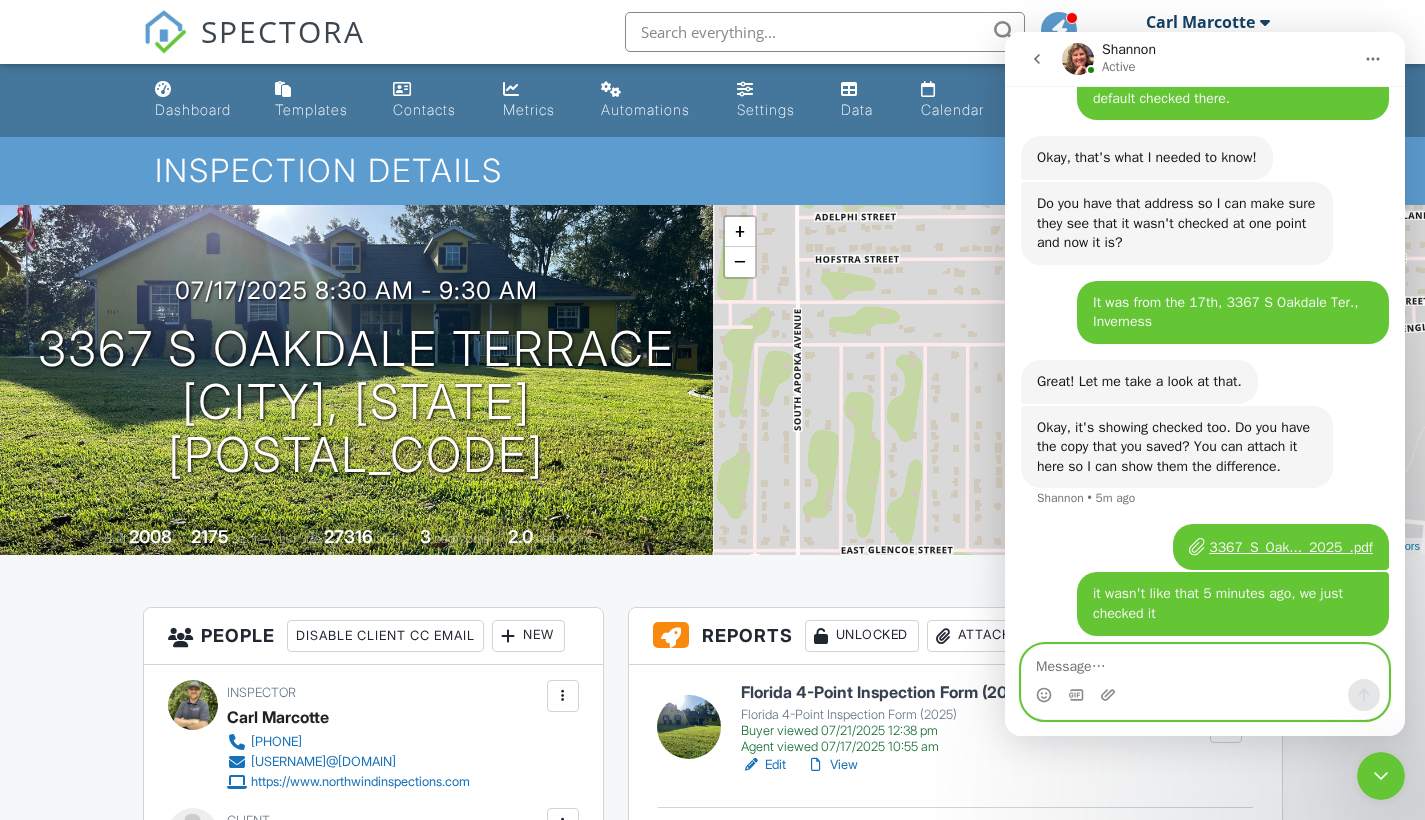 click at bounding box center (1205, 662) 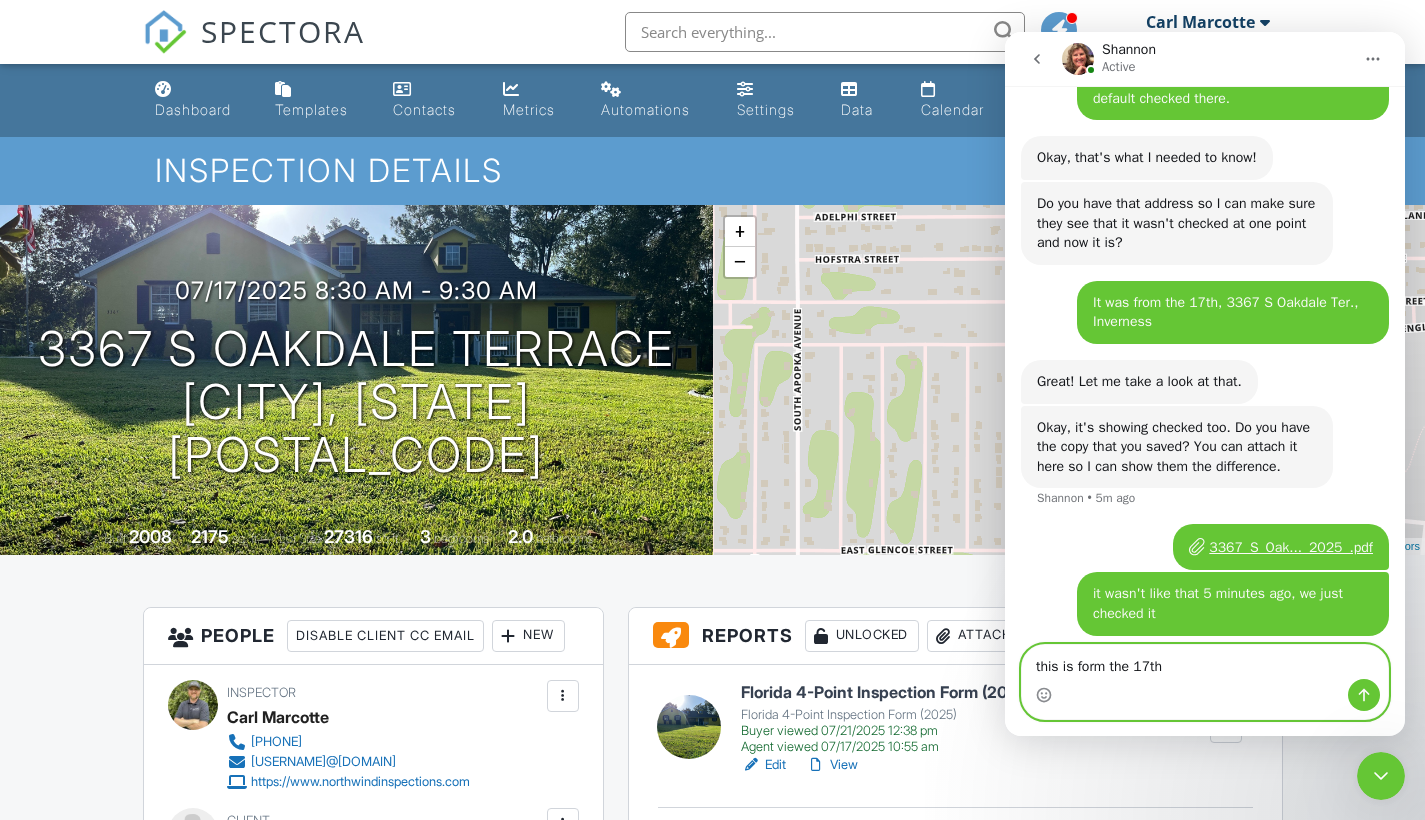 type on "this is form the 17th" 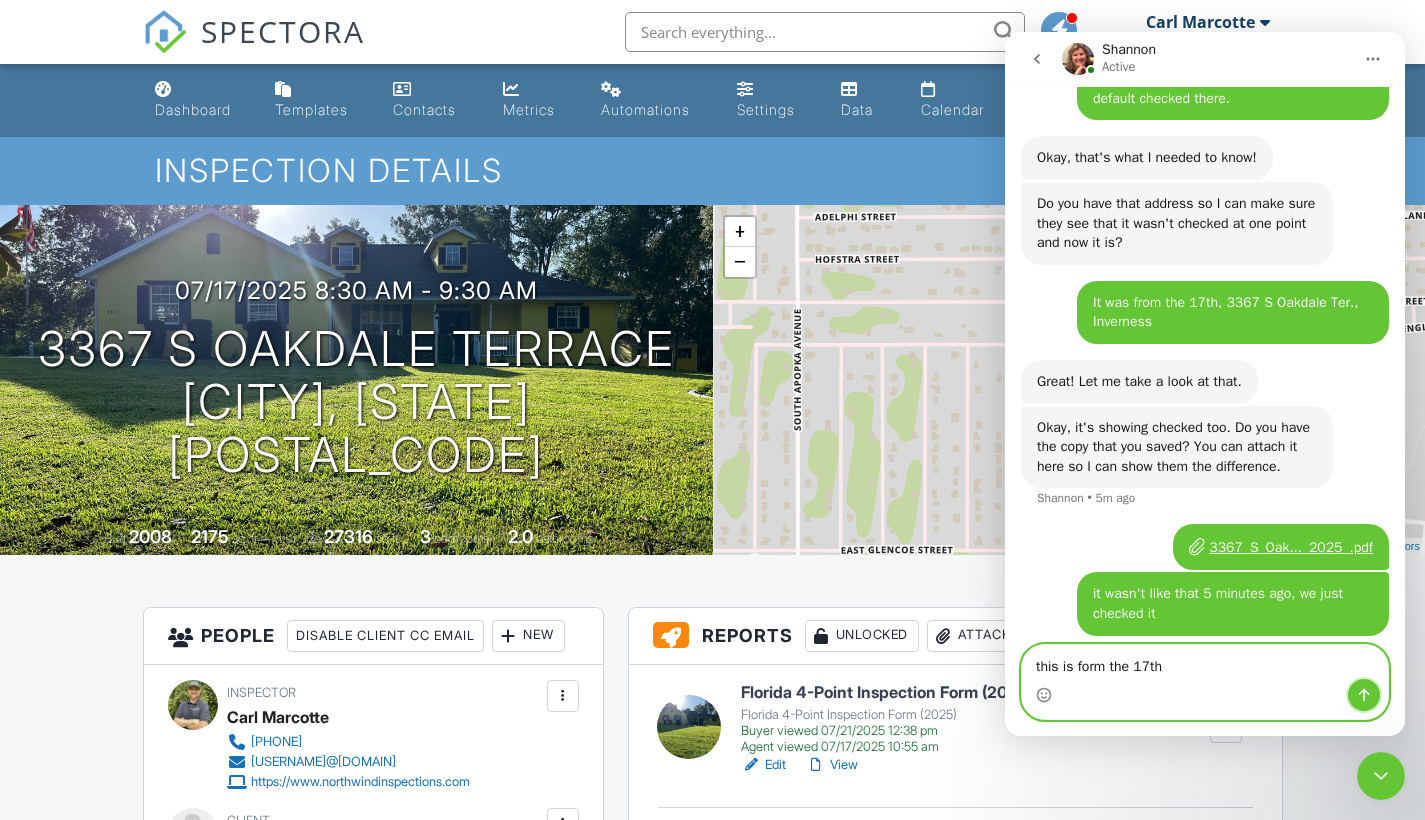 click 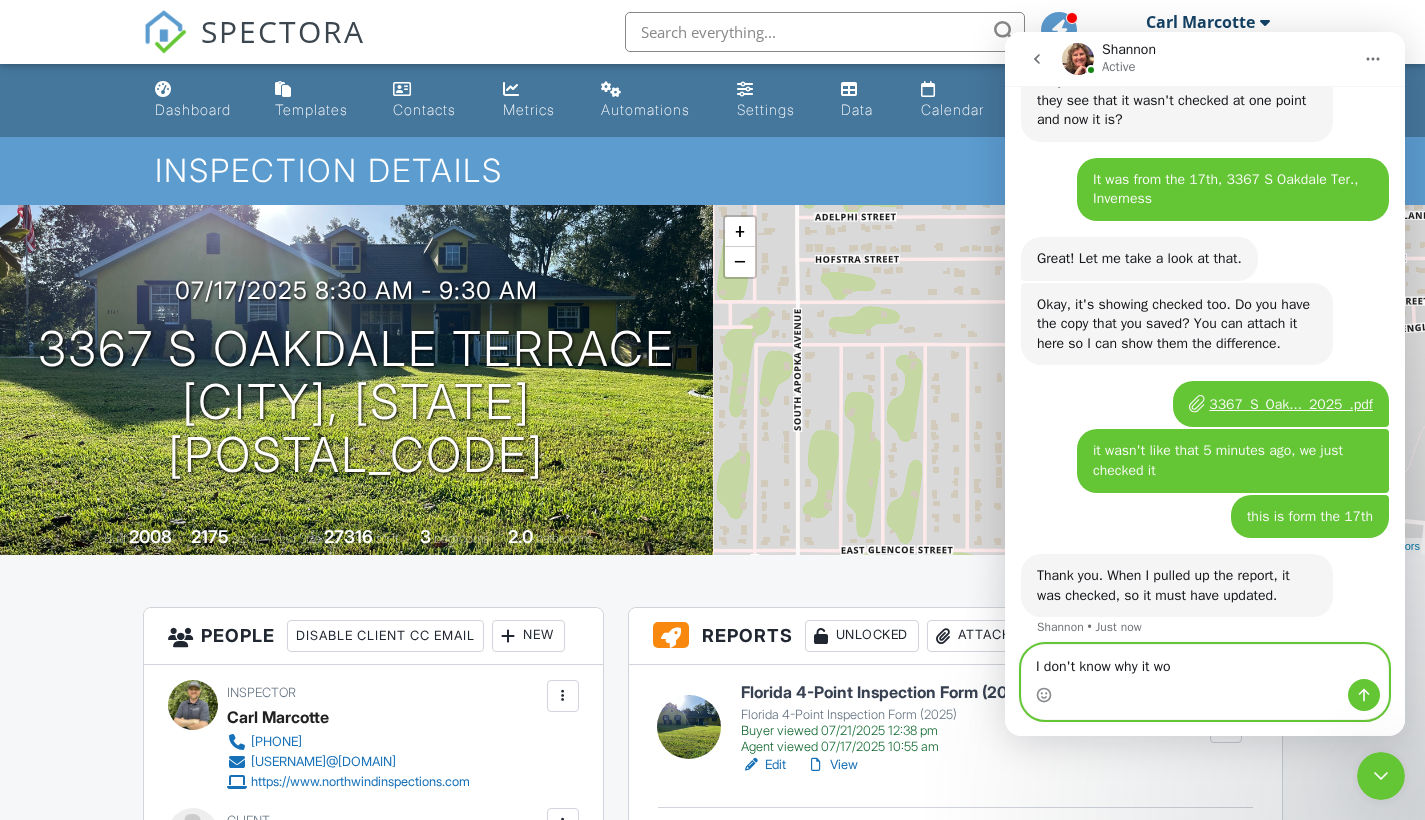 scroll, scrollTop: 2275, scrollLeft: 0, axis: vertical 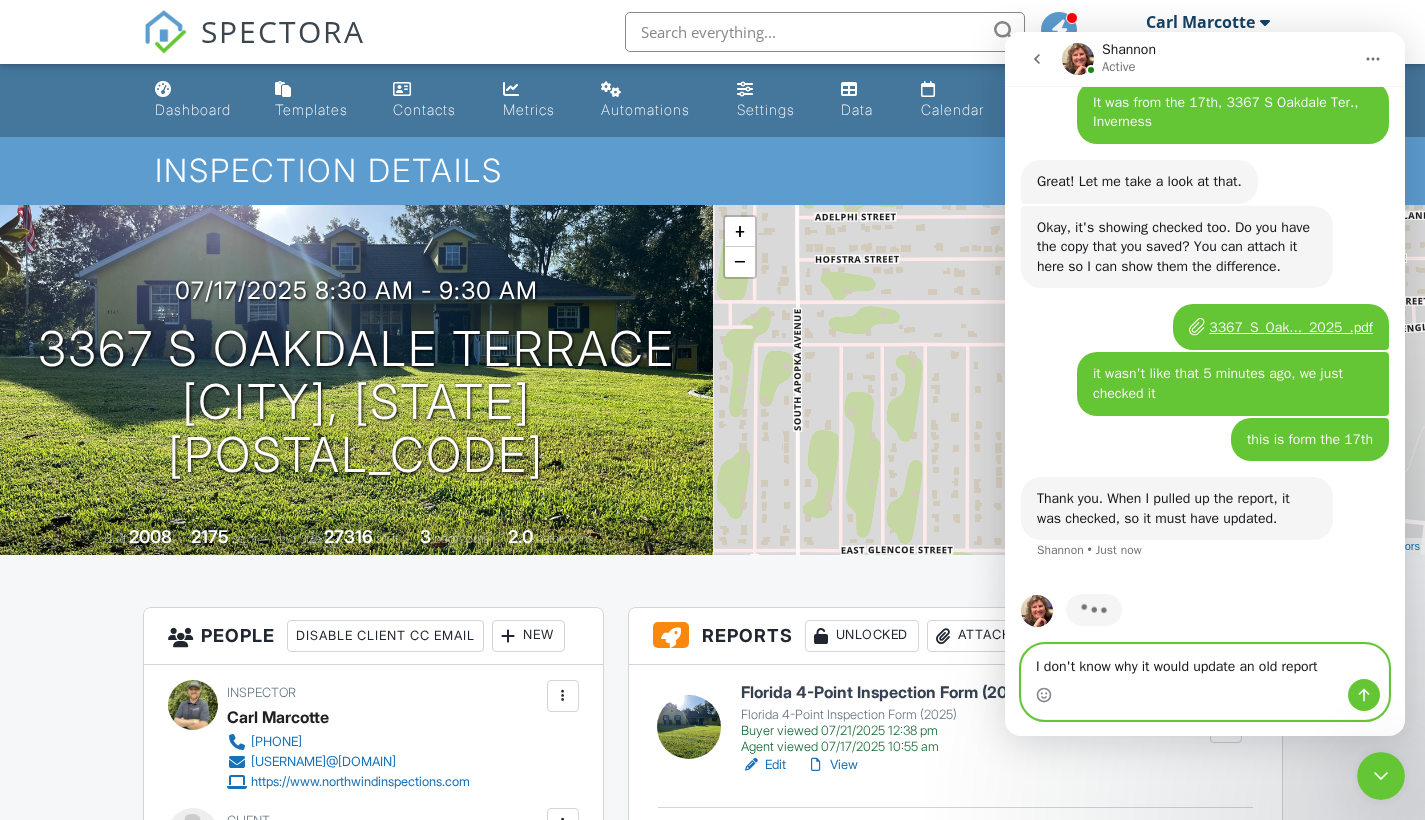 type on "I don't know why it would update an old report?" 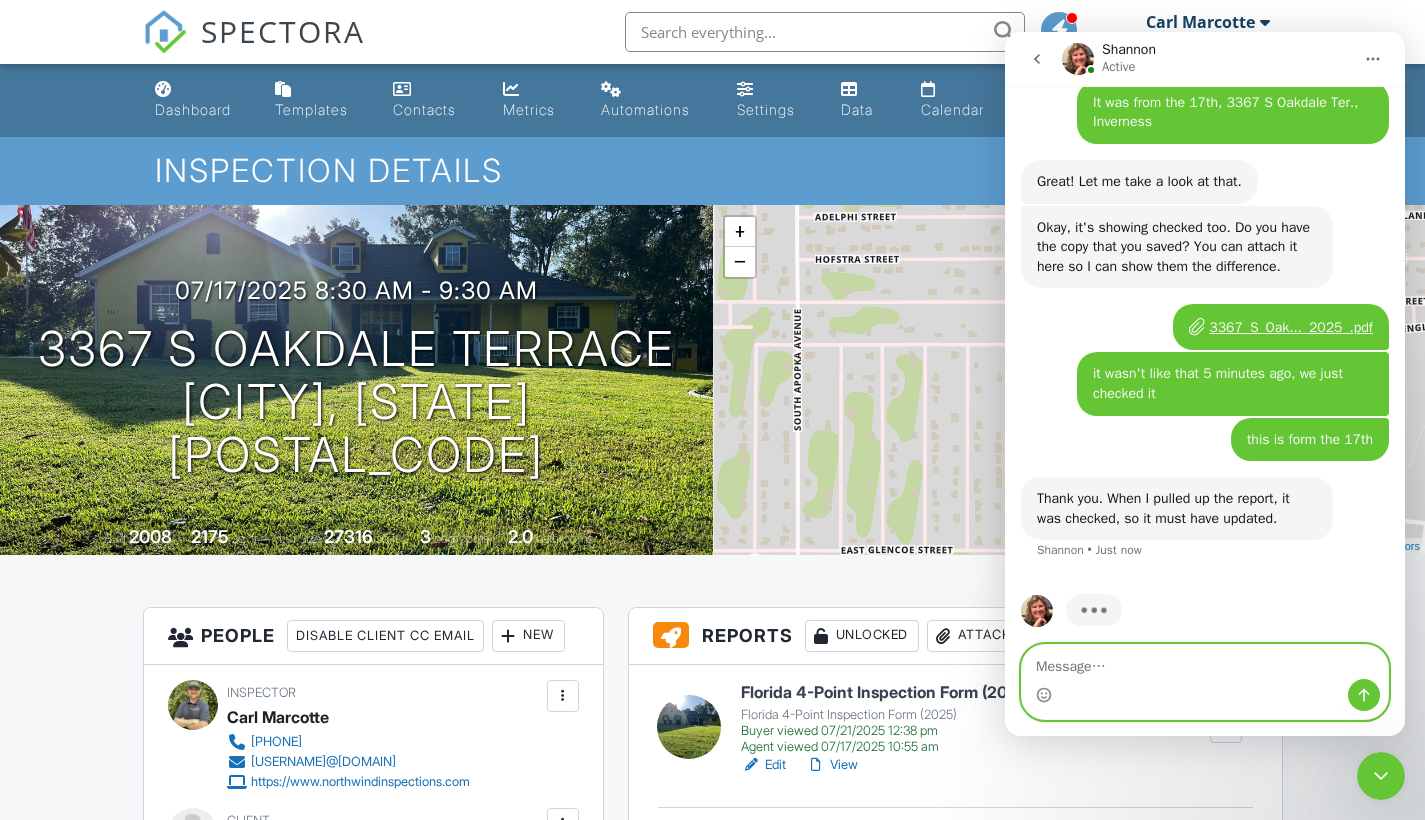 scroll, scrollTop: 2353, scrollLeft: 0, axis: vertical 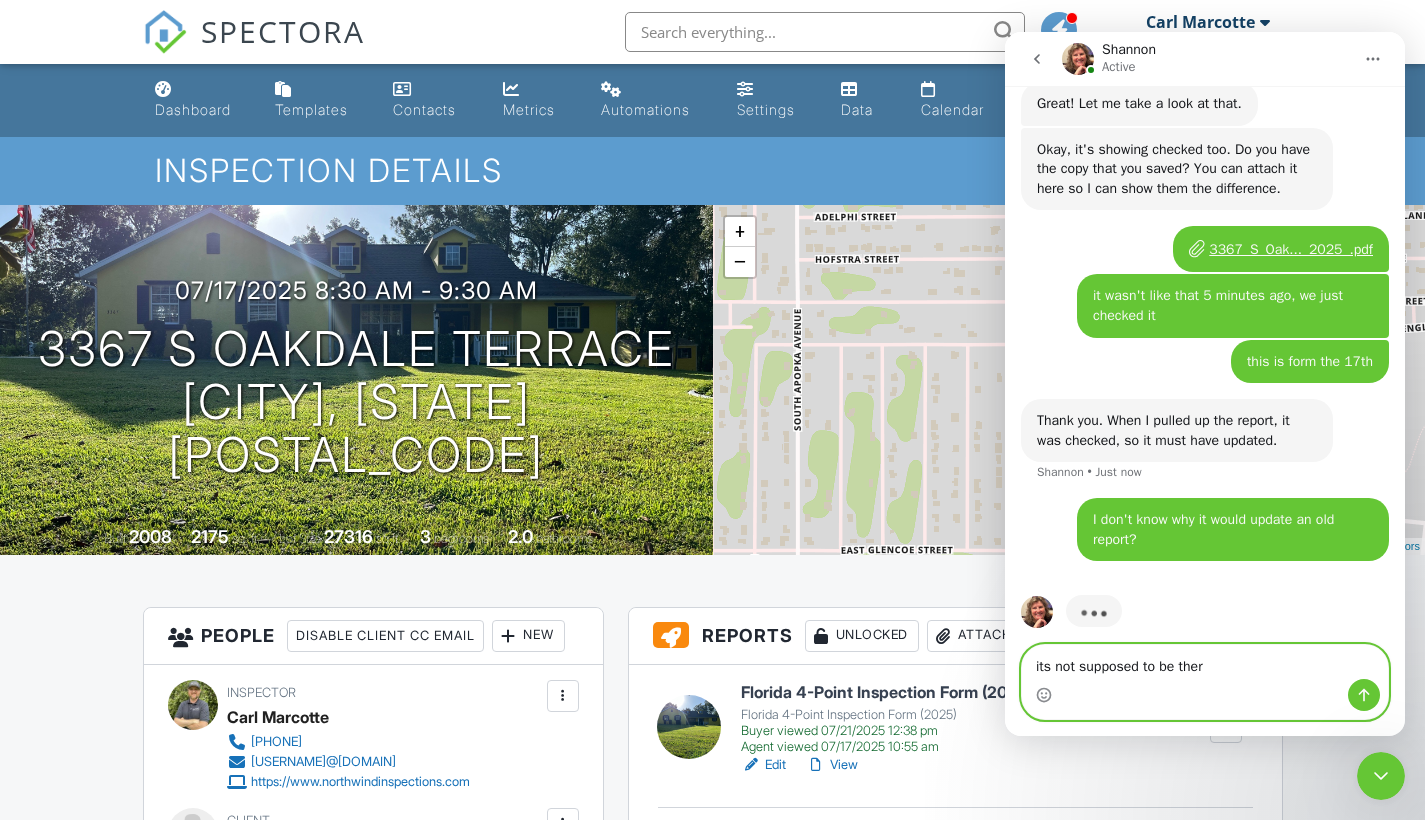 type on "its not supposed to be there" 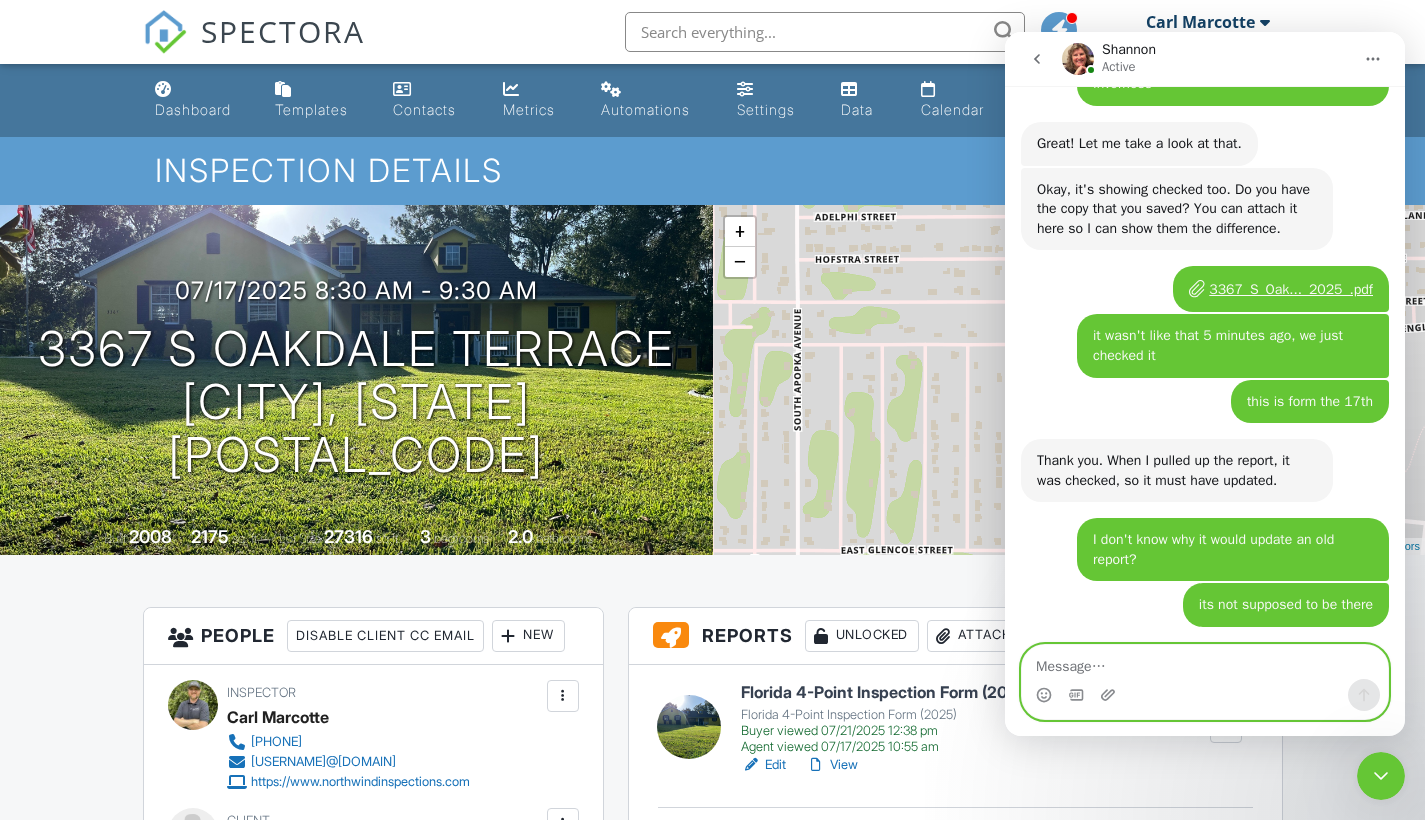 scroll, scrollTop: 2399, scrollLeft: 0, axis: vertical 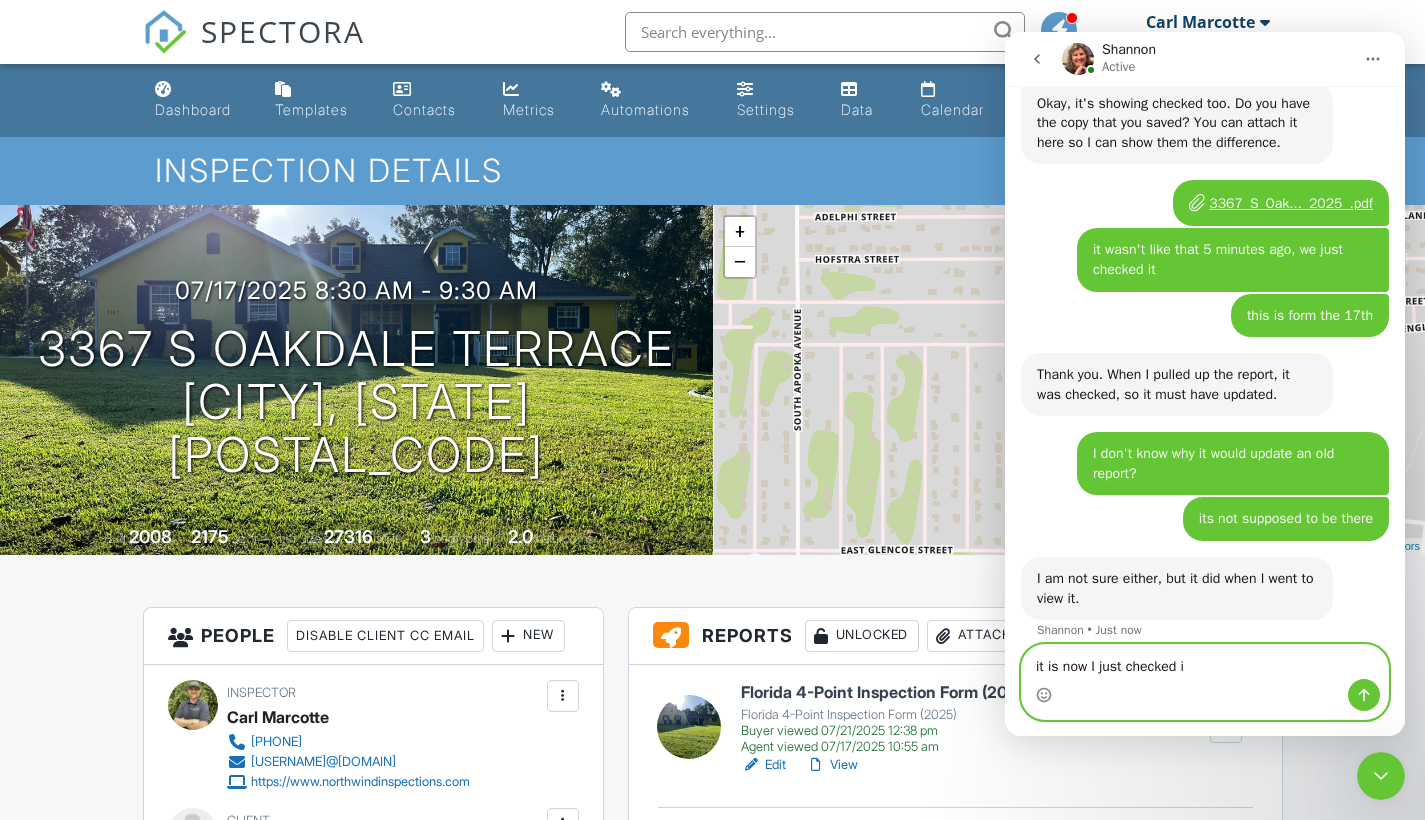 type on "it is now I just checked it" 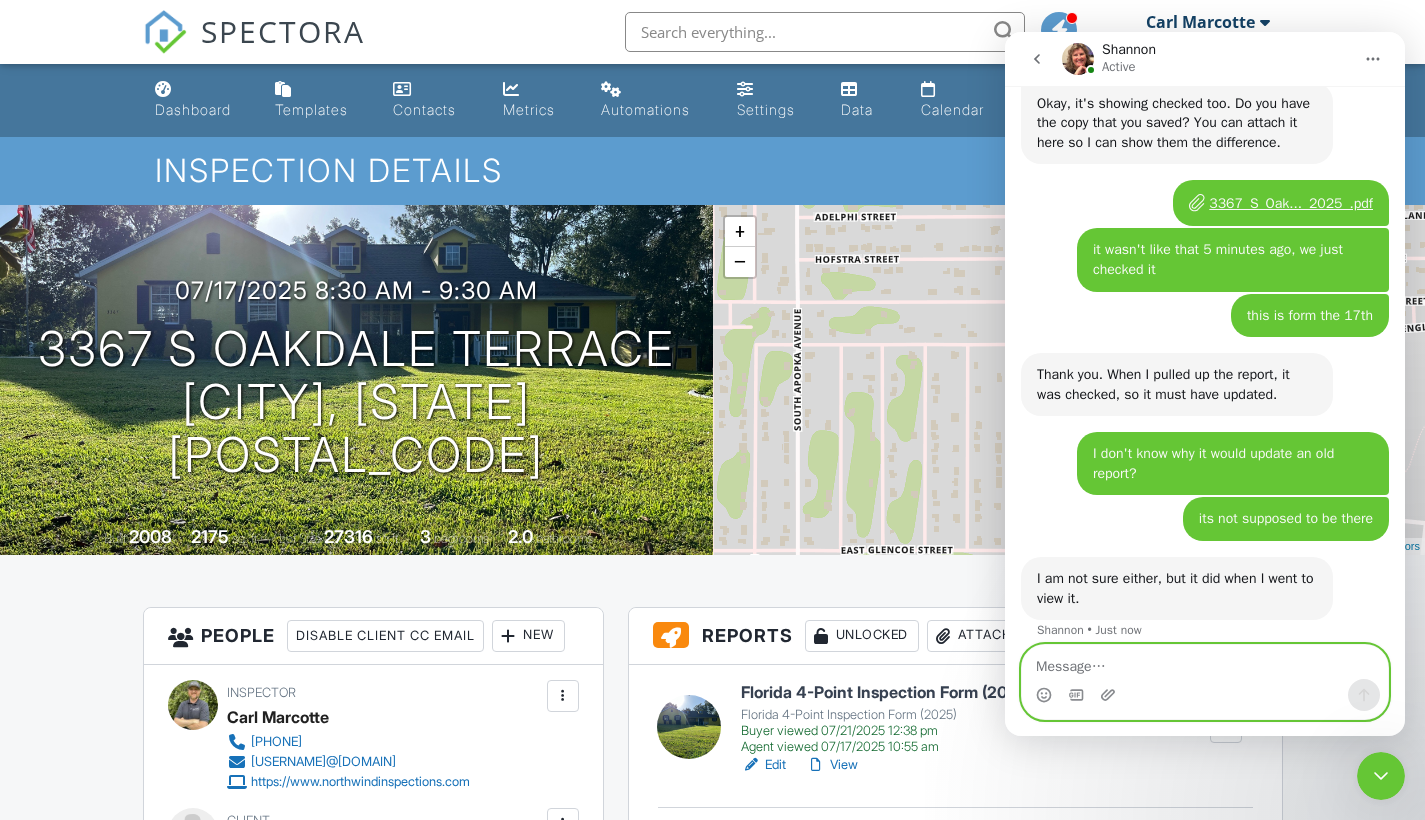 scroll, scrollTop: 2458, scrollLeft: 0, axis: vertical 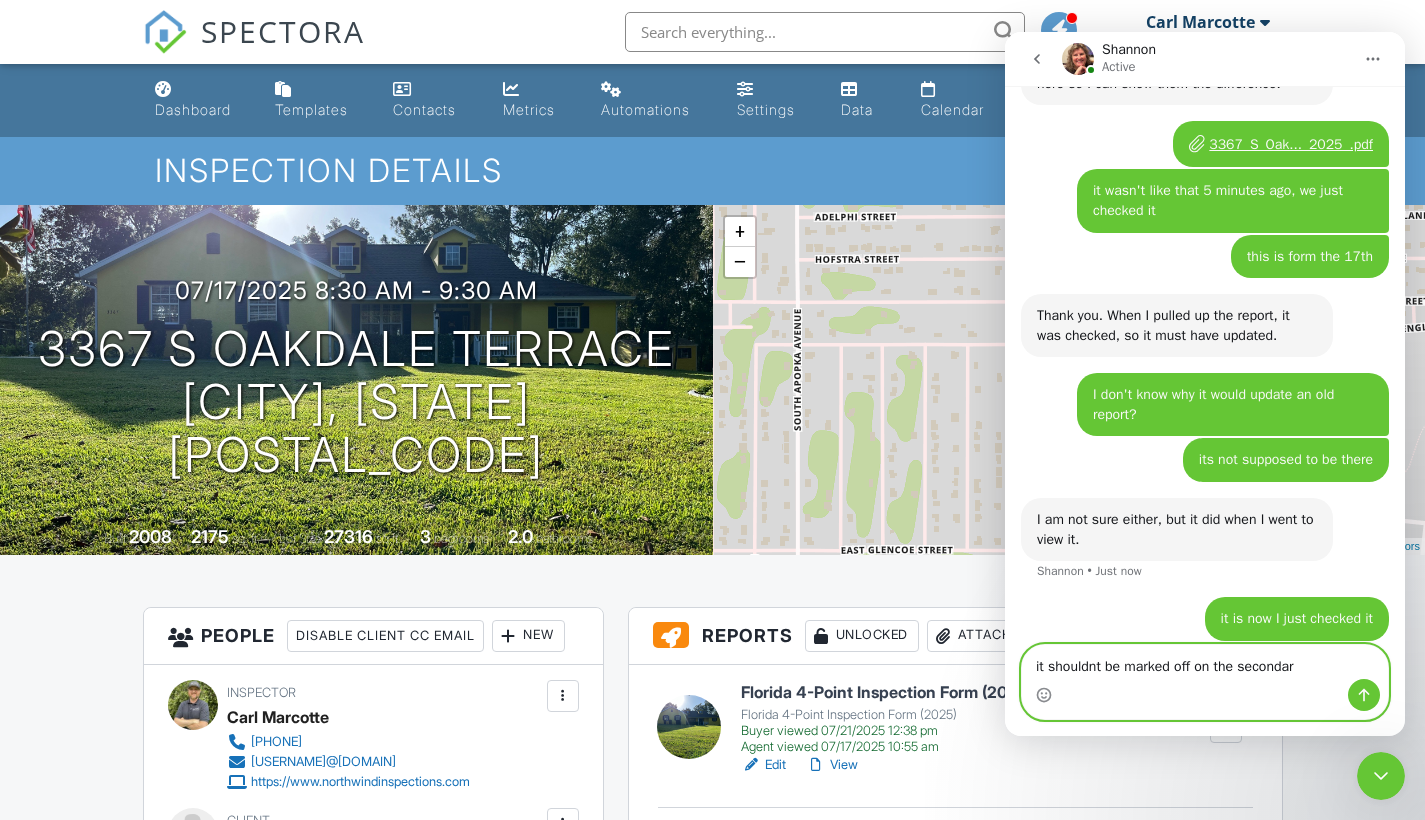 type on "it shouldnt be marked off on the secondary" 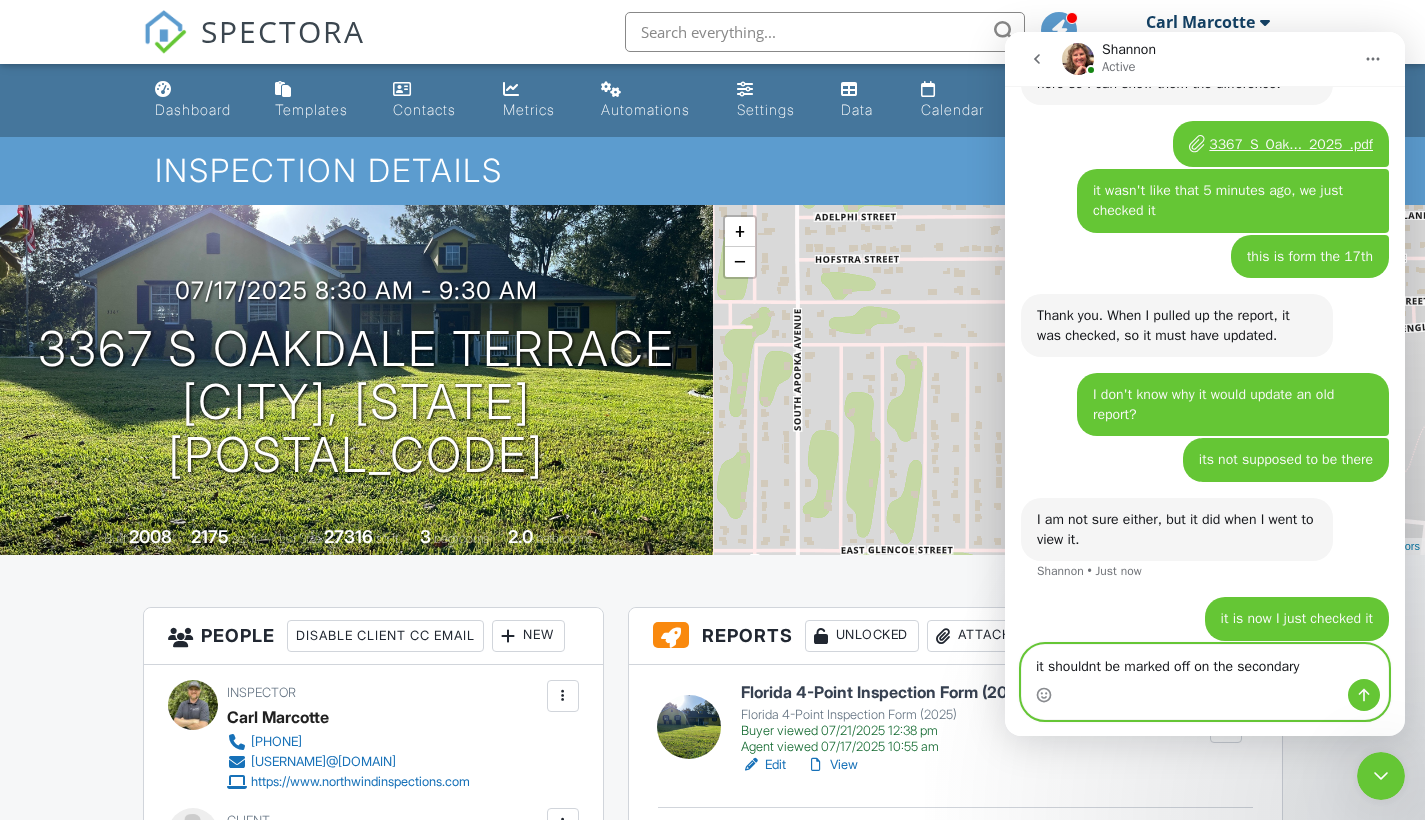 type 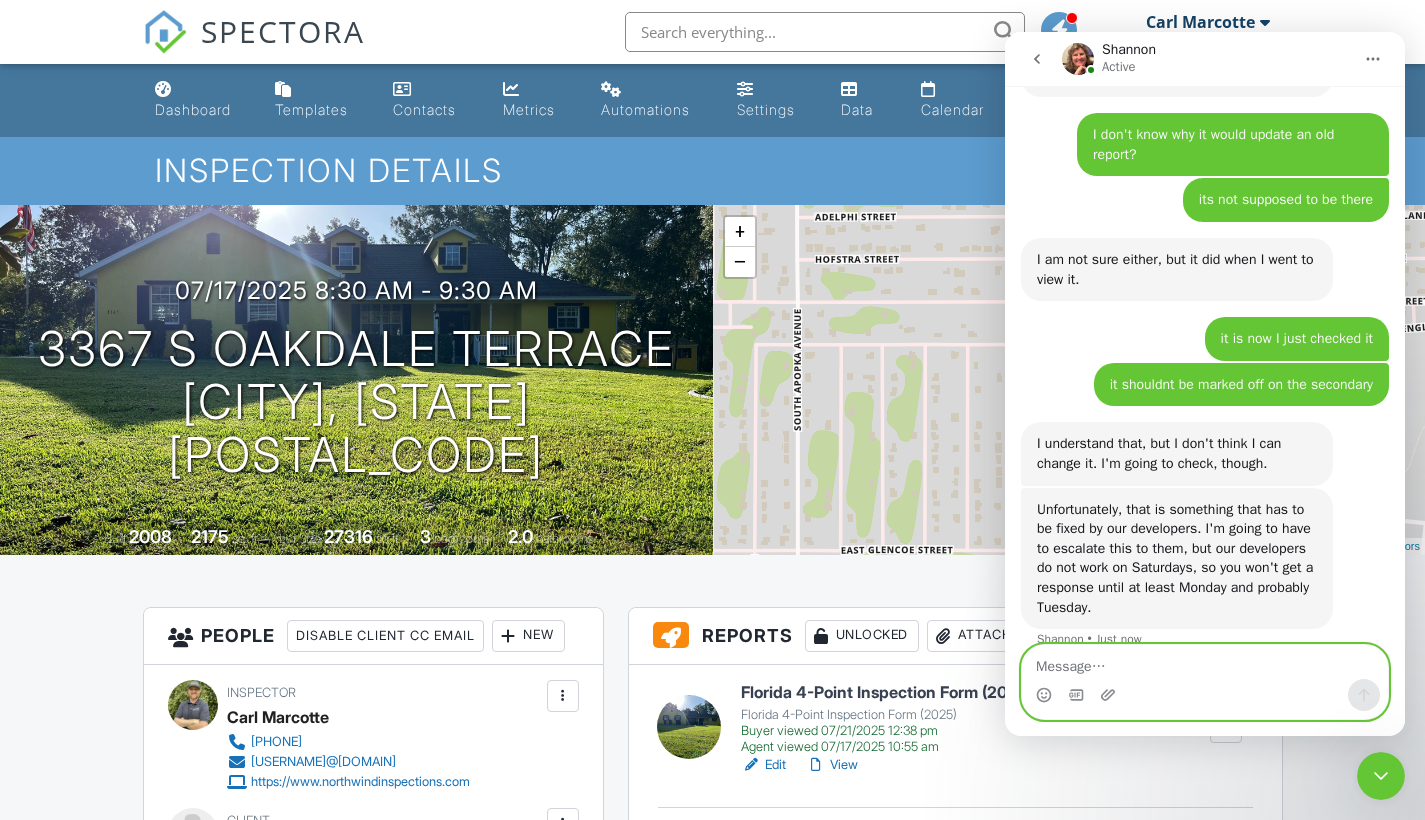 scroll, scrollTop: 2721, scrollLeft: 0, axis: vertical 